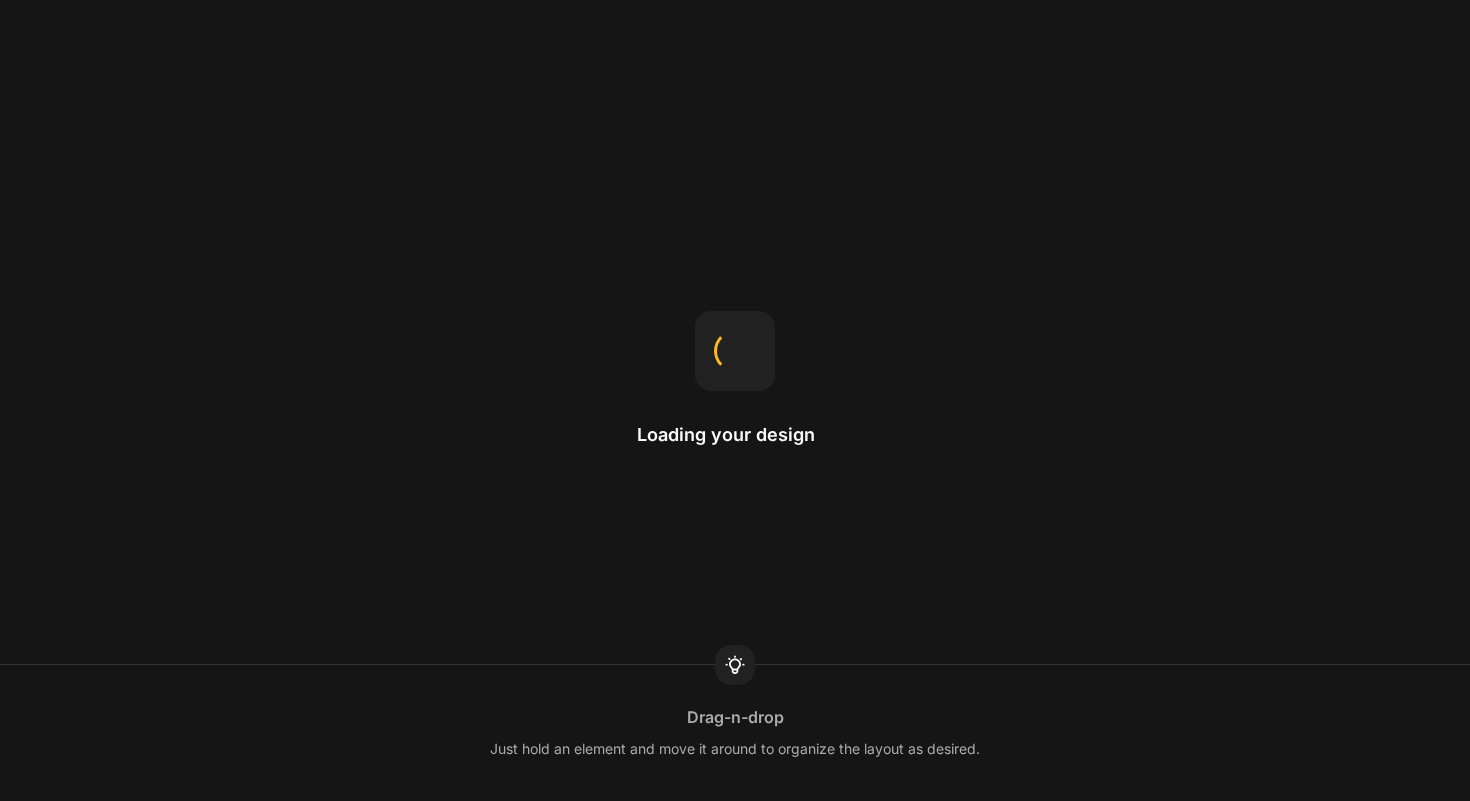 scroll, scrollTop: 0, scrollLeft: 0, axis: both 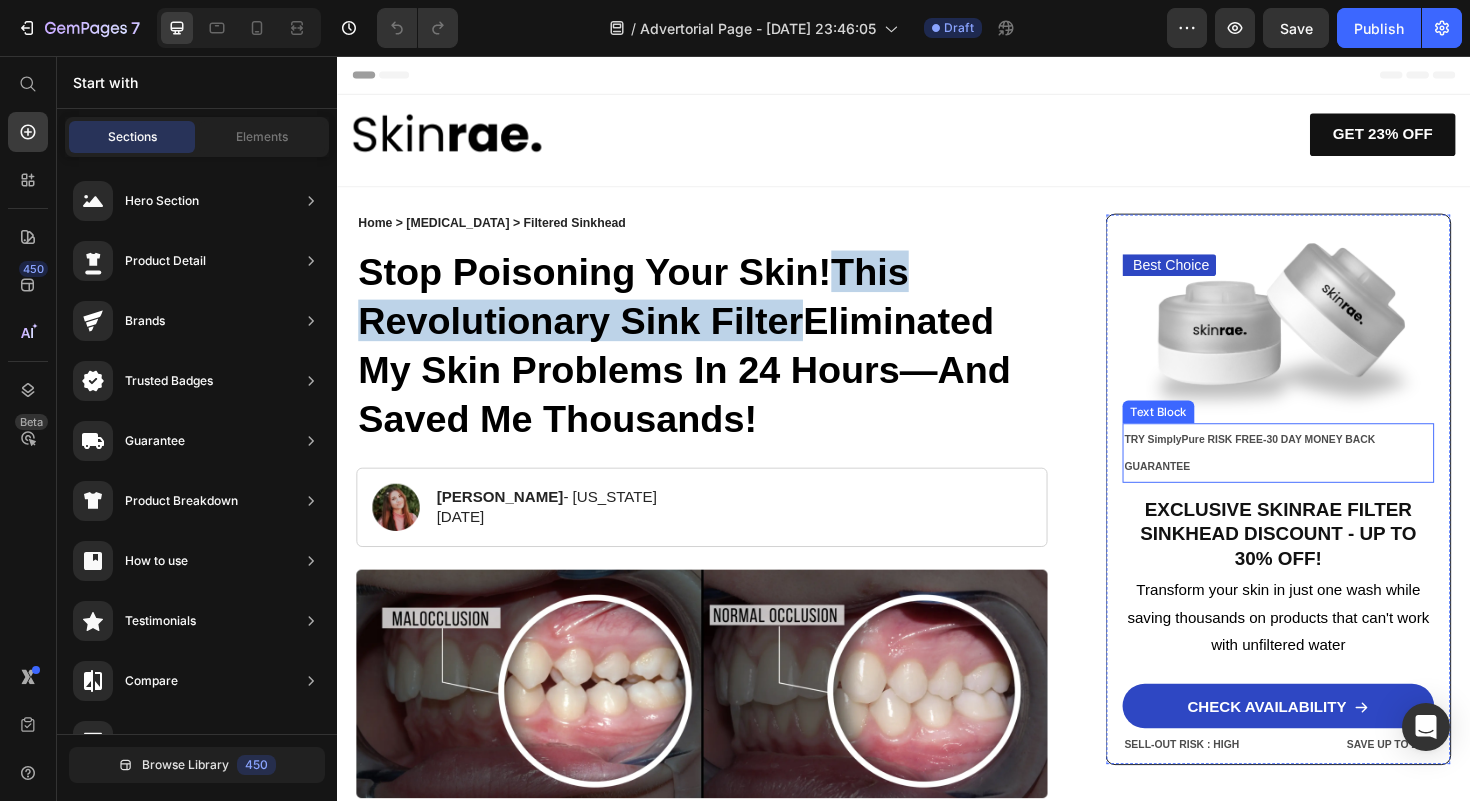 click on "TRY SimplyPure RISK FREE-30 DAY MONEY BACK GUARANTEE" at bounding box center [1334, 477] 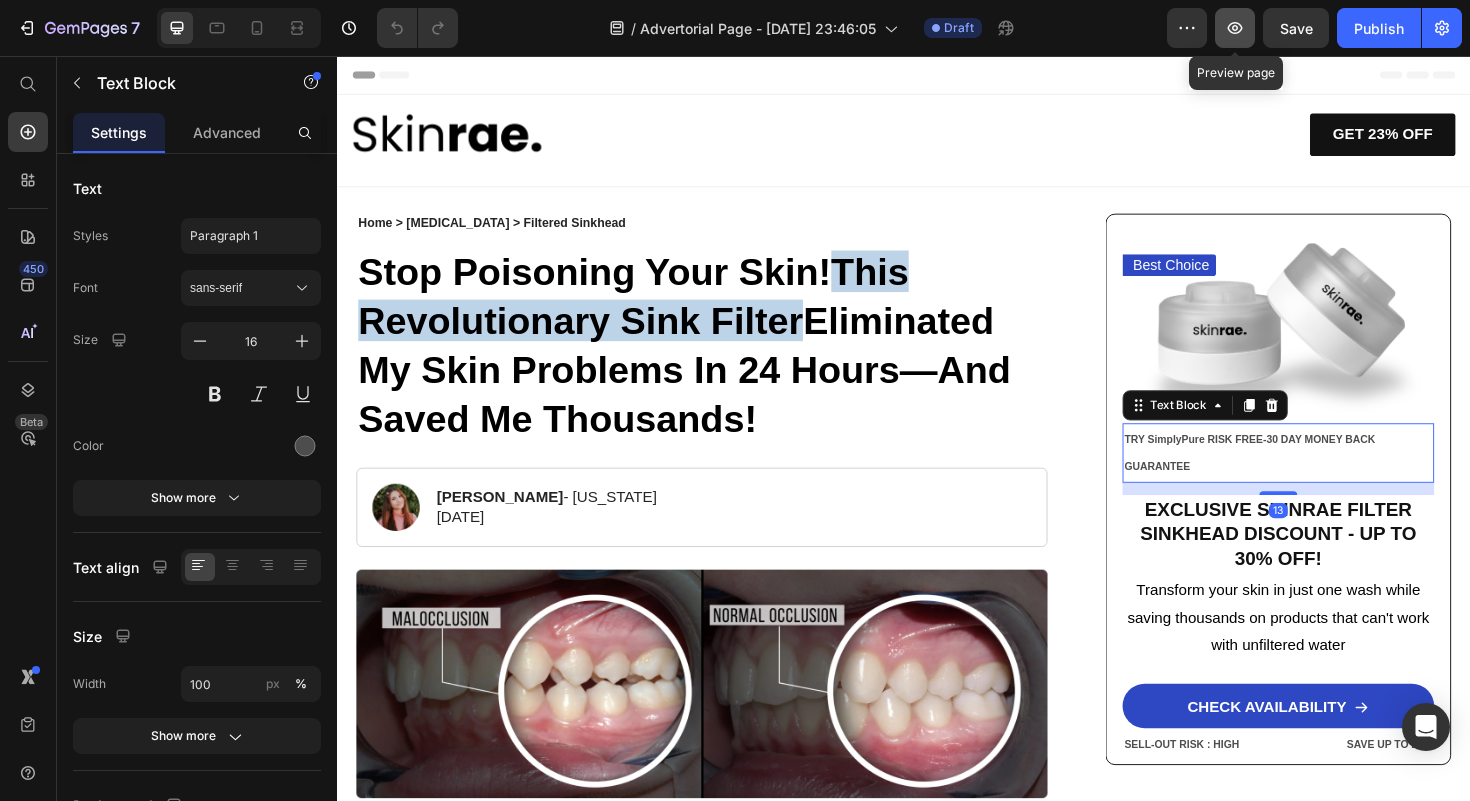 click 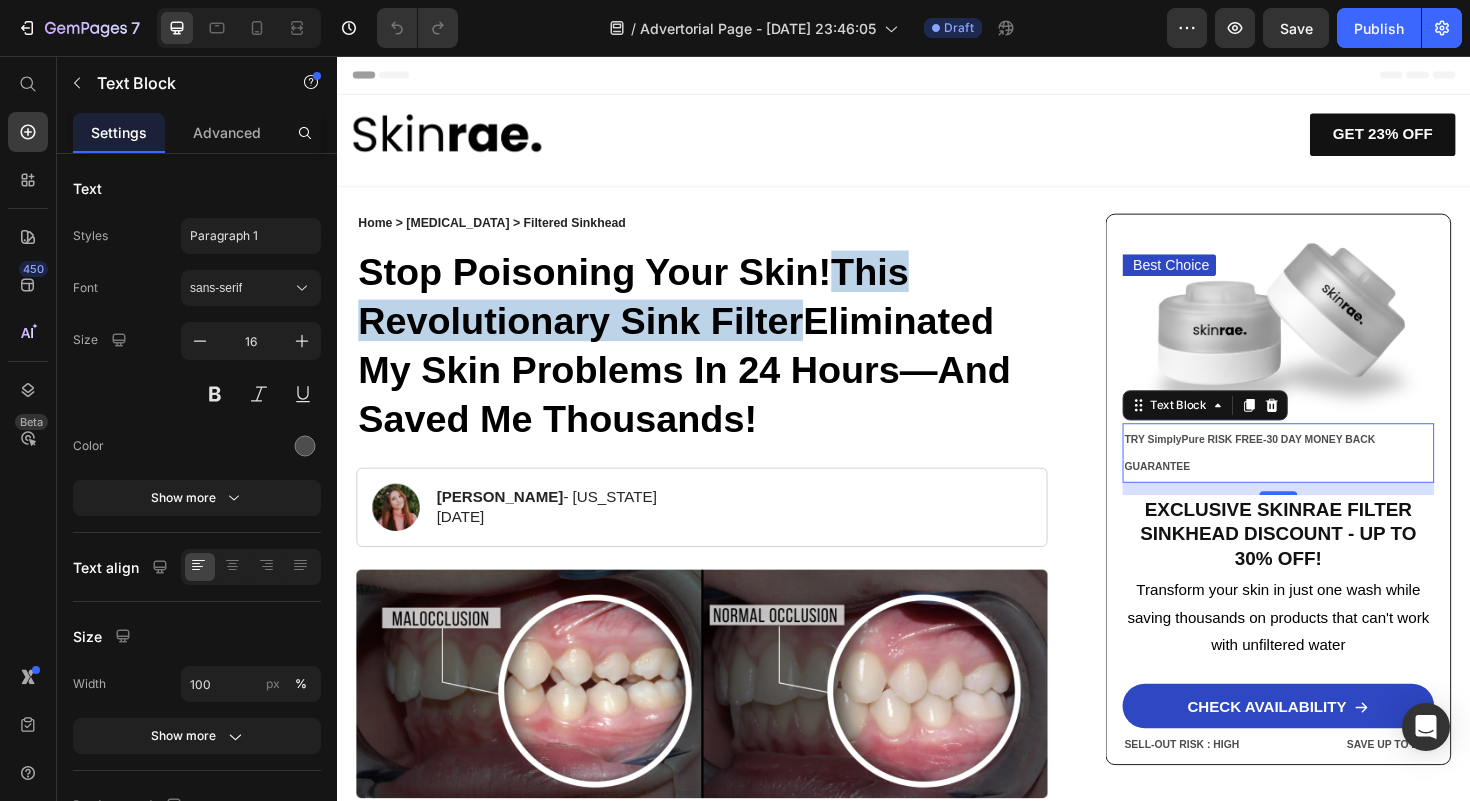 click on "TRY SimplyPure RISK FREE-30 DAY MONEY BACK GUARANTEE" at bounding box center [1334, 477] 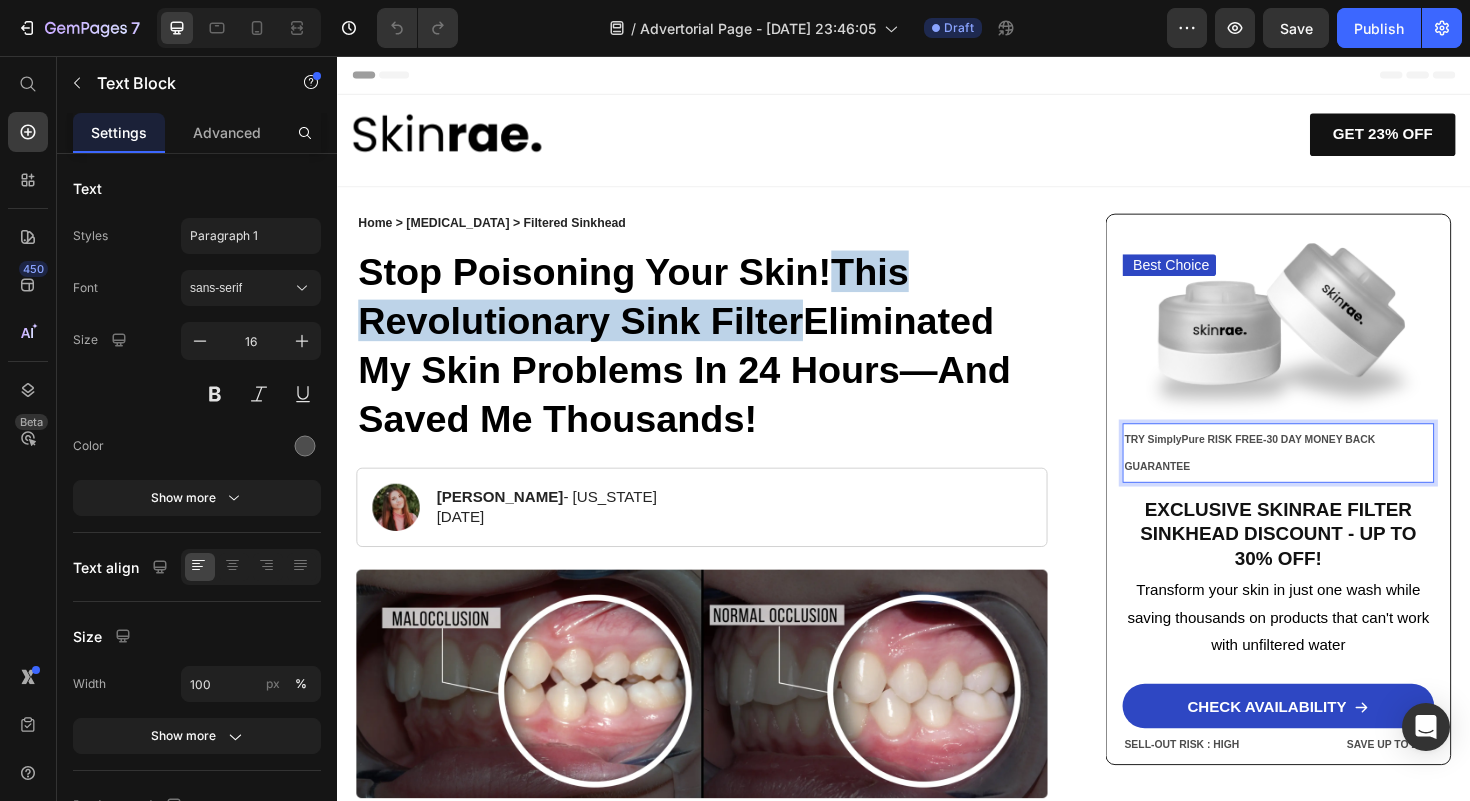 click on "TRY SimplyPure RISK FREE-30 DAY MONEY BACK GUARANTEE" at bounding box center [1334, 477] 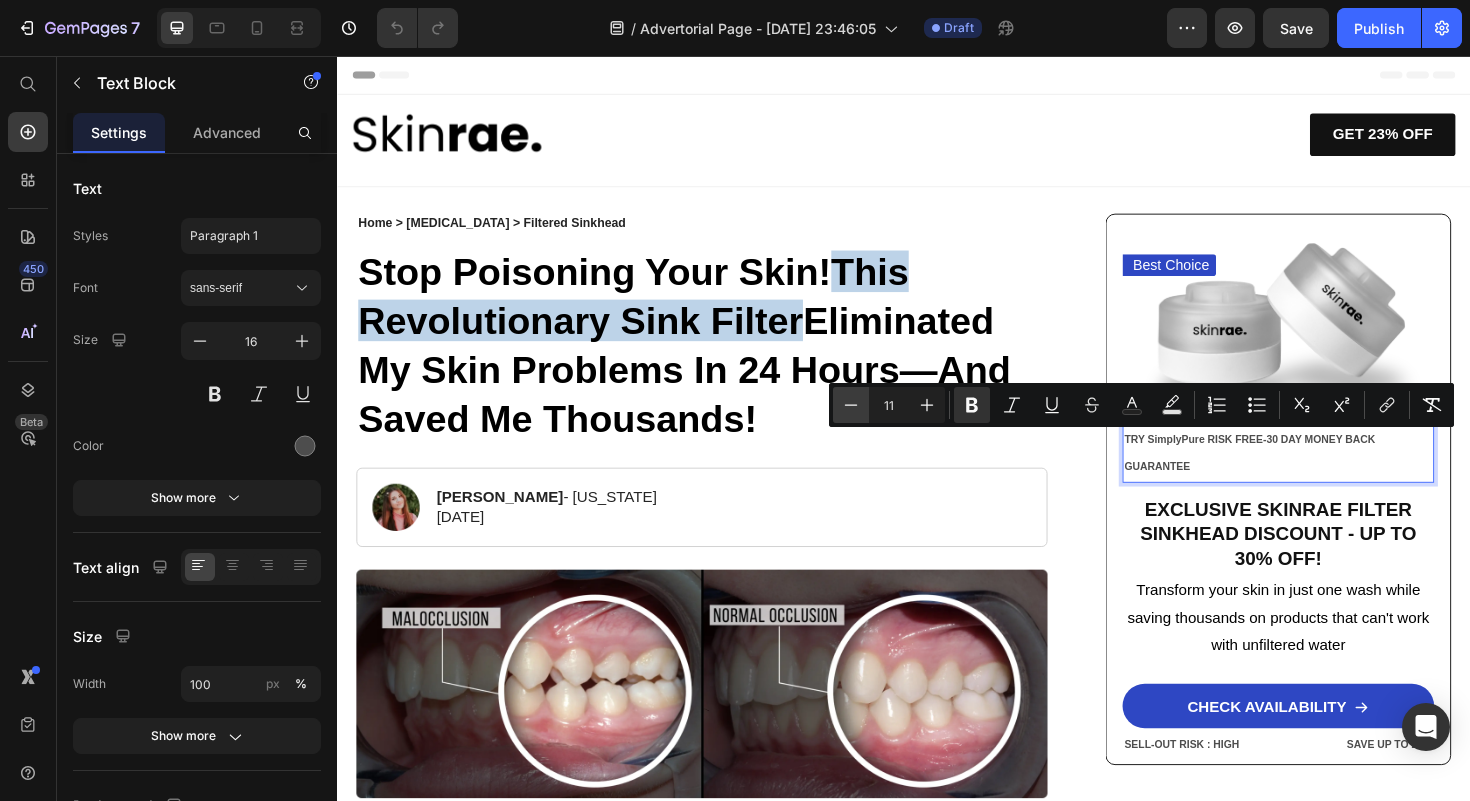 click 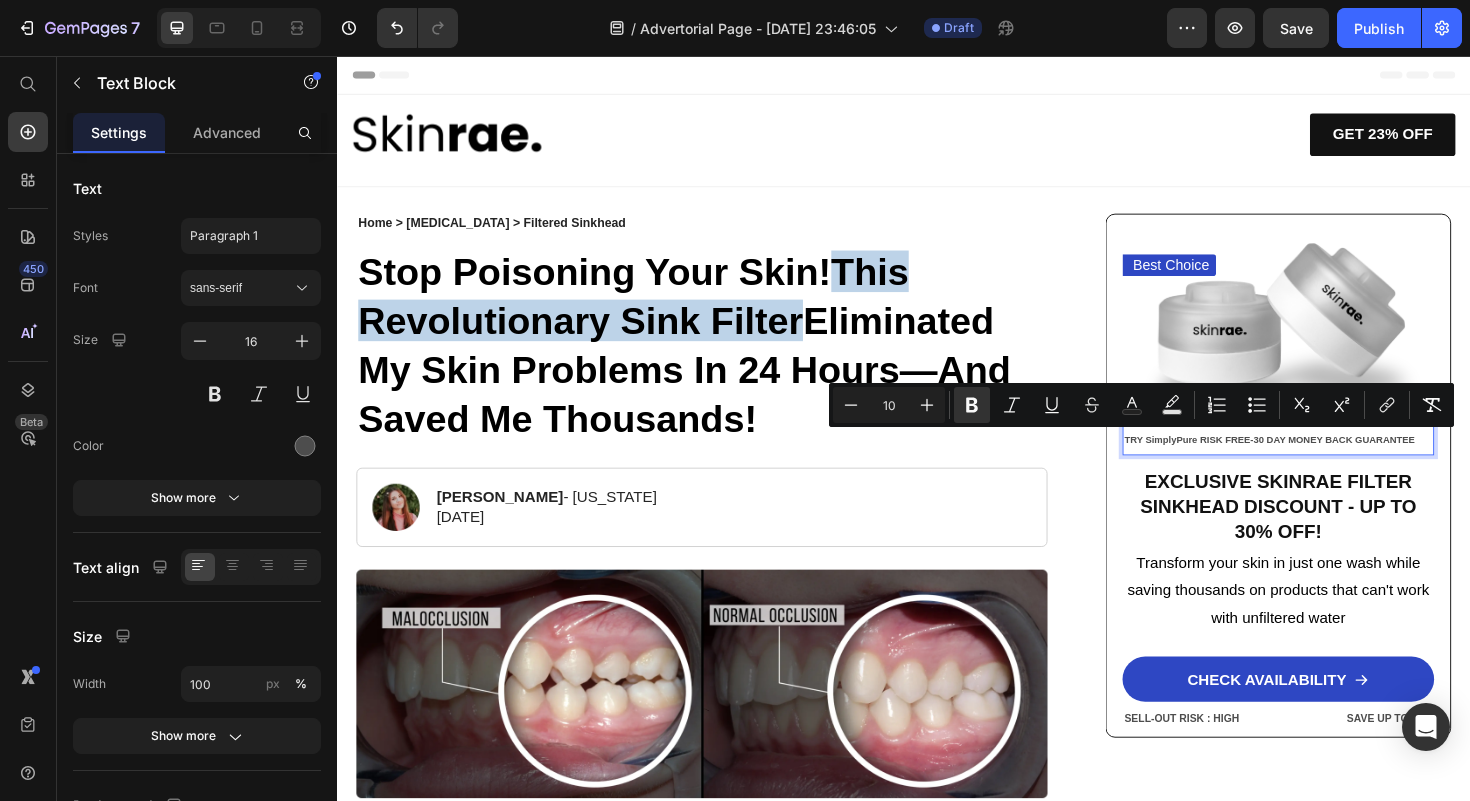 click on "/  Advertorial Page - Jul 8, 23:46:05 Draft" 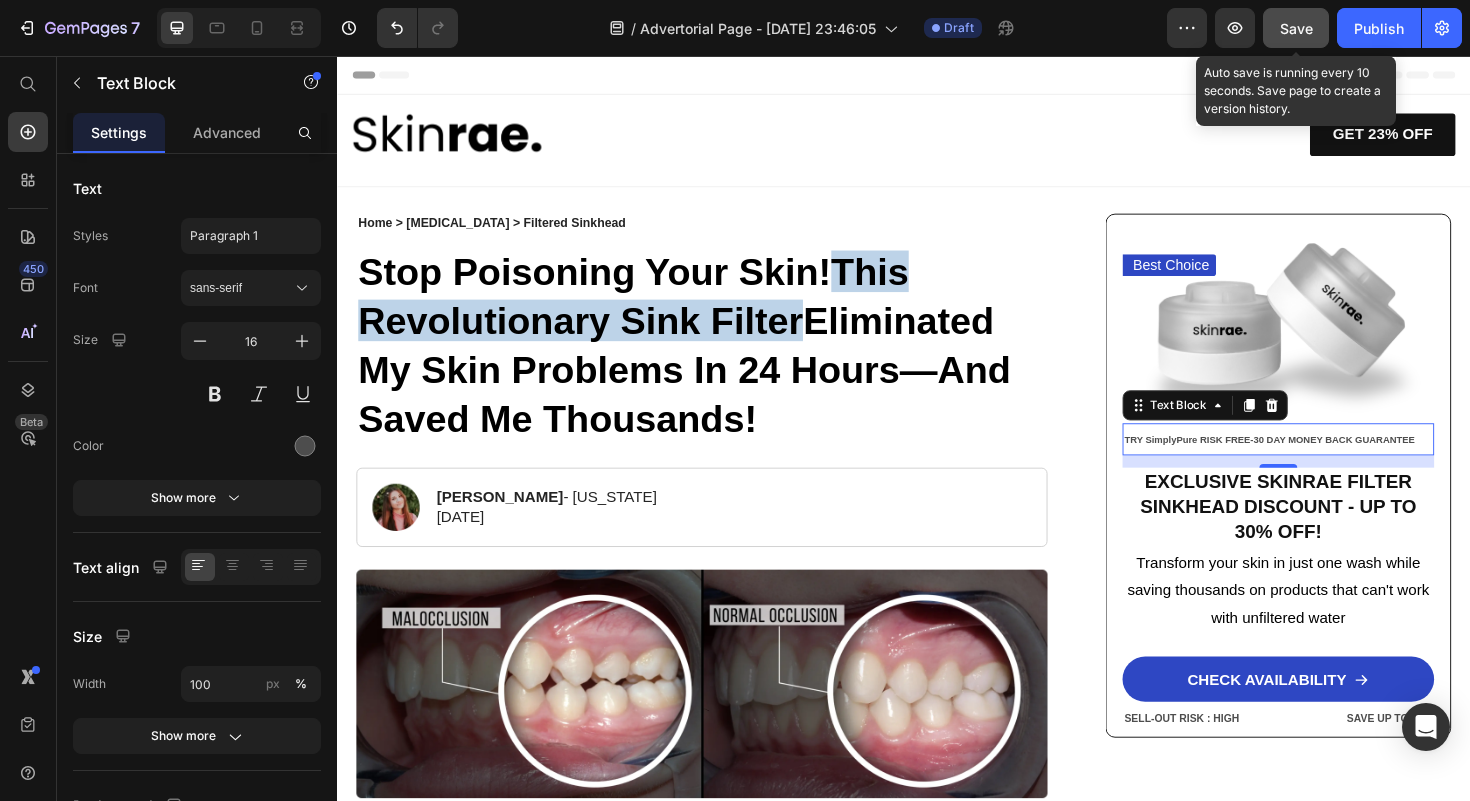 click on "Save" at bounding box center (1296, 28) 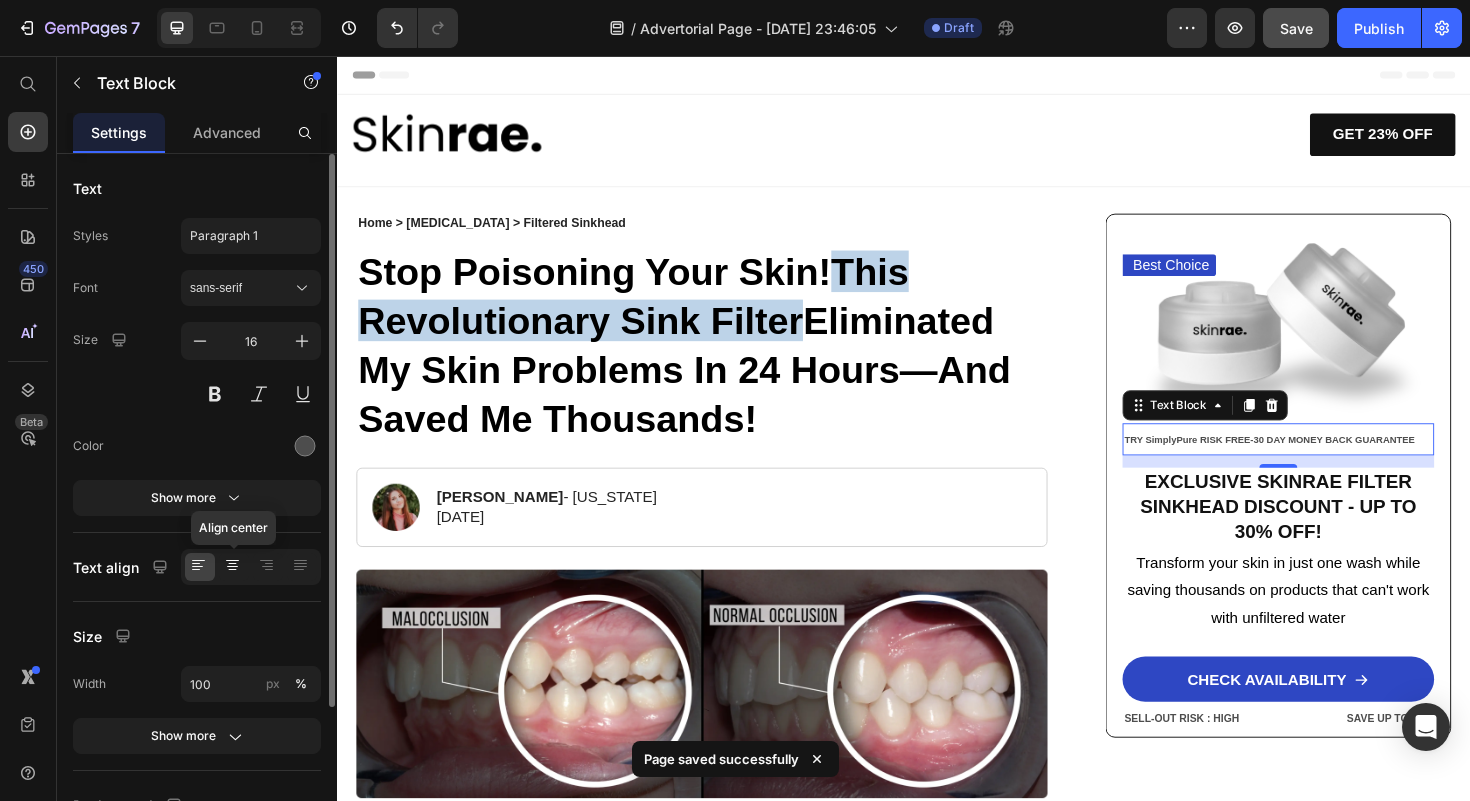 click 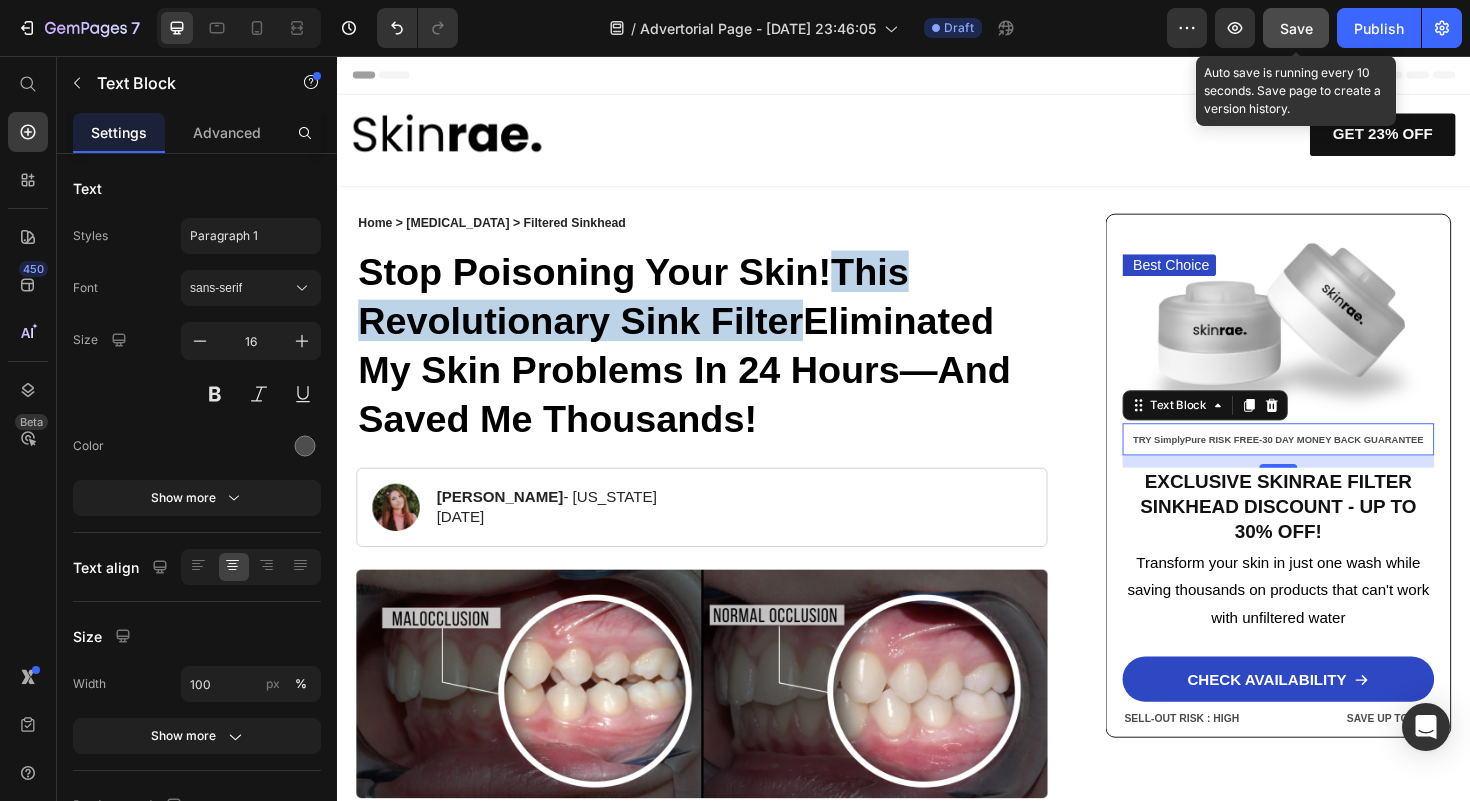 click on "Save" 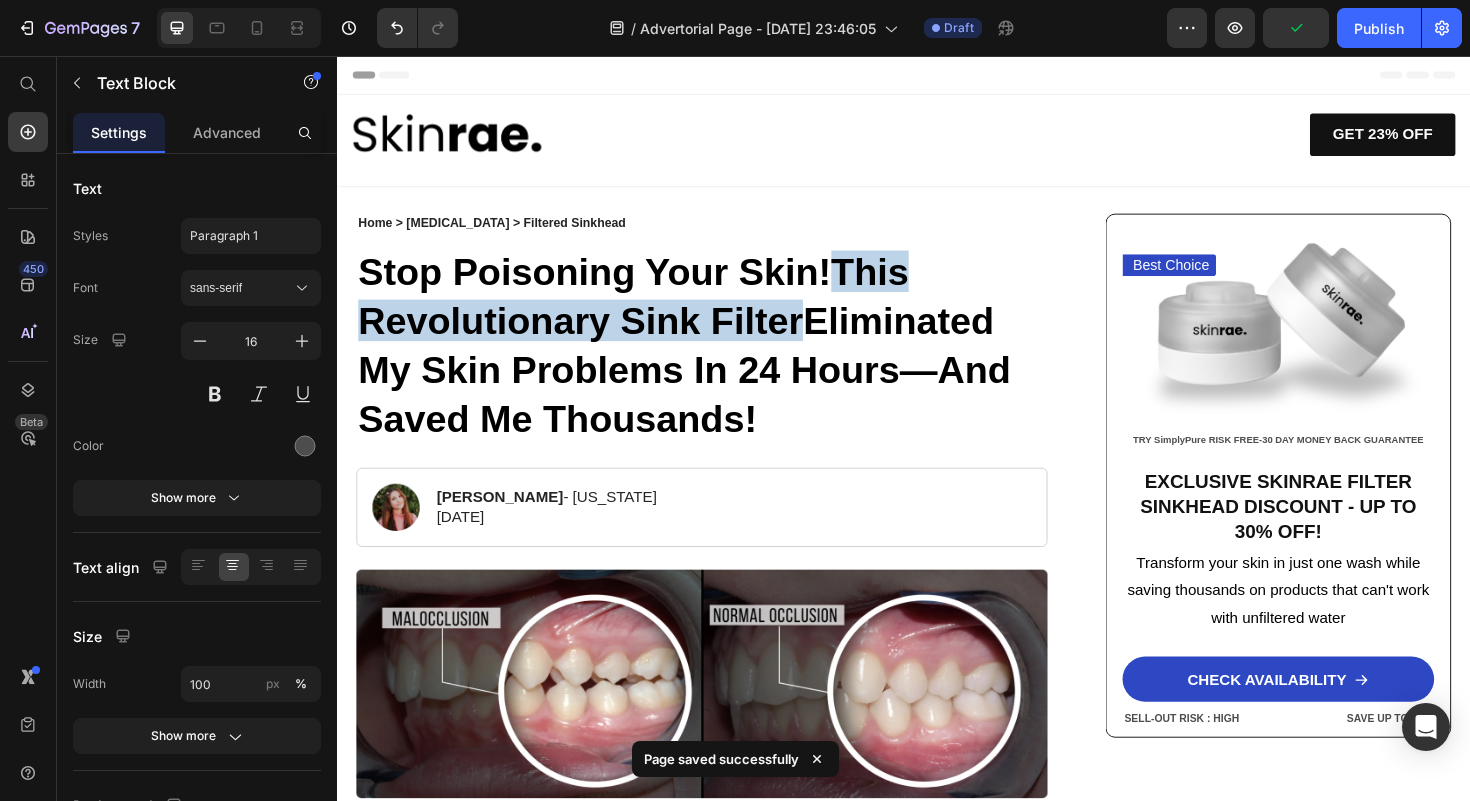 click on "Header" at bounding box center (937, 76) 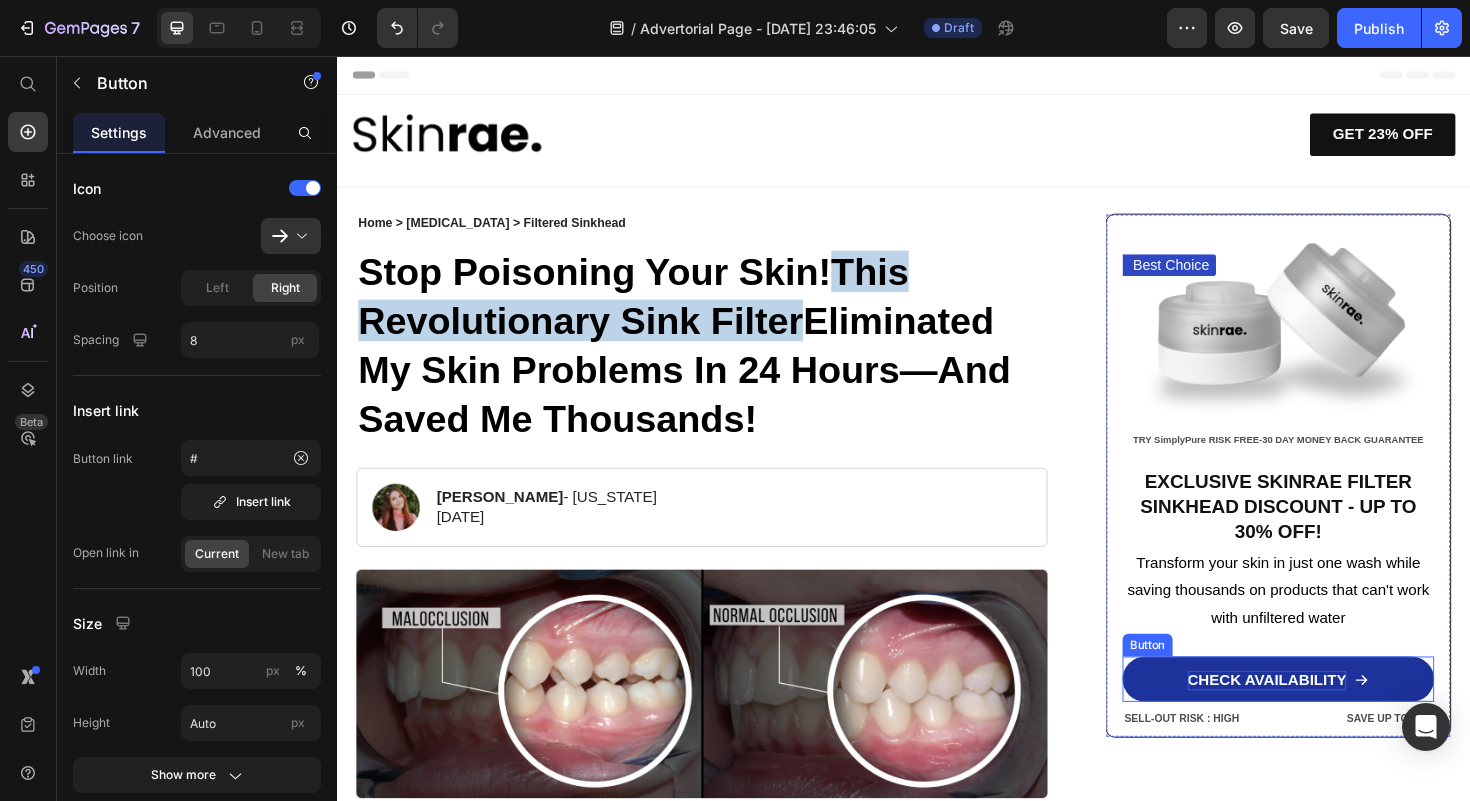click on "CHECK AVAILABILITY" at bounding box center [1322, 717] 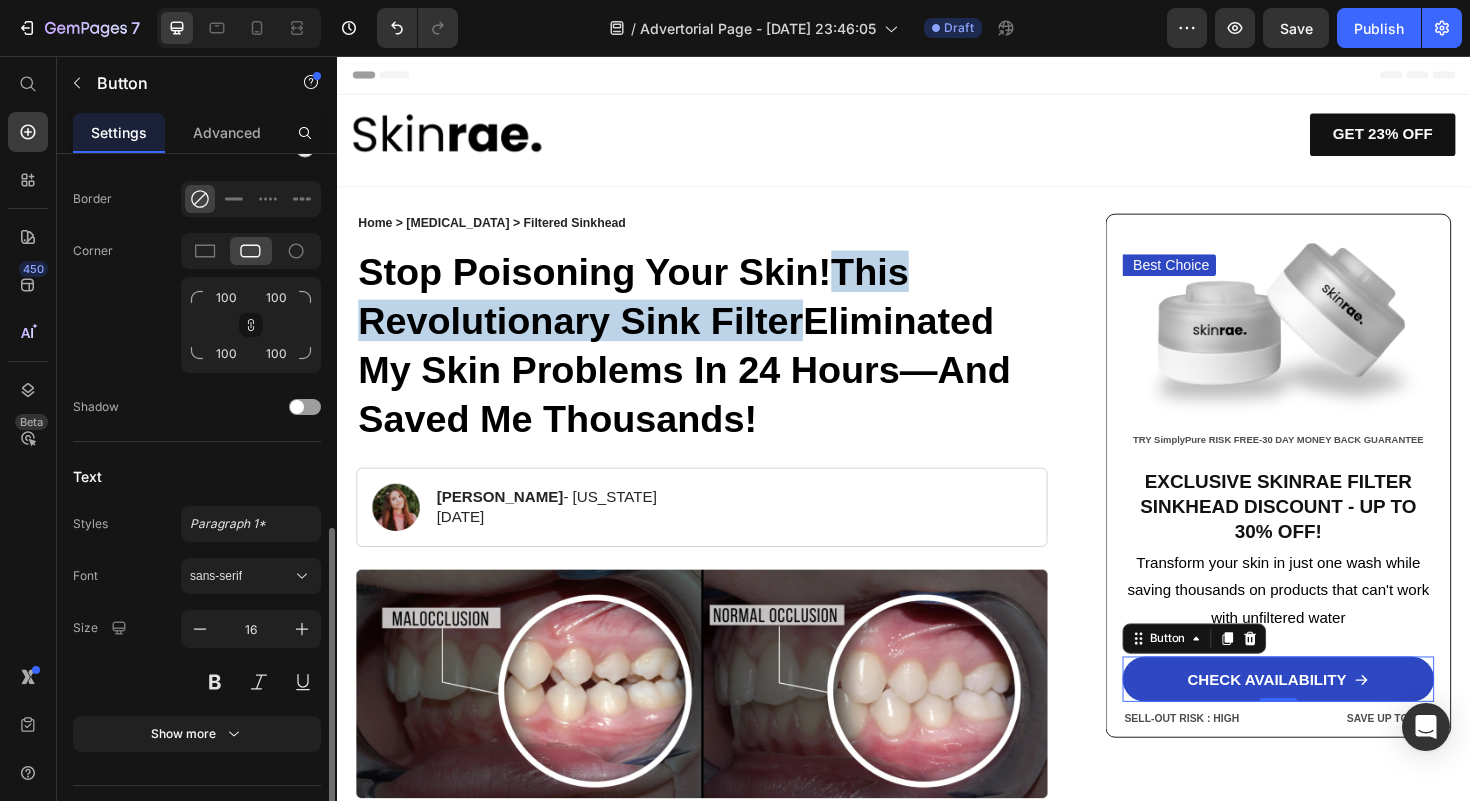 scroll, scrollTop: 885, scrollLeft: 0, axis: vertical 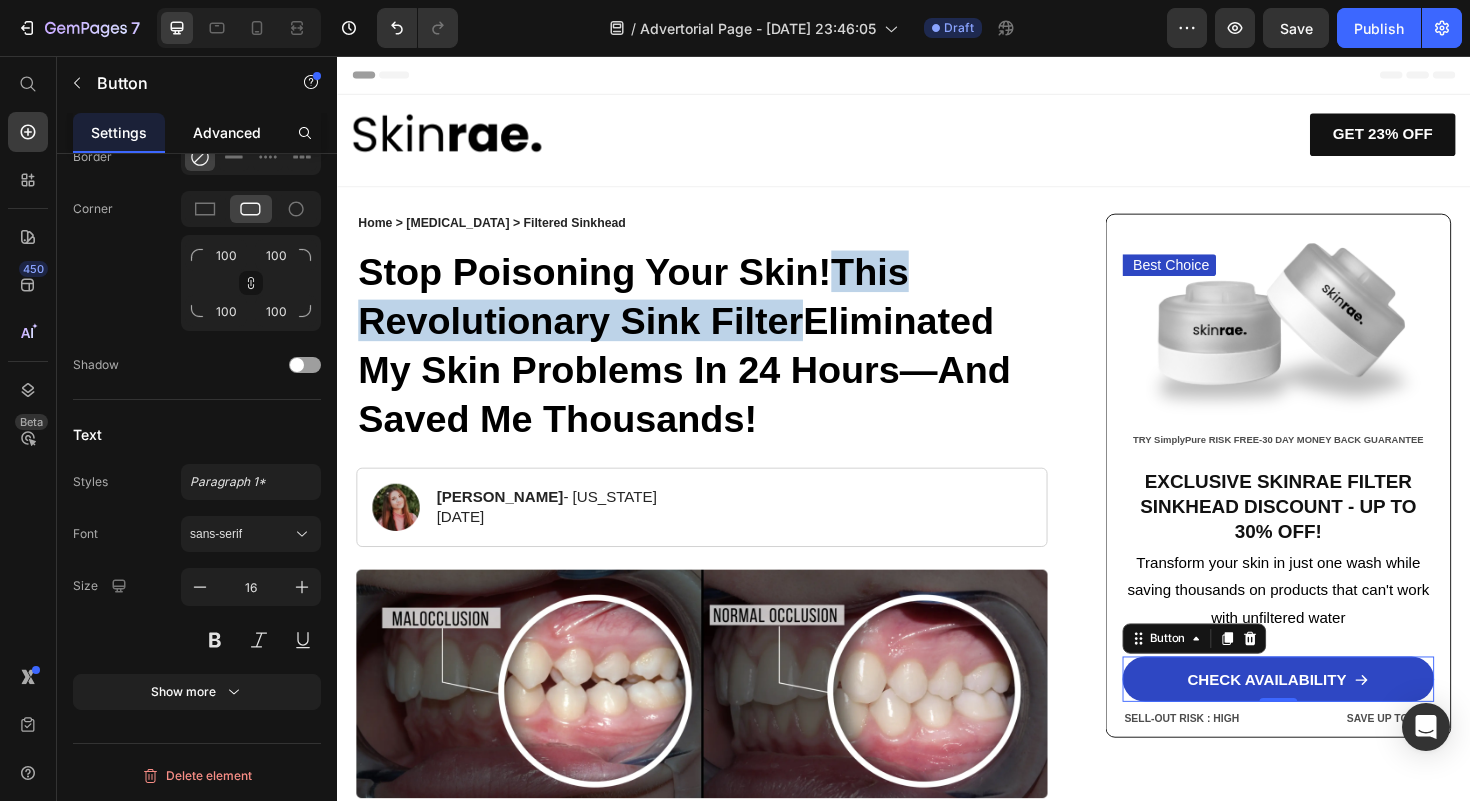 click on "Advanced" at bounding box center [227, 132] 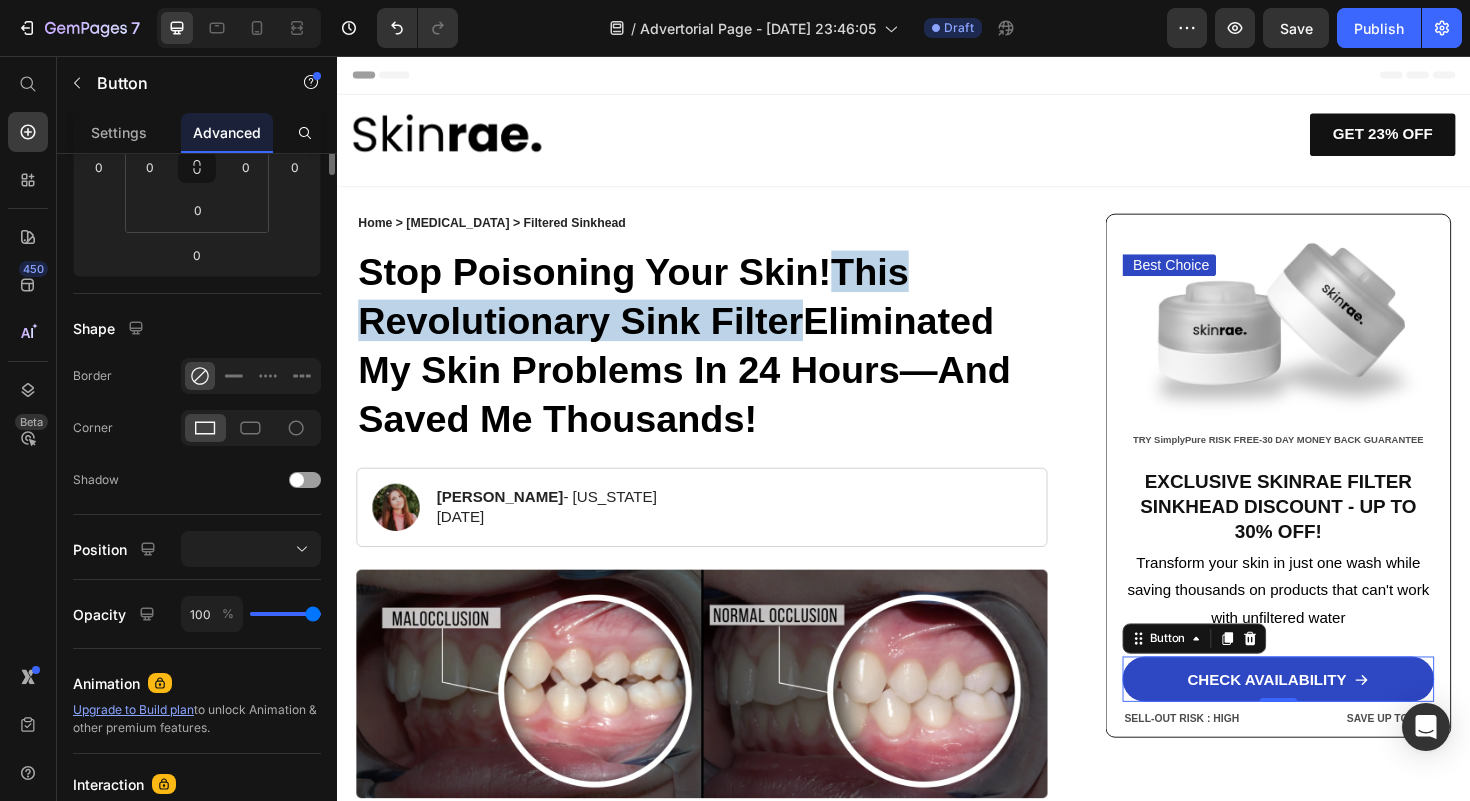 scroll, scrollTop: 0, scrollLeft: 0, axis: both 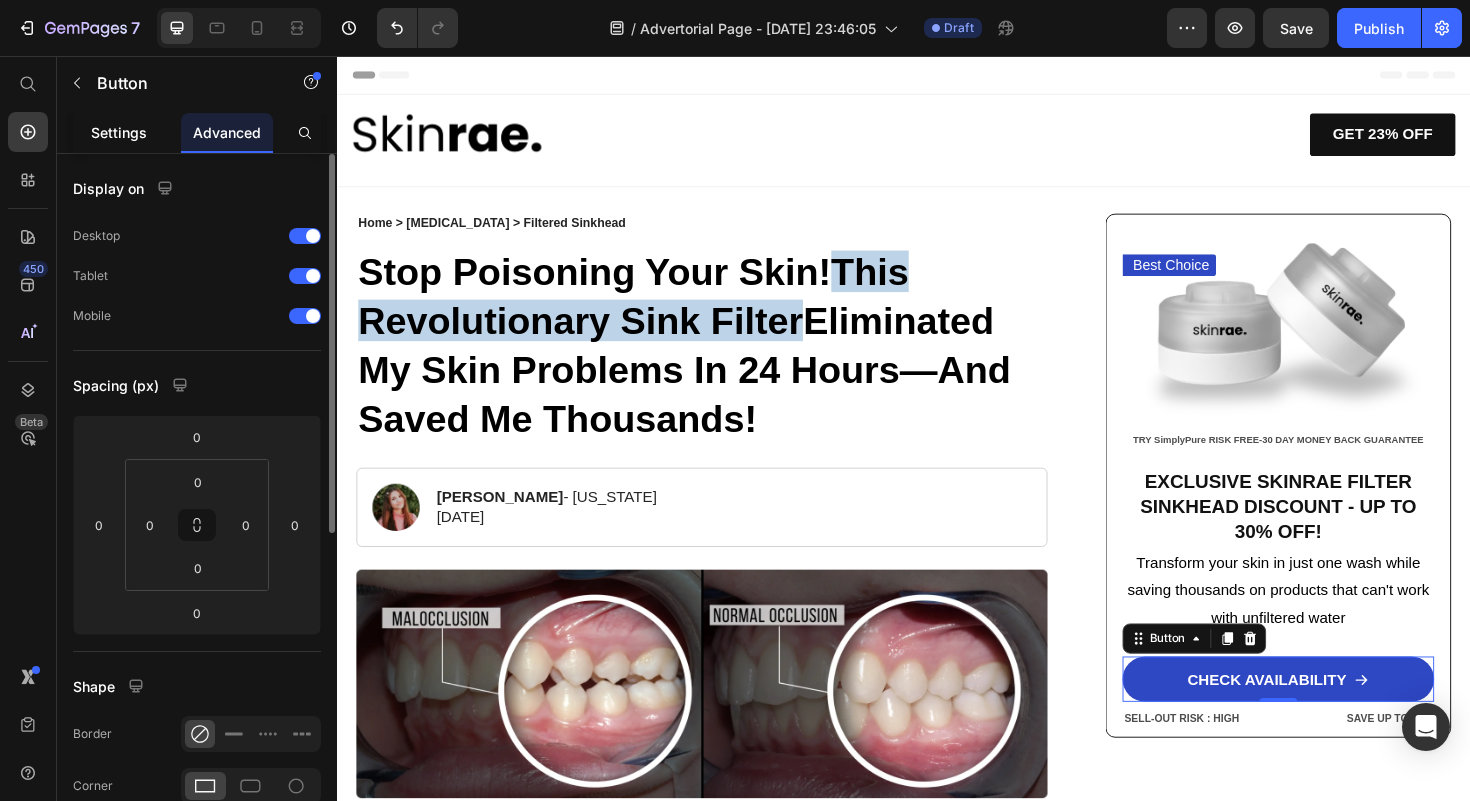click on "Settings" at bounding box center (119, 132) 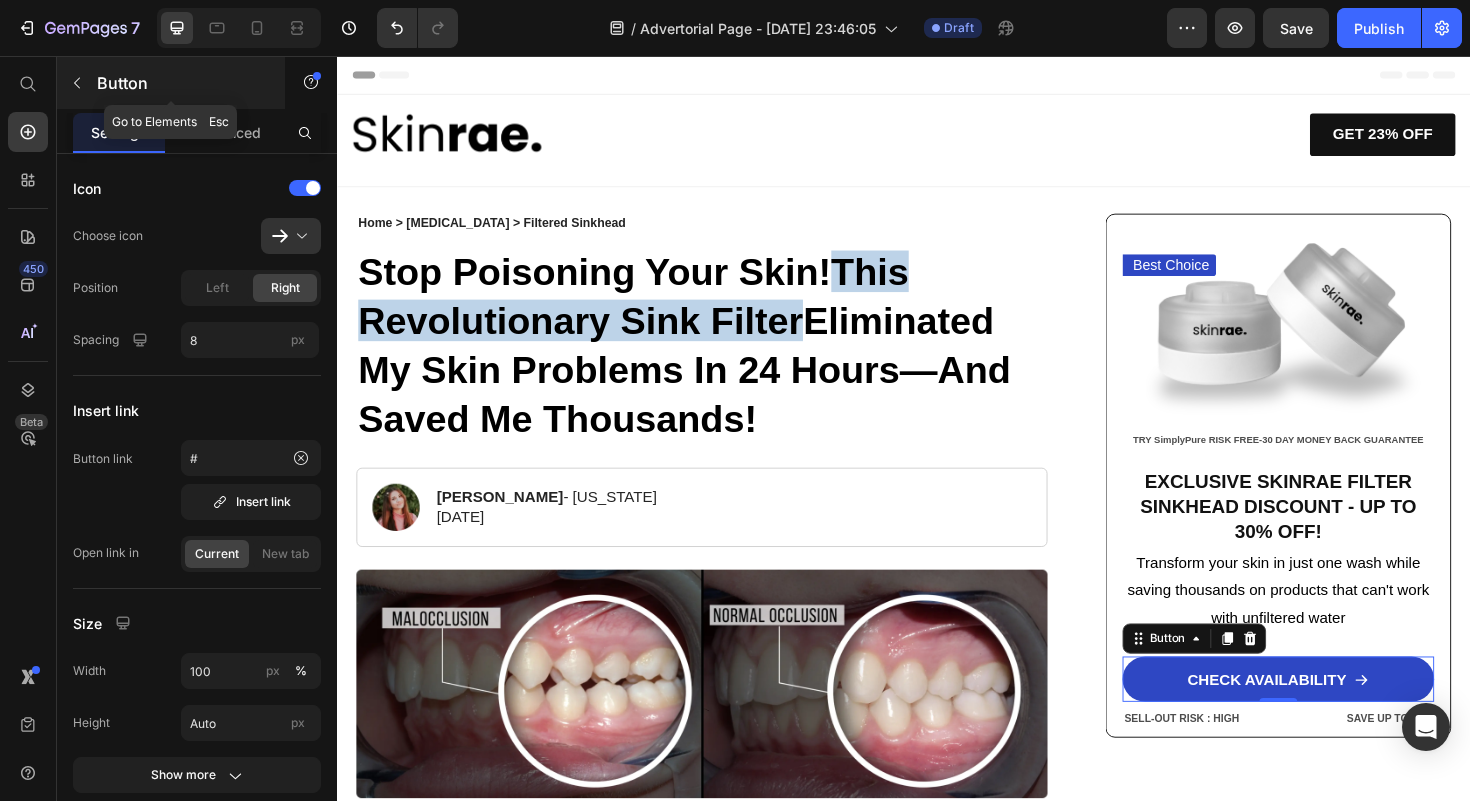 click 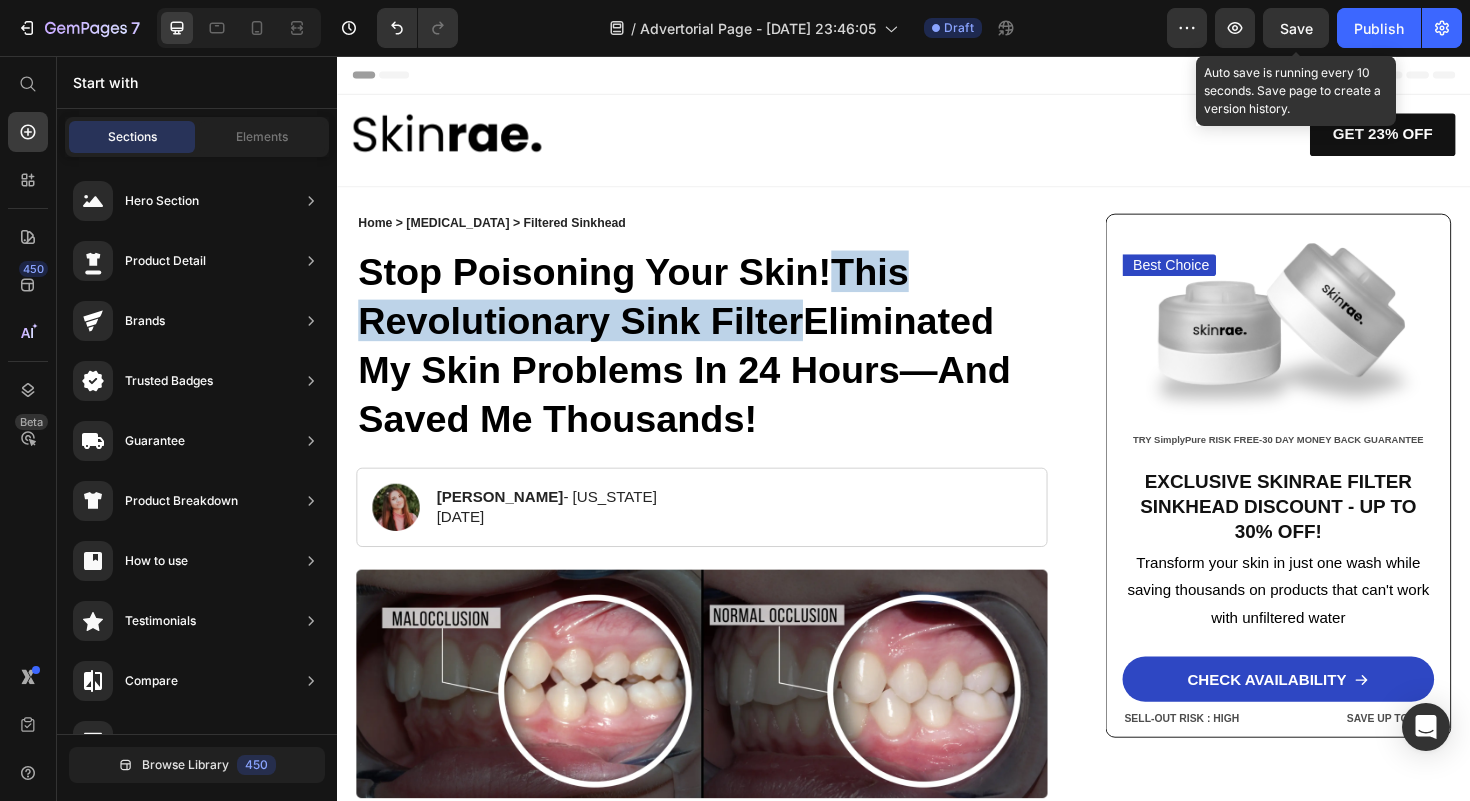 click on "Save" at bounding box center (1296, 28) 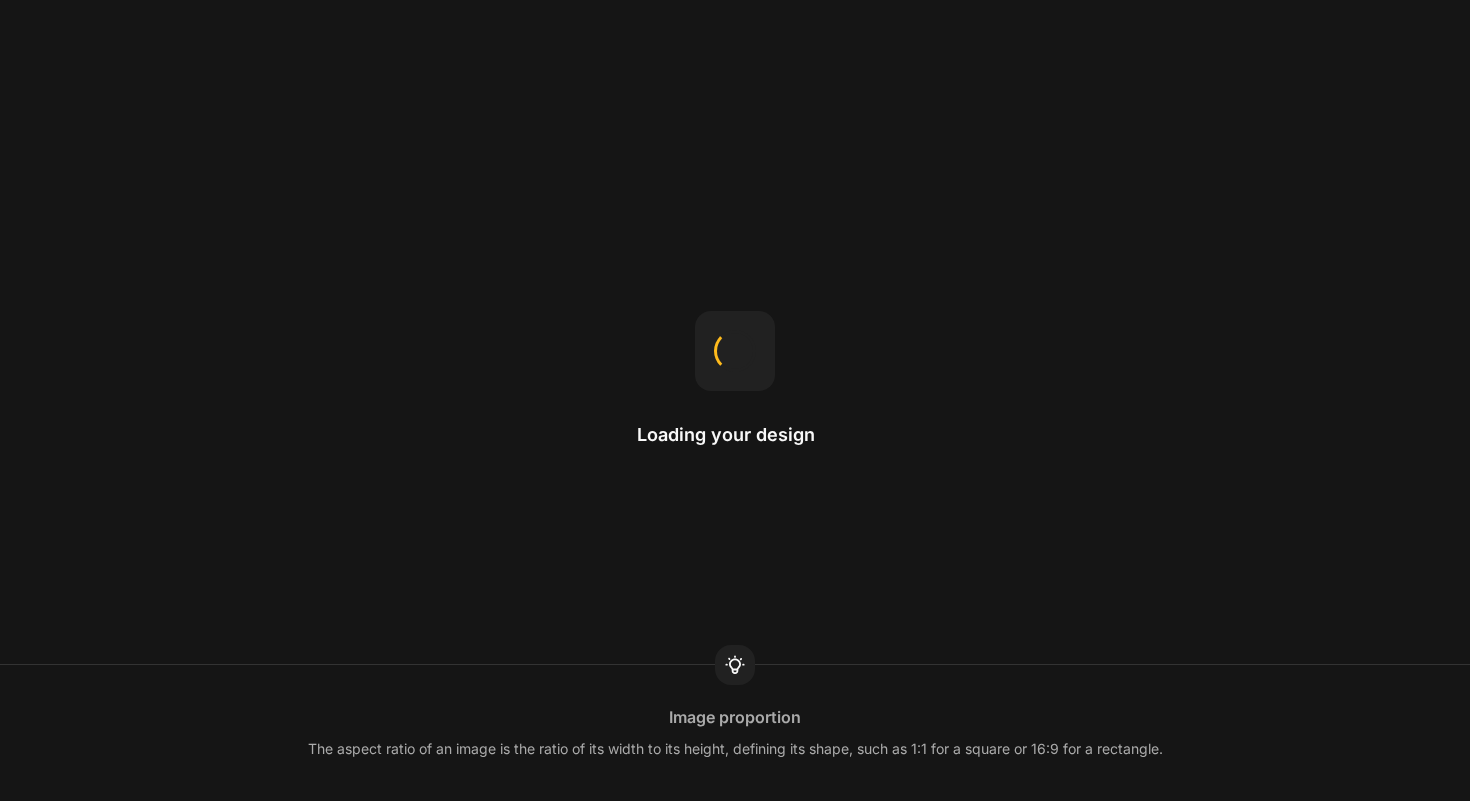 scroll, scrollTop: 0, scrollLeft: 0, axis: both 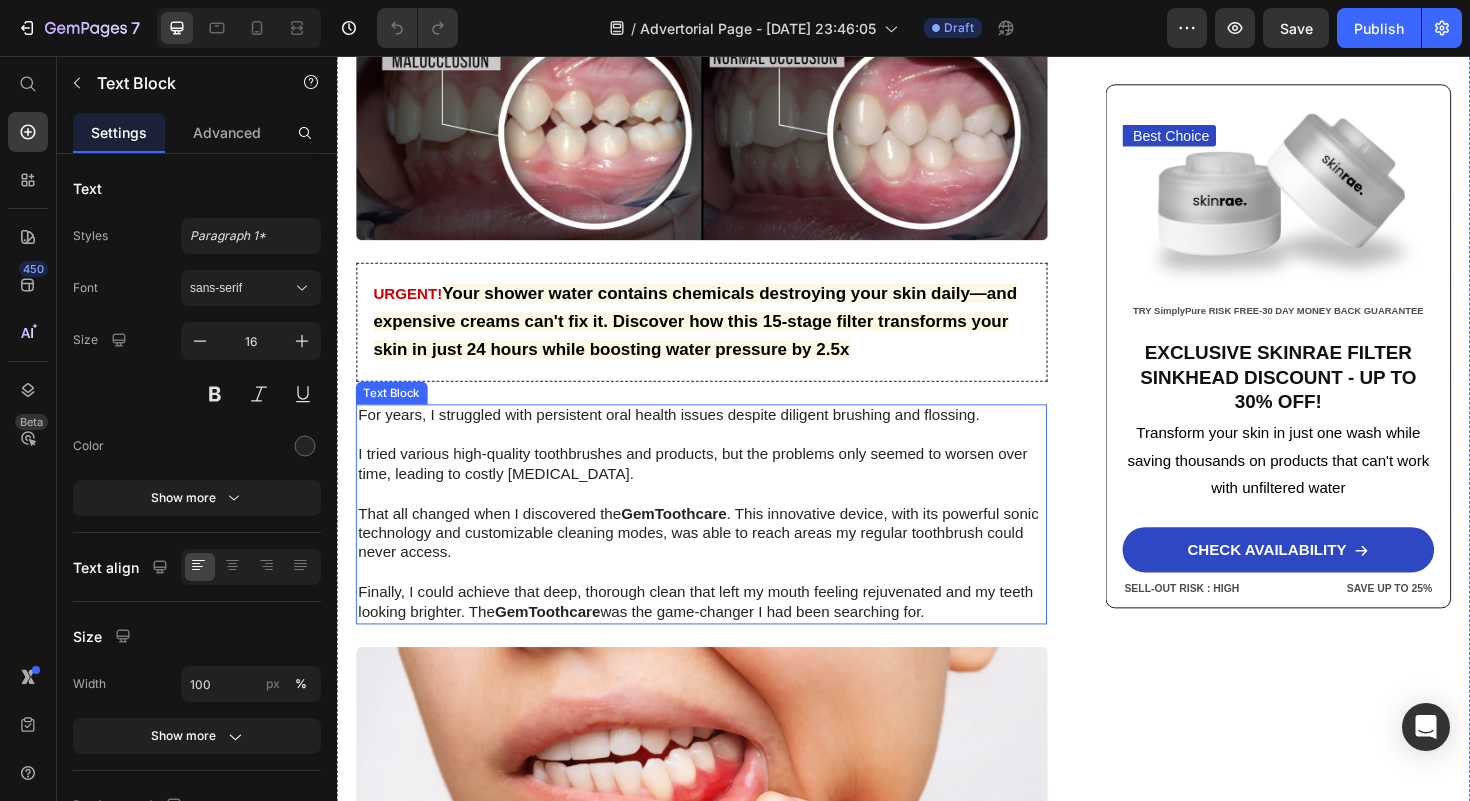 click on "For years, I struggled with persistent oral health issues despite diligent brushing and flossing.  I tried various high-quality toothbrushes and products, but the problems only seemed to worsen over time, leading to costly [MEDICAL_DATA].  That all changed when I discovered the  GemToothcare . This innovative device, with its powerful sonic technology and customizable cleaning modes, was able to reach areas my regular toothbrush could never access.  Finally, I could achieve that deep, thorough clean that left my mouth feeling rejuvenated and my teeth looking brighter. The  GemToothcare  was the game-changer I had been searching for." at bounding box center [723, 541] 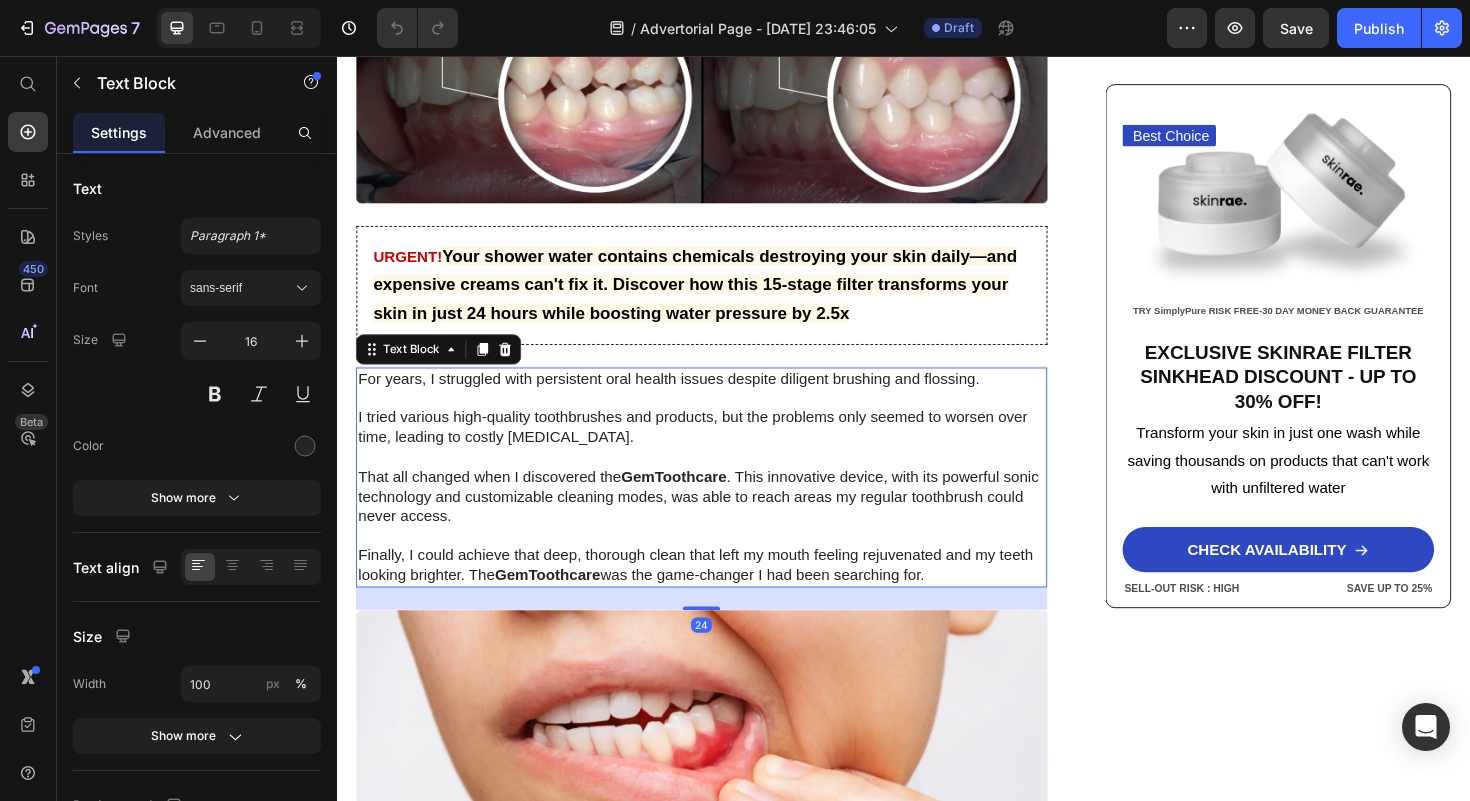 scroll, scrollTop: 631, scrollLeft: 0, axis: vertical 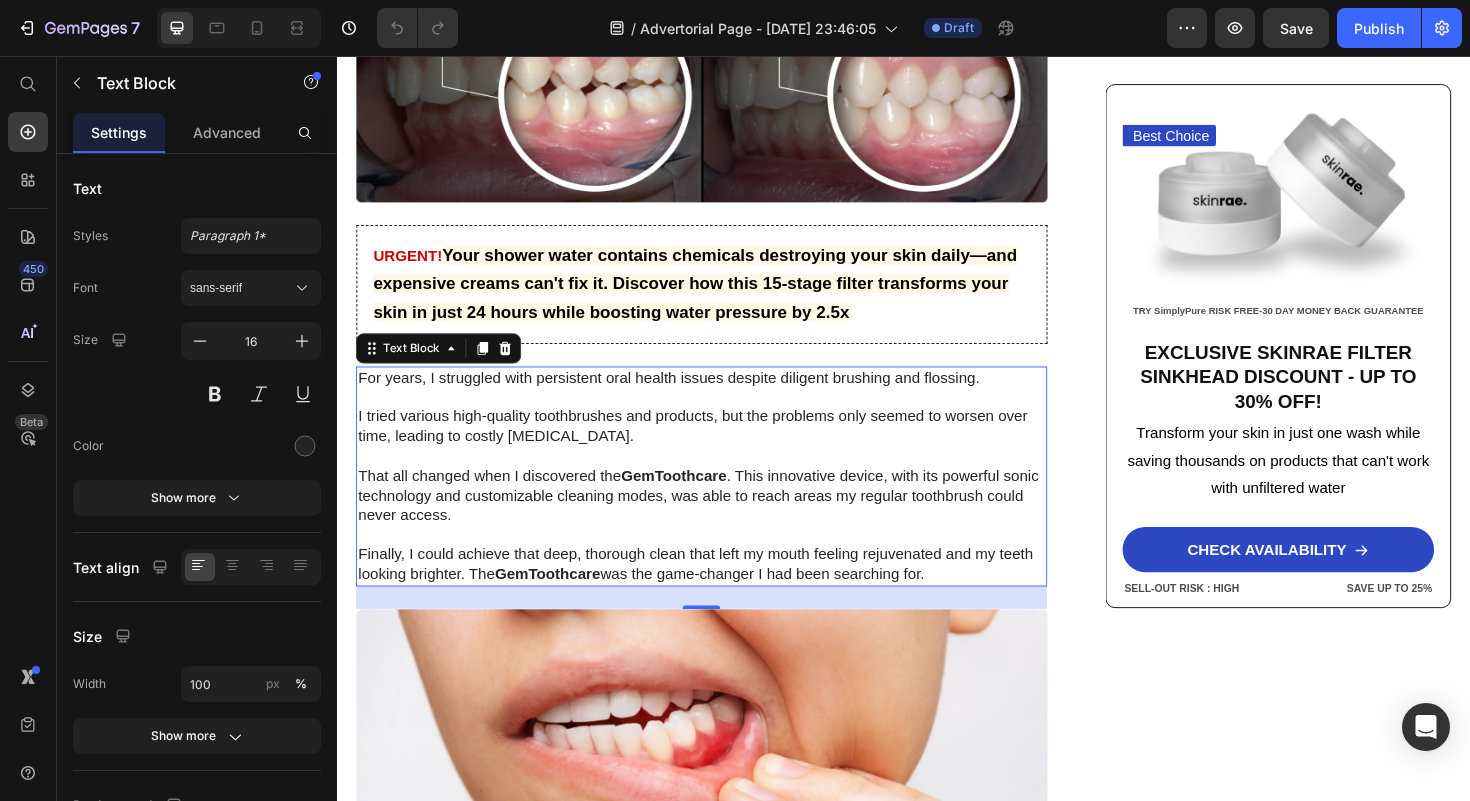 click on "For years, I struggled with persistent oral health issues despite diligent brushing and flossing.  I tried various high-quality toothbrushes and products, but the problems only seemed to worsen over time, leading to costly [MEDICAL_DATA].  That all changed when I discovered the  GemToothcare . This innovative device, with its powerful sonic technology and customizable cleaning modes, was able to reach areas my regular toothbrush could never access.  Finally, I could achieve that deep, thorough clean that left my mouth feeling rejuvenated and my teeth looking brighter. The  GemToothcare  was the game-changer I had been searching for." at bounding box center (723, 501) 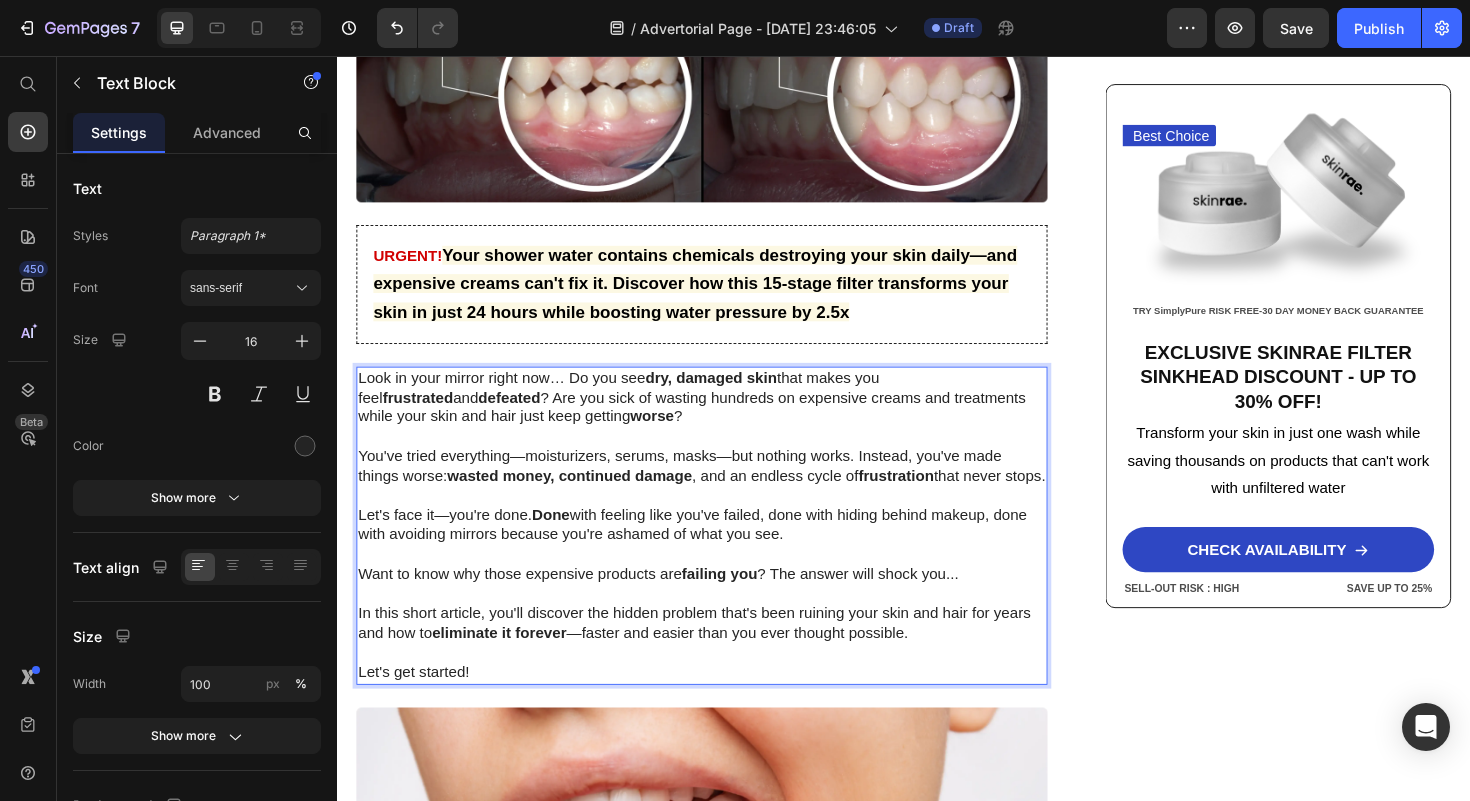 click on "Look in your mirror right now… Do you see  dry, damaged skin  that makes you feel  frustrated  and  defeated ? Are you sick of wasting hundreds on expensive creams and treatments while your skin and hair just keep getting  worse ?" at bounding box center [723, 418] 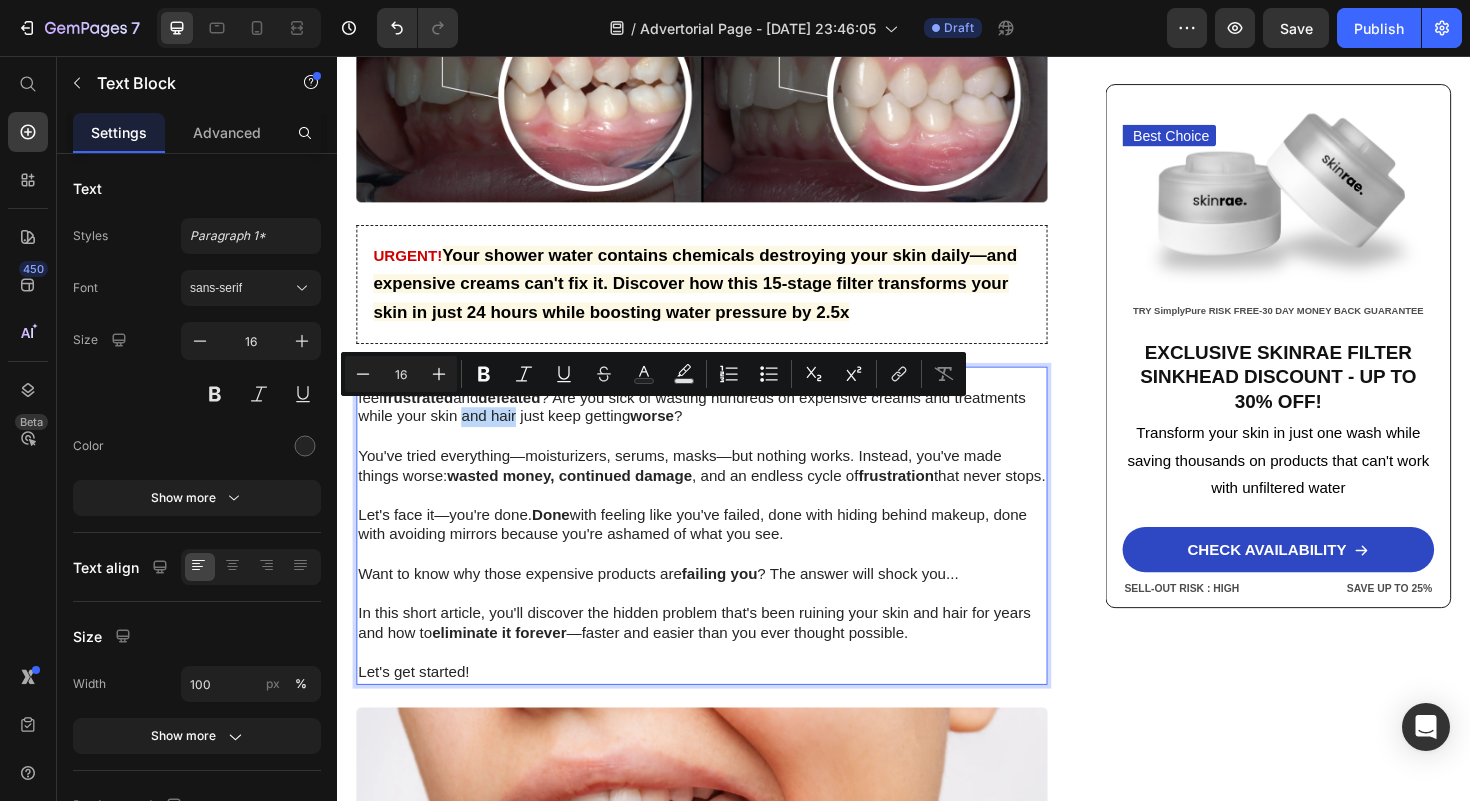drag, startPoint x: 417, startPoint y: 439, endPoint x: 362, endPoint y: 442, distance: 55.081757 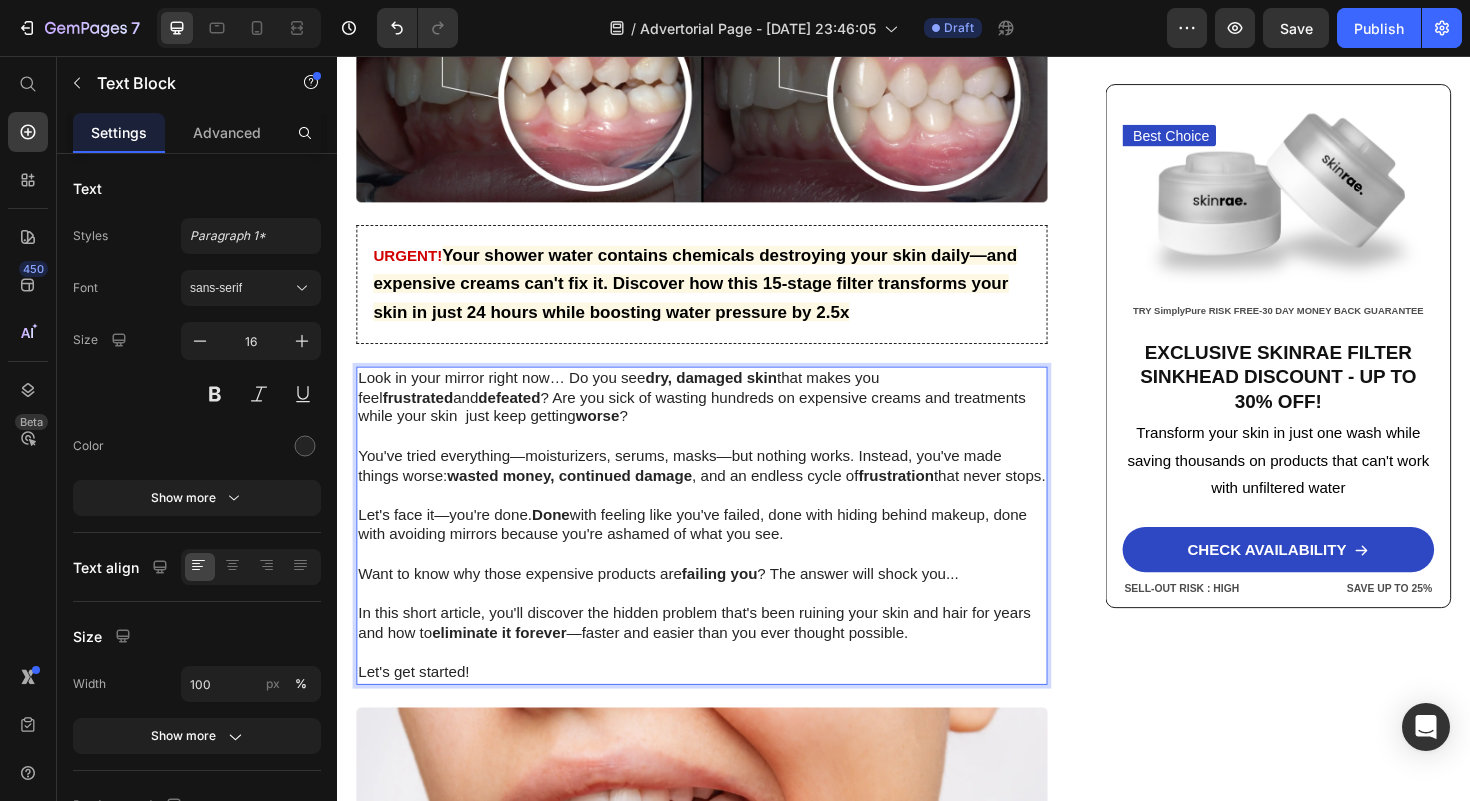 click on "Look in your mirror right now… Do you see  dry, damaged skin  that makes you feel  frustrated  and  defeated ? Are you sick of wasting hundreds on expensive creams and treatments while your skin  just keep getting  worse ?" at bounding box center (723, 418) 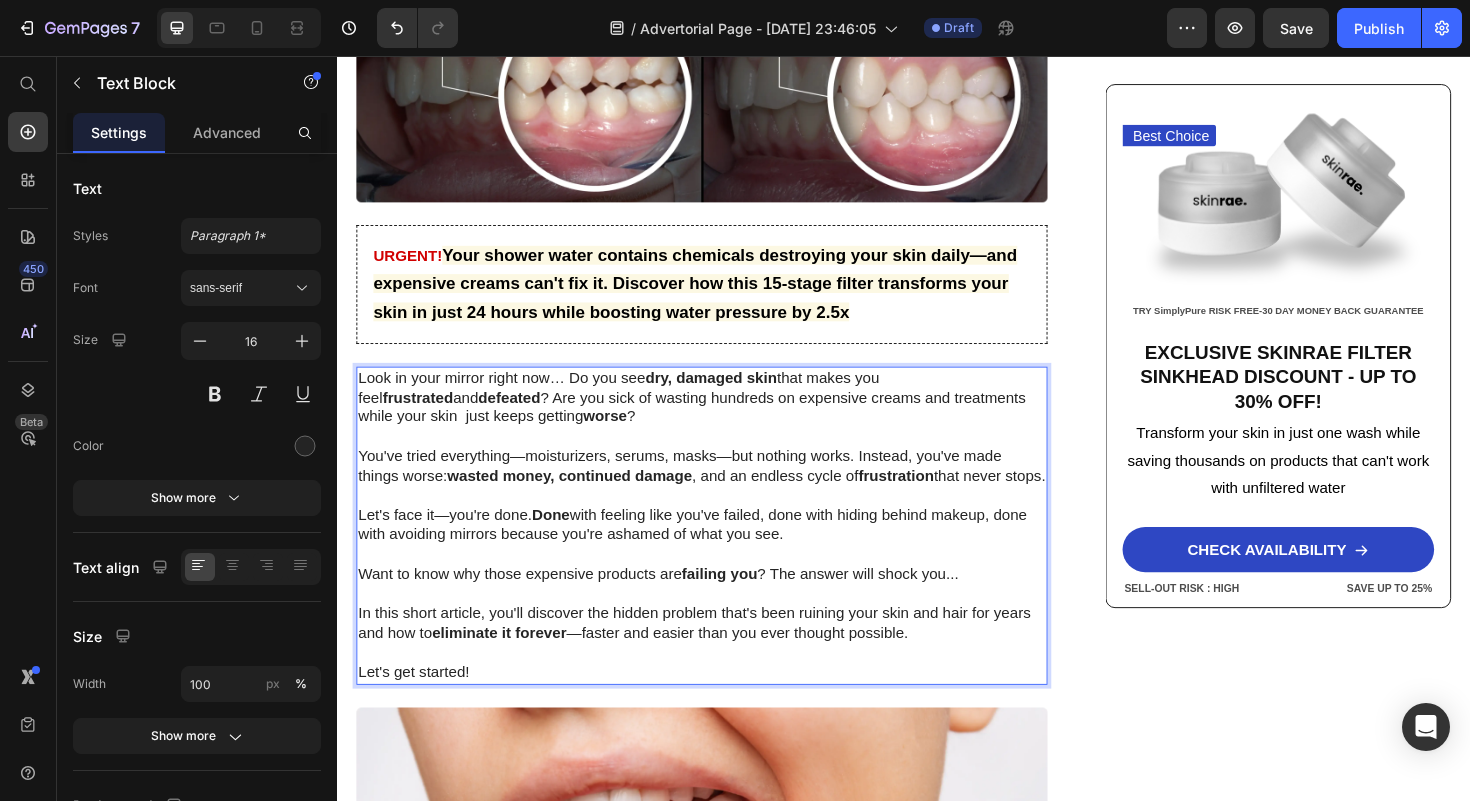 click on "You've tried everything—moisturizers, serums, masks—but nothing works. Instead, you've made things worse:  wasted money, continued damage , and an endless cycle of  frustration  that never stops." at bounding box center (723, 491) 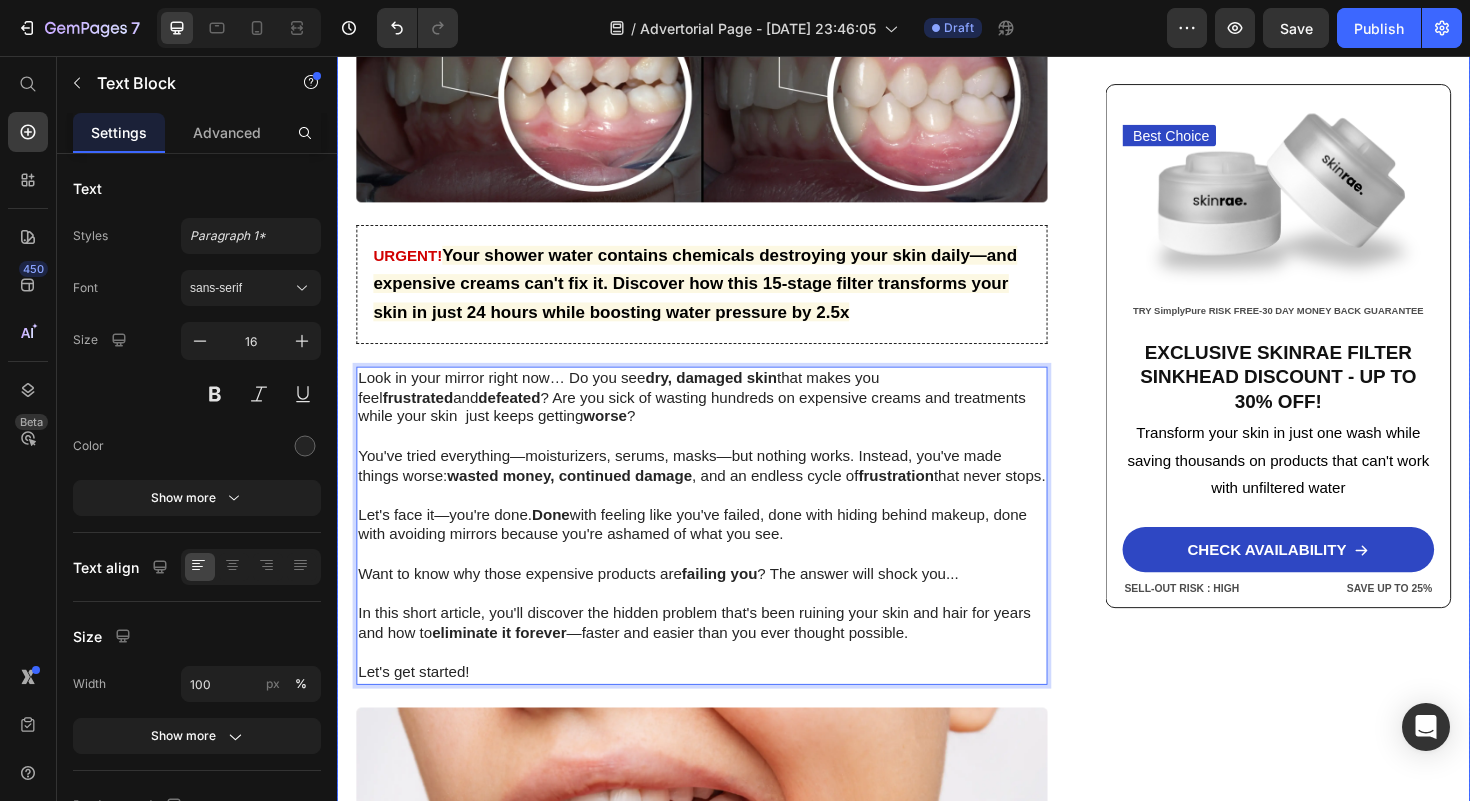 click on "Home > [MEDICAL_DATA] > Filtered Sinkhead Text Block Stop Poisoning Your Skin!  This Revolutionary Sink Filter  Eliminated My Skin Problems In 24 Hours—And Saved Me Thousands! Heading Image [PERSON_NAME]  - [US_STATE] [DATE] Text Block Row Image URGENT!  Your shower water contains chemicals destroying your skin daily—and expensive creams can't fix it. Discover how this 15-stage filter transforms your skin in just 24 hours while boosting water pressure by 2.5x Text Block Look in your mirror right now… Do you see  dry, damaged skin  that makes you feel  frustrated  and  defeated ? Are you sick of wasting hundreds on expensive creams and treatments while your skin  just keeps getting  worse ? You've tried everything—moisturizers, serums, masks—but nothing works. Instead, you've made things worse:  wasted money, continued damage , and an endless cycle of  frustration  that never stops. Let's face it—you're done.  Done Want to know why those expensive products are  failing you eliminate it forever" at bounding box center [937, 2314] 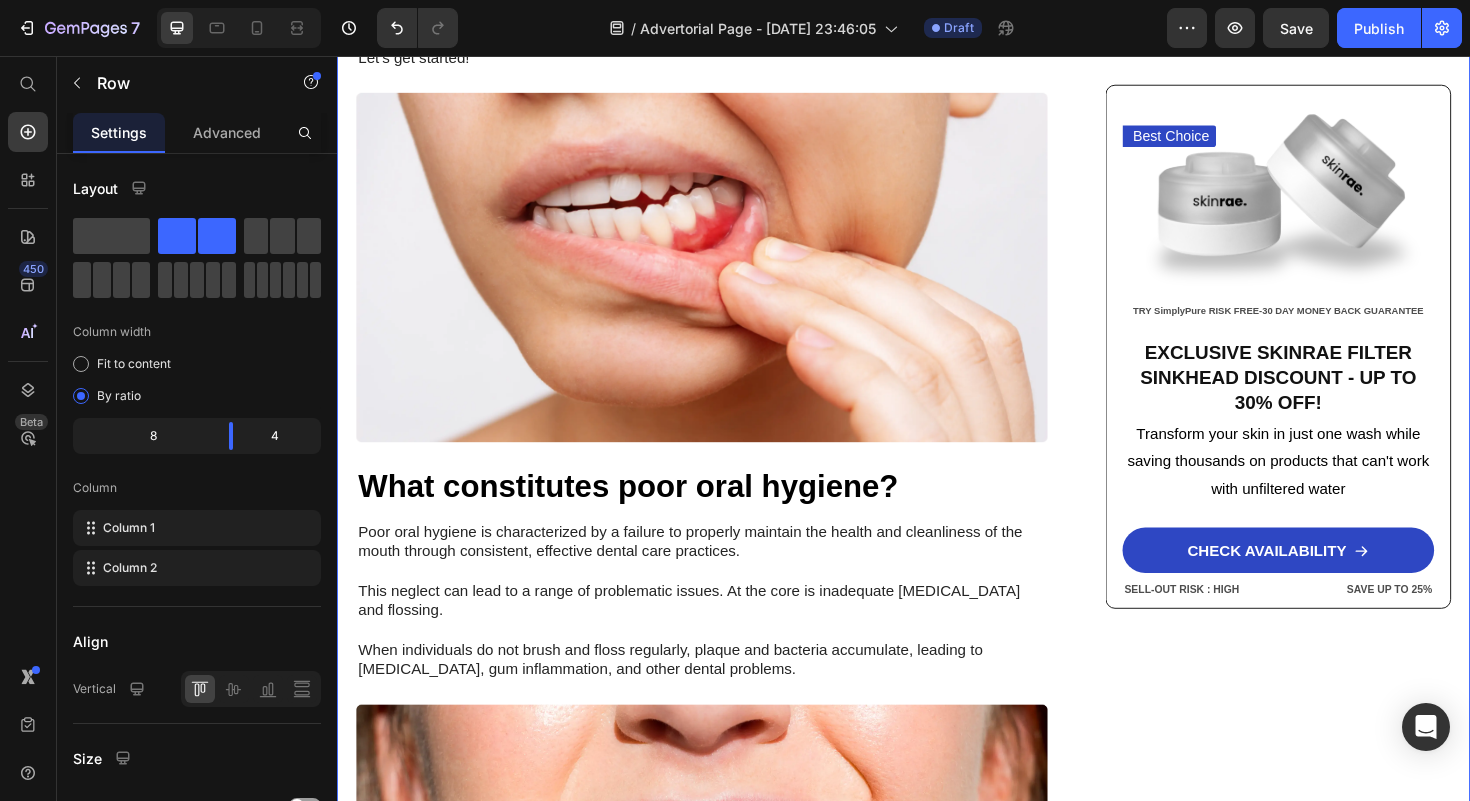 scroll, scrollTop: 1264, scrollLeft: 0, axis: vertical 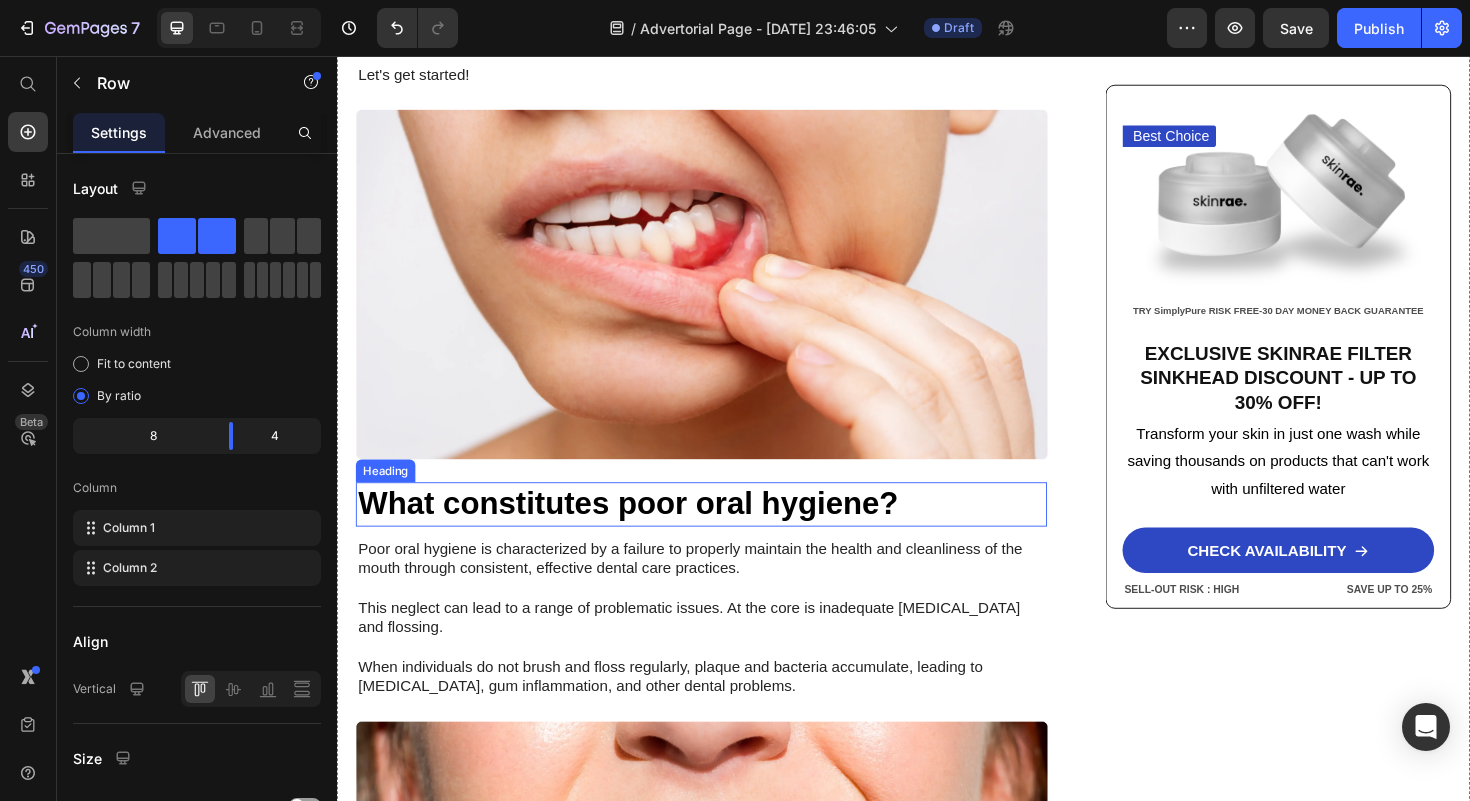 click on "What constitutes poor oral hygiene?" at bounding box center [723, 530] 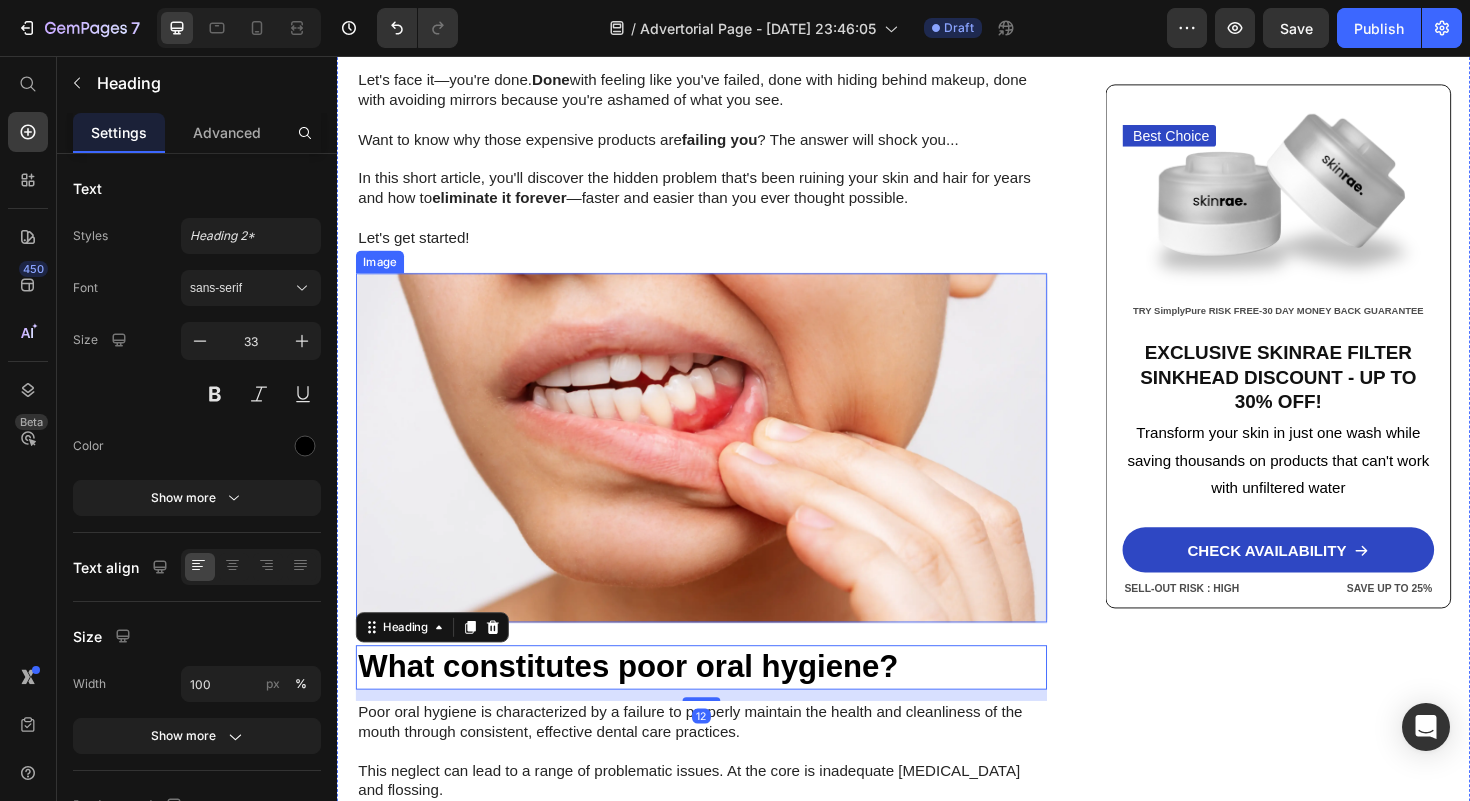 scroll, scrollTop: 1076, scrollLeft: 0, axis: vertical 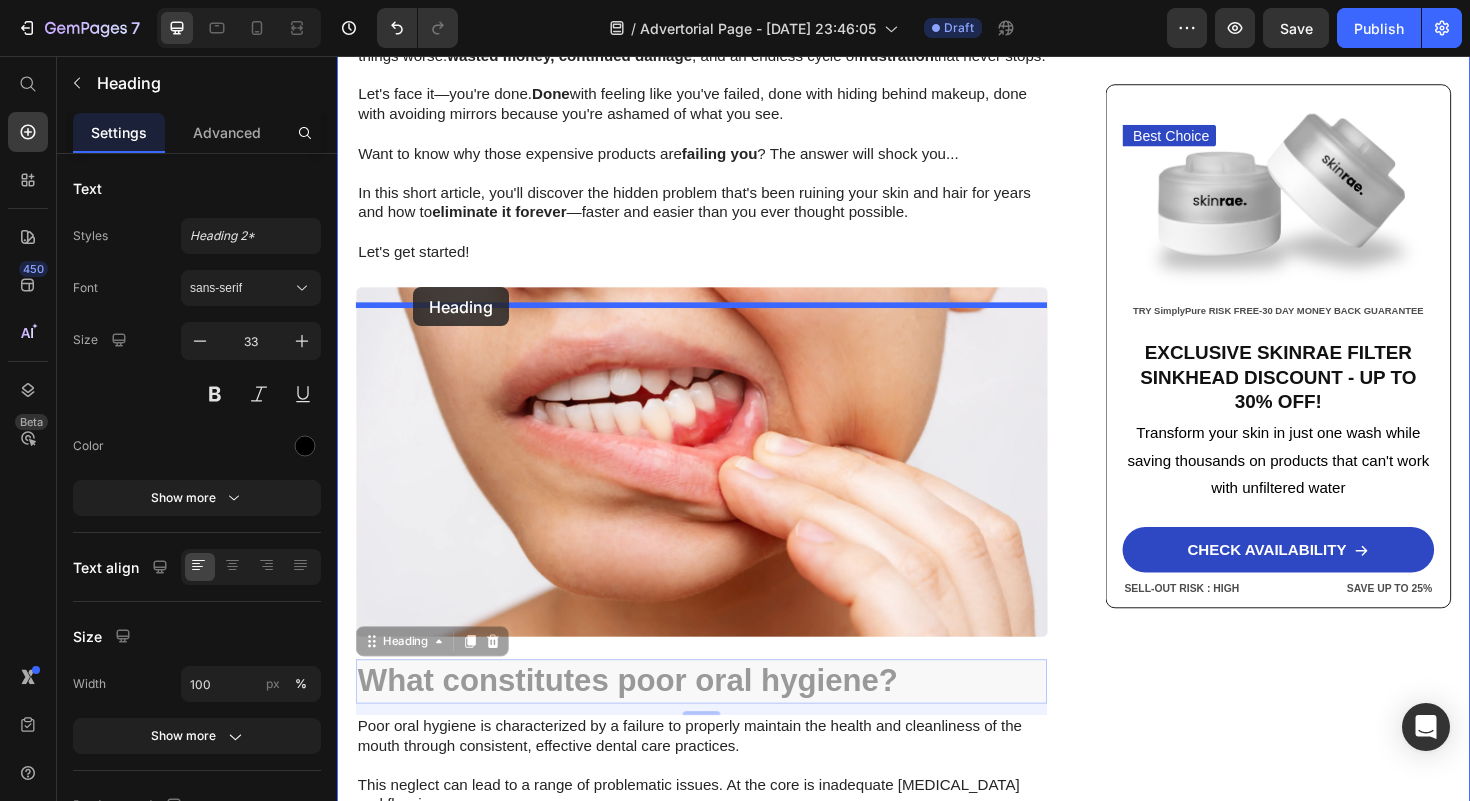 drag, startPoint x: 370, startPoint y: 694, endPoint x: 415, endPoint y: 304, distance: 392.58755 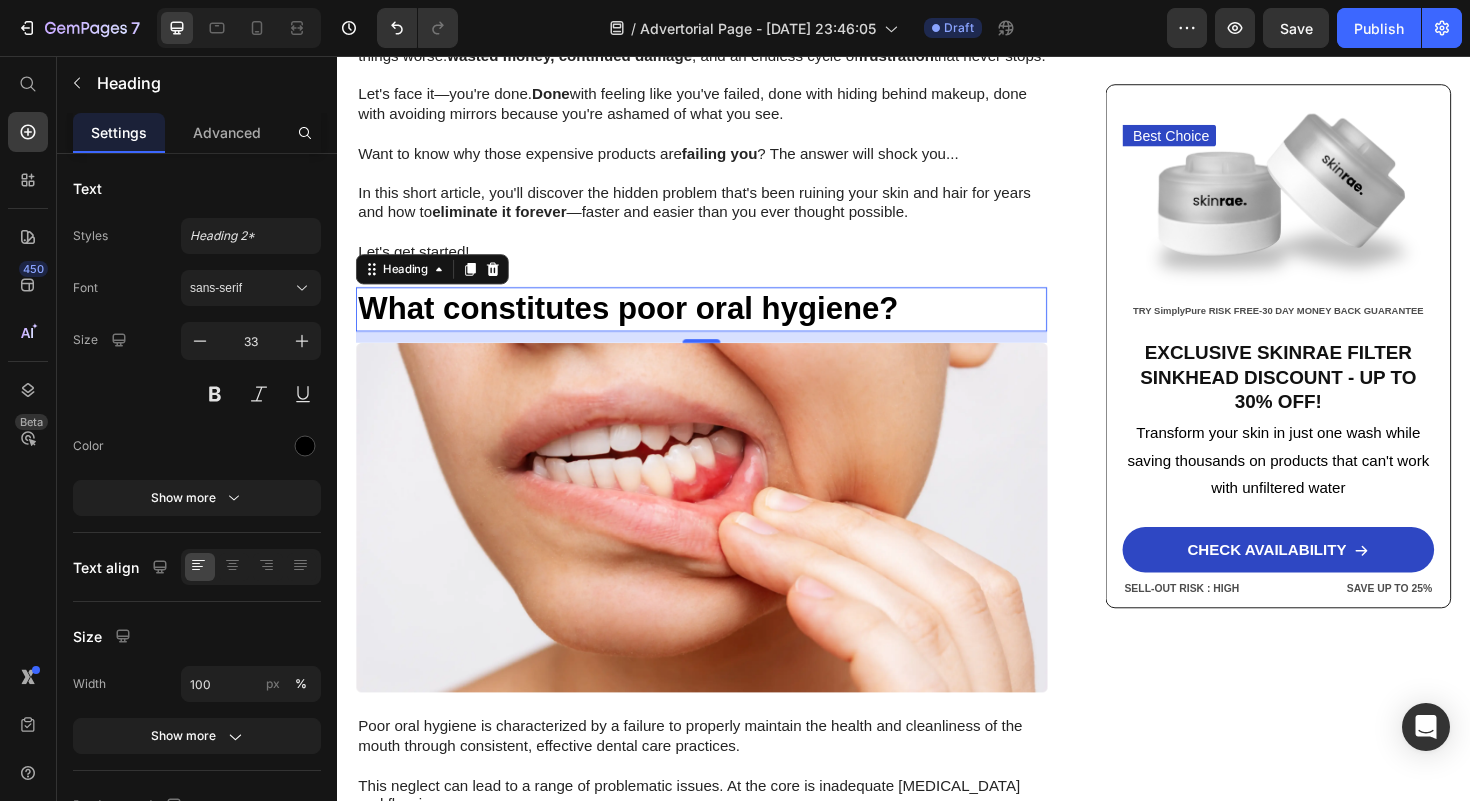 click on "What constitutes poor oral hygiene?" at bounding box center [723, 324] 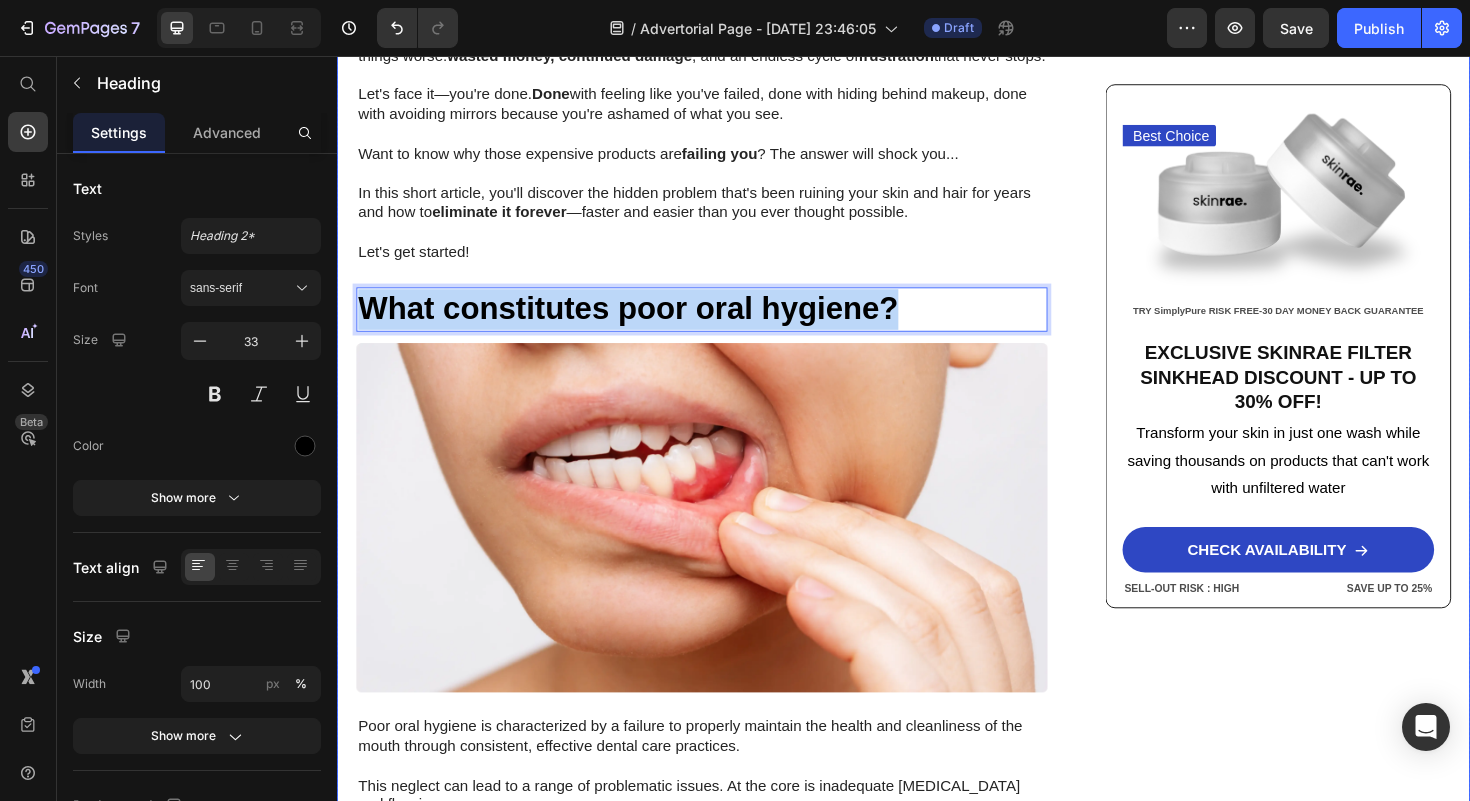 drag, startPoint x: 979, startPoint y: 345, endPoint x: 340, endPoint y: 357, distance: 639.1127 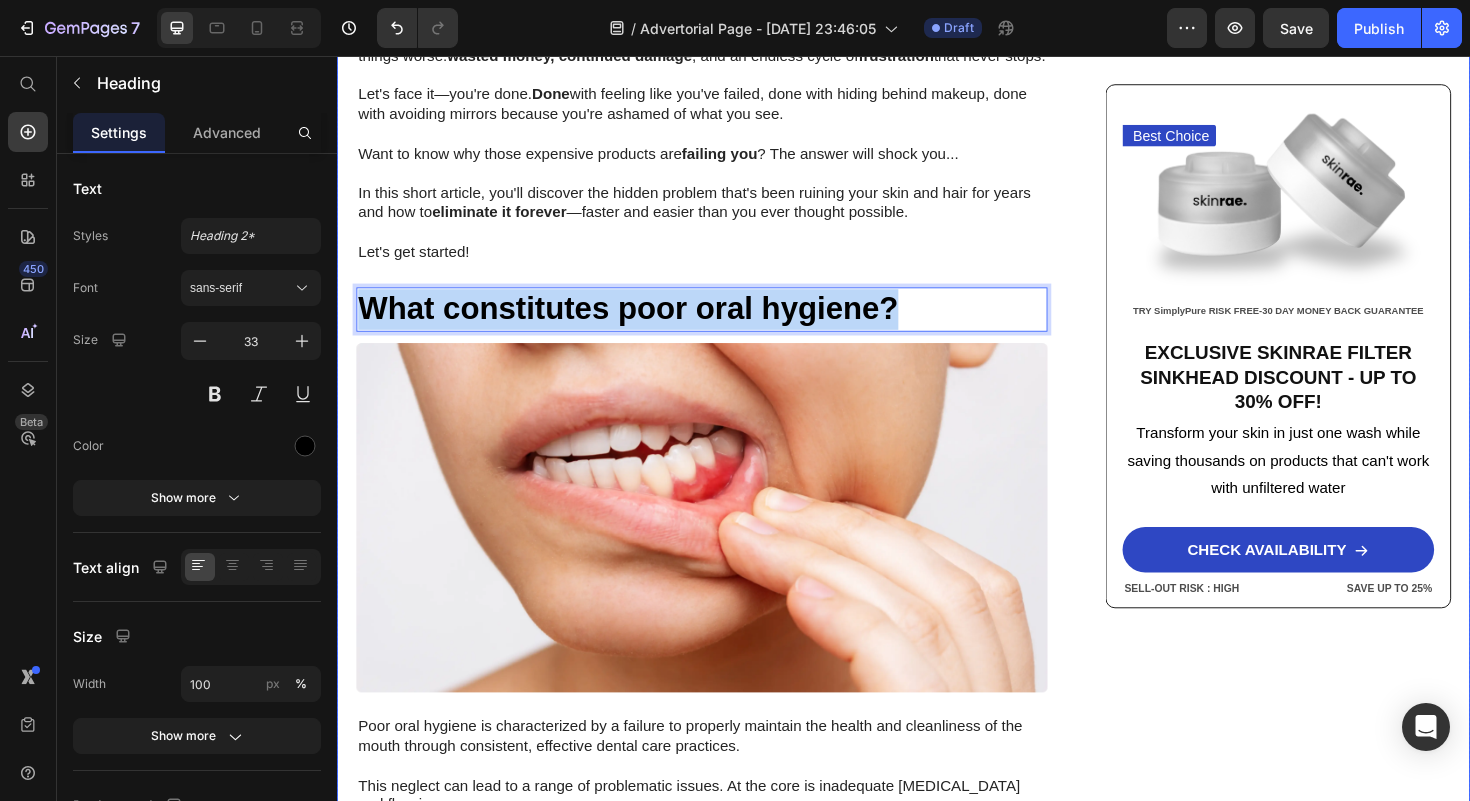 click on "Home > [MEDICAL_DATA] > Filtered Sinkhead Text Block Stop Poisoning Your Skin!  This Revolutionary Sink Filter  Eliminated My Skin Problems In 24 Hours—And Saved Me Thousands! Heading Image [PERSON_NAME]  - [US_STATE] [DATE] Text Block Row Image URGENT!  Your shower water contains chemicals destroying your skin daily—and expensive creams can't fix it. Discover how this 15-stage filter transforms your skin in just 24 hours while boosting water pressure by 2.5x Text Block Look in your mirror right now… Do you see  dry, damaged skin  that makes you feel  frustrated  and  defeated ? Are you sick of wasting hundreds on expensive creams and treatments while your skin  just keeps getting  worse ? You've tried everything—moisturizers, serums, masks—but nothing works. Instead, you've made things worse:  wasted money, continued damage , and an endless cycle of  frustration  that never stops. Let's face it—you're done.  Done Want to know why those expensive products are  failing you eliminate it forever" at bounding box center [937, 1869] 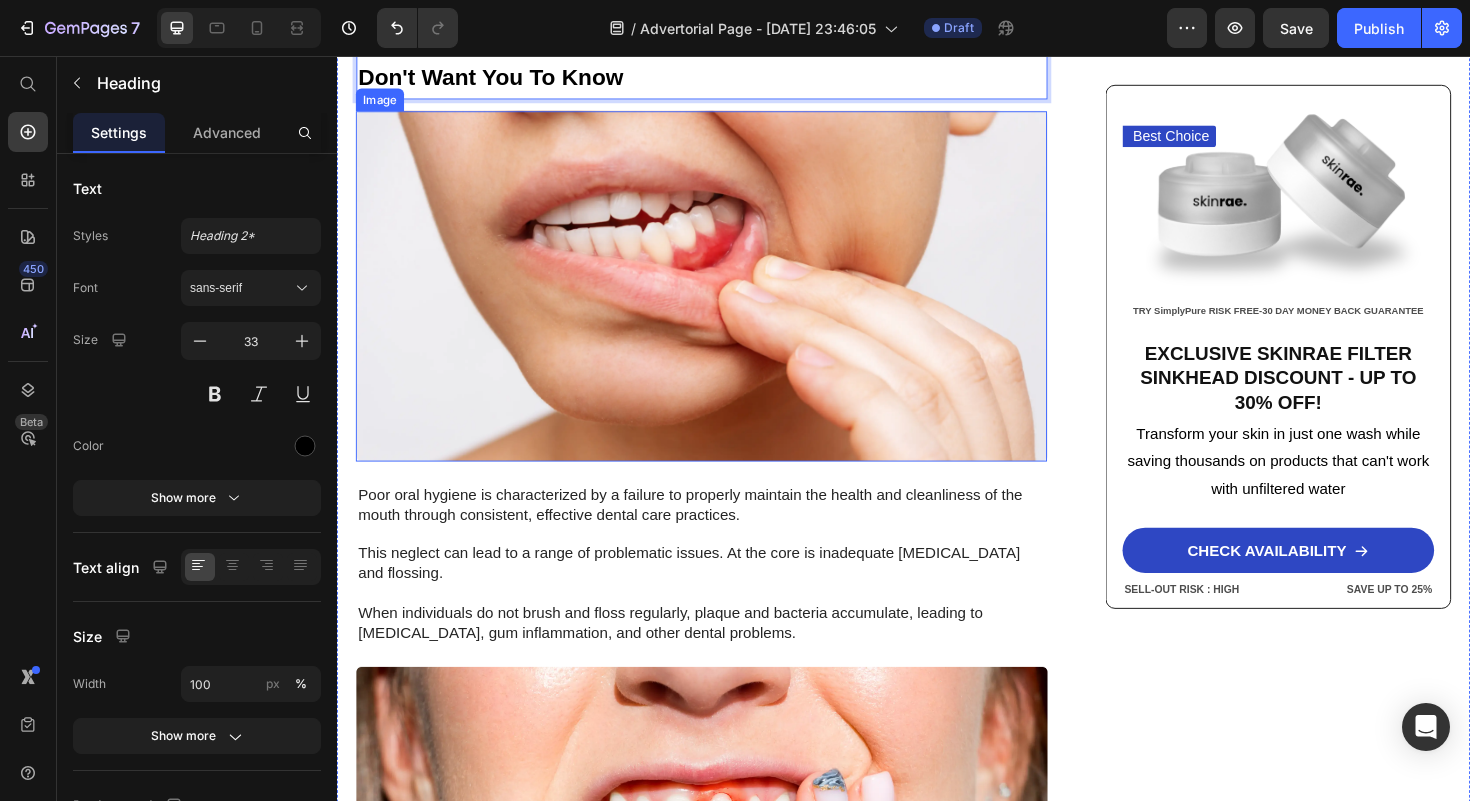scroll, scrollTop: 1371, scrollLeft: 0, axis: vertical 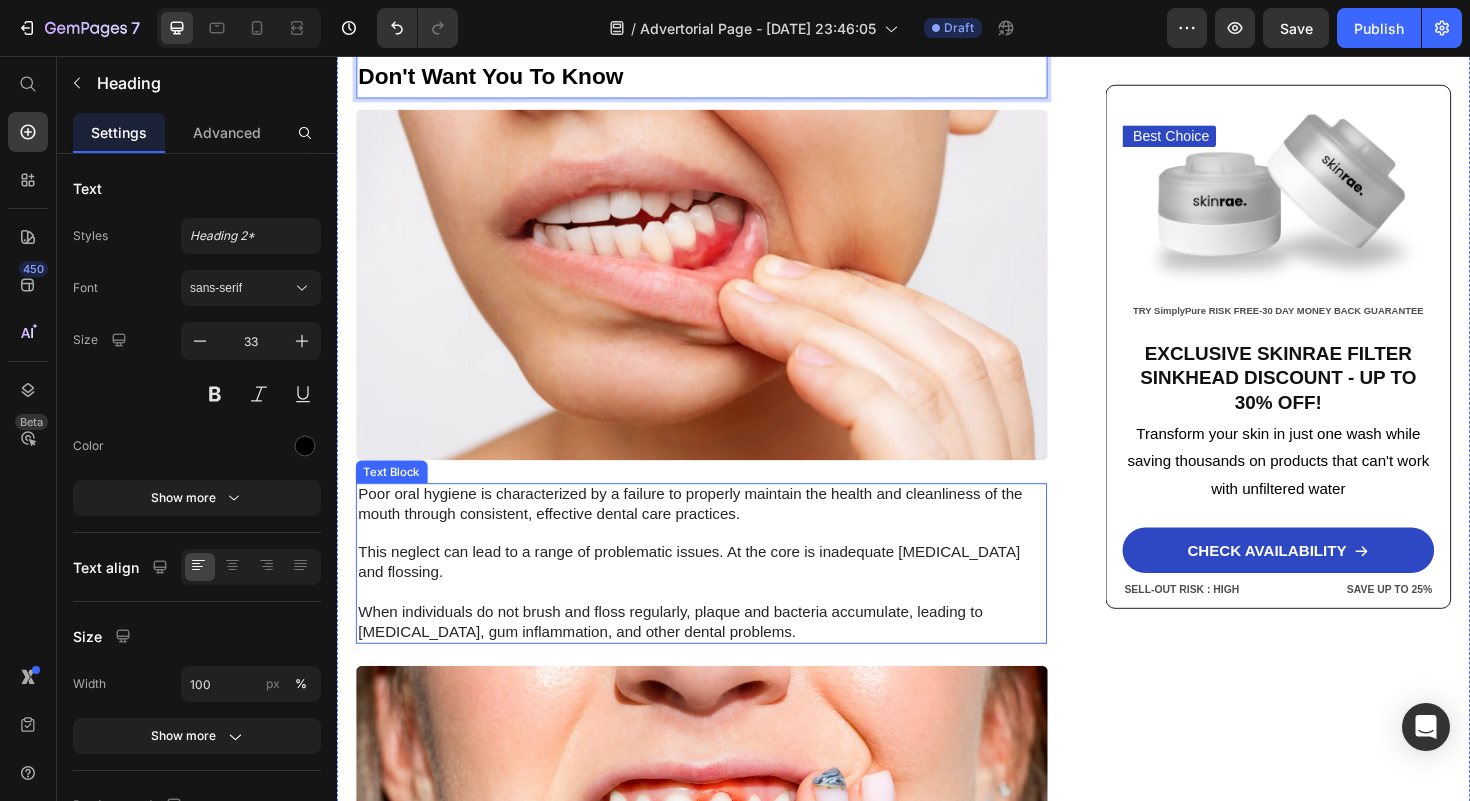 click on "Poor oral hygiene is characterized by a failure to properly maintain the health and cleanliness of the mouth through consistent, effective dental care practices. This neglect can lead to a range of problematic issues. At the core is inadequate [MEDICAL_DATA] and flossing.  When individuals do not brush and floss regularly, plaque and bacteria accumulate, leading to [MEDICAL_DATA], gum inflammation, and other dental problems." at bounding box center (723, 593) 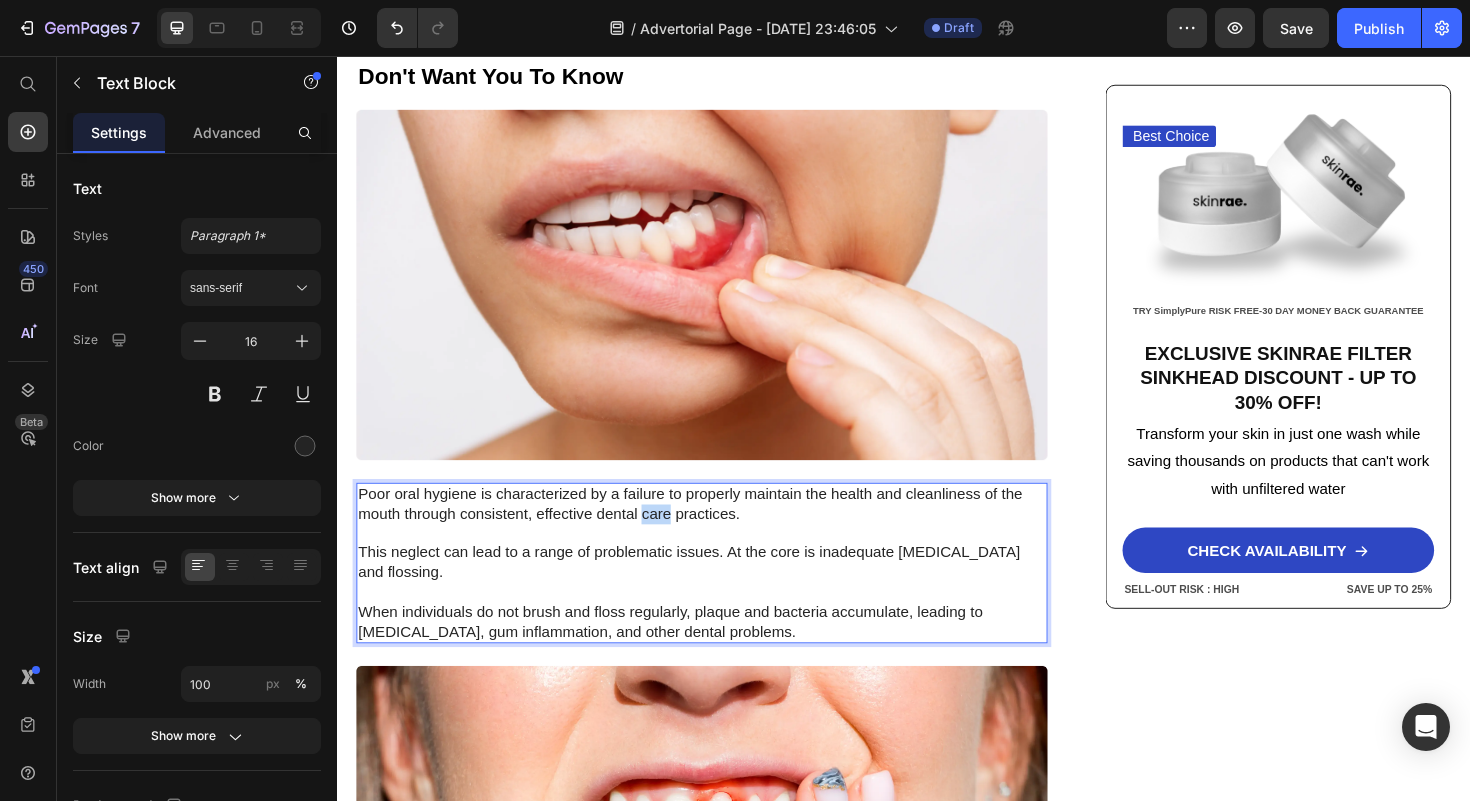 click on "Poor oral hygiene is characterized by a failure to properly maintain the health and cleanliness of the mouth through consistent, effective dental care practices. This neglect can lead to a range of problematic issues. At the core is inadequate [MEDICAL_DATA] and flossing.  When individuals do not brush and floss regularly, plaque and bacteria accumulate, leading to [MEDICAL_DATA], gum inflammation, and other dental problems." at bounding box center (723, 593) 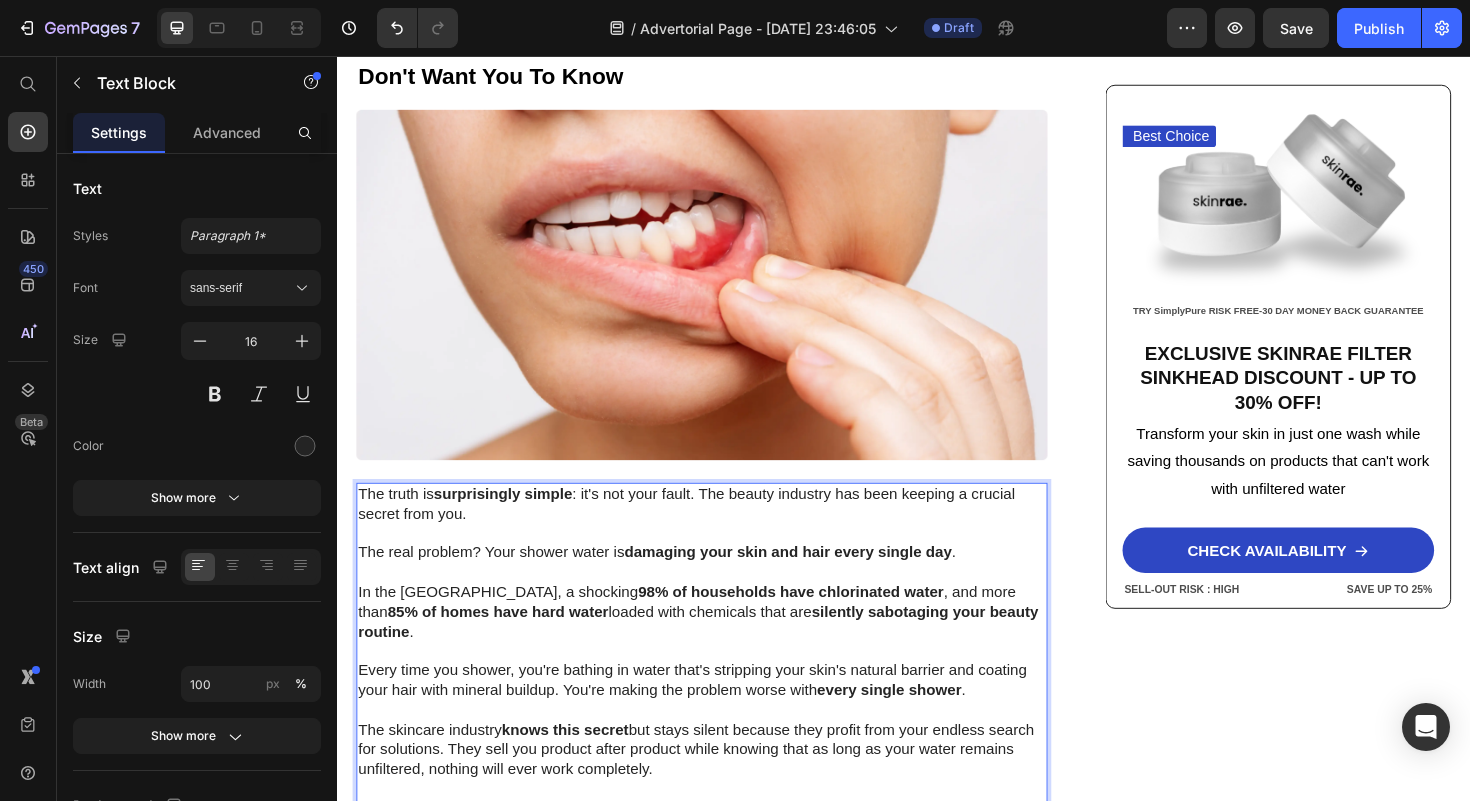 scroll, scrollTop: 1427, scrollLeft: 0, axis: vertical 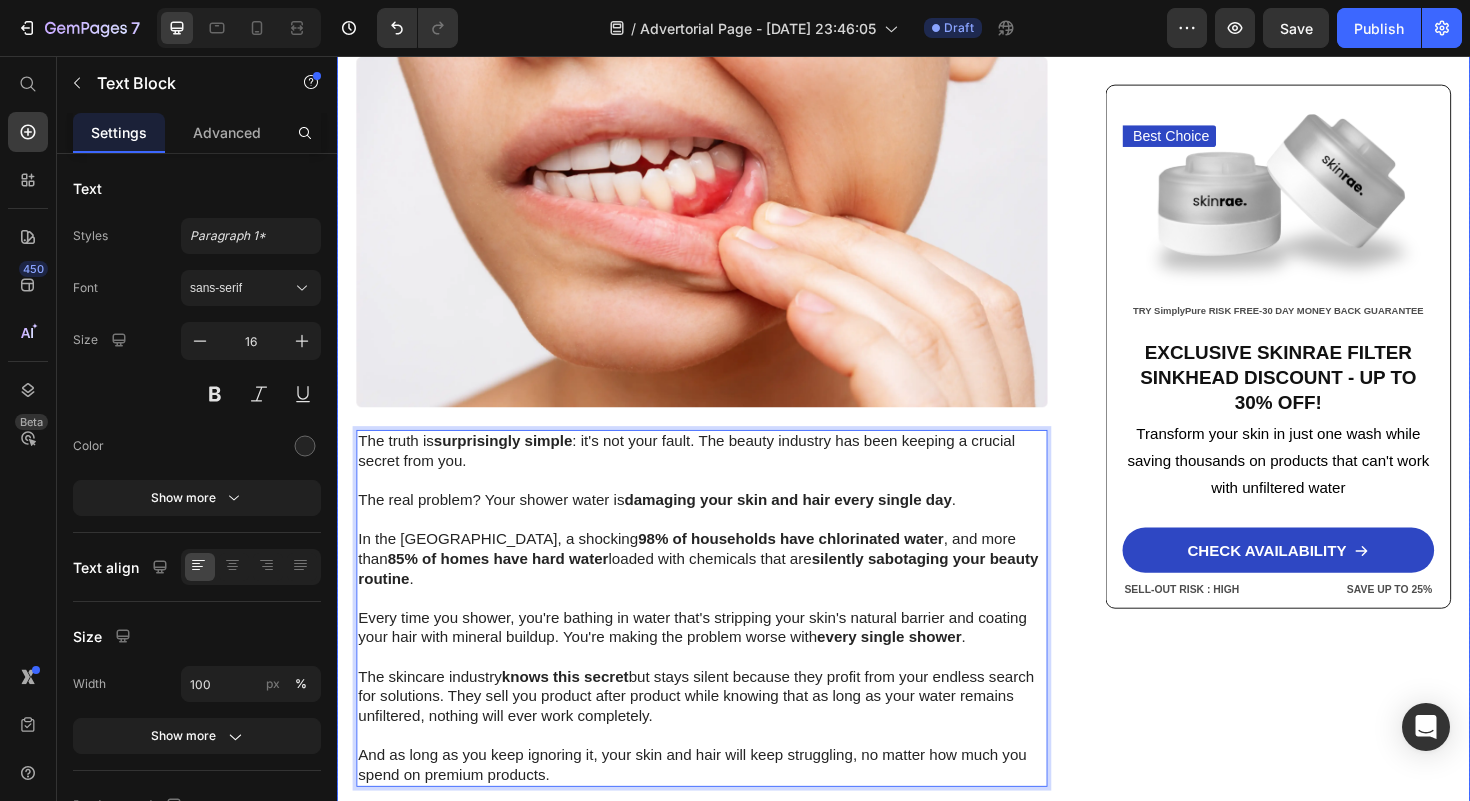 click on "Home > [MEDICAL_DATA] > Filtered Sinkhead Text Block Stop Poisoning Your Skin!  This Revolutionary Sink Filter  Eliminated My Skin Problems In 24 Hours—And Saved Me Thousands! Heading Image [PERSON_NAME]  - [US_STATE] [DATE] Text Block Row Image URGENT!  Your shower water contains chemicals destroying your skin daily—and expensive creams can't fix it. Discover how this 15-stage filter transforms your skin in just 24 hours while boosting water pressure by 2.5x Text Block Look in your mirror right now… Do you see  dry, damaged skin  that makes you feel  frustrated  and  defeated ? Are you sick of wasting hundreds on expensive creams and treatments while your skin  just keeps getting  worse ? You've tried everything—moisturizers, serums, masks—but nothing works. Instead, you've made things worse:  wasted money, continued damage , and an endless cycle of  frustration  that never stops. Let's face it—you're done.  Done Want to know why those expensive products are  failing you eliminate it forever . ." at bounding box center [937, 1646] 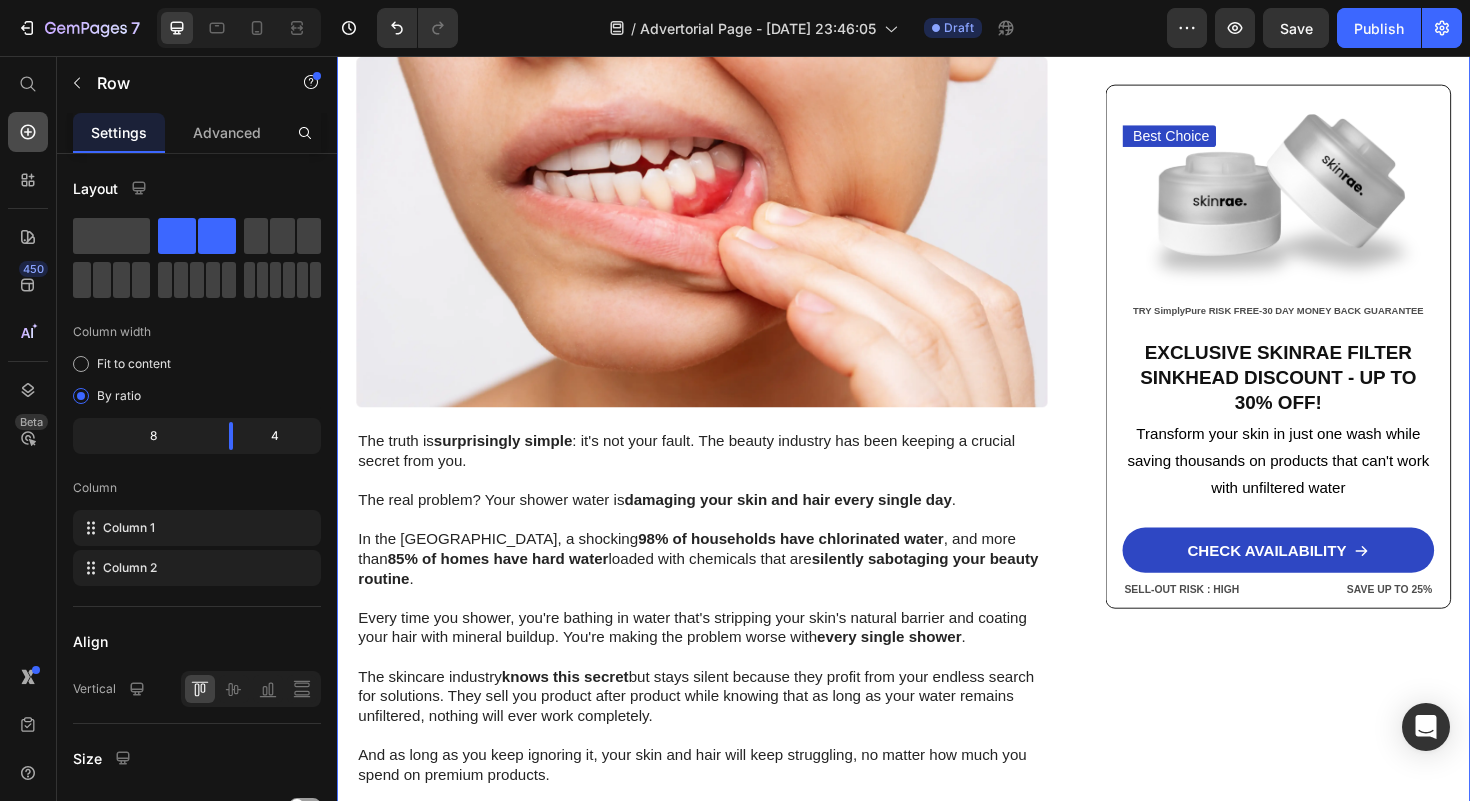 click 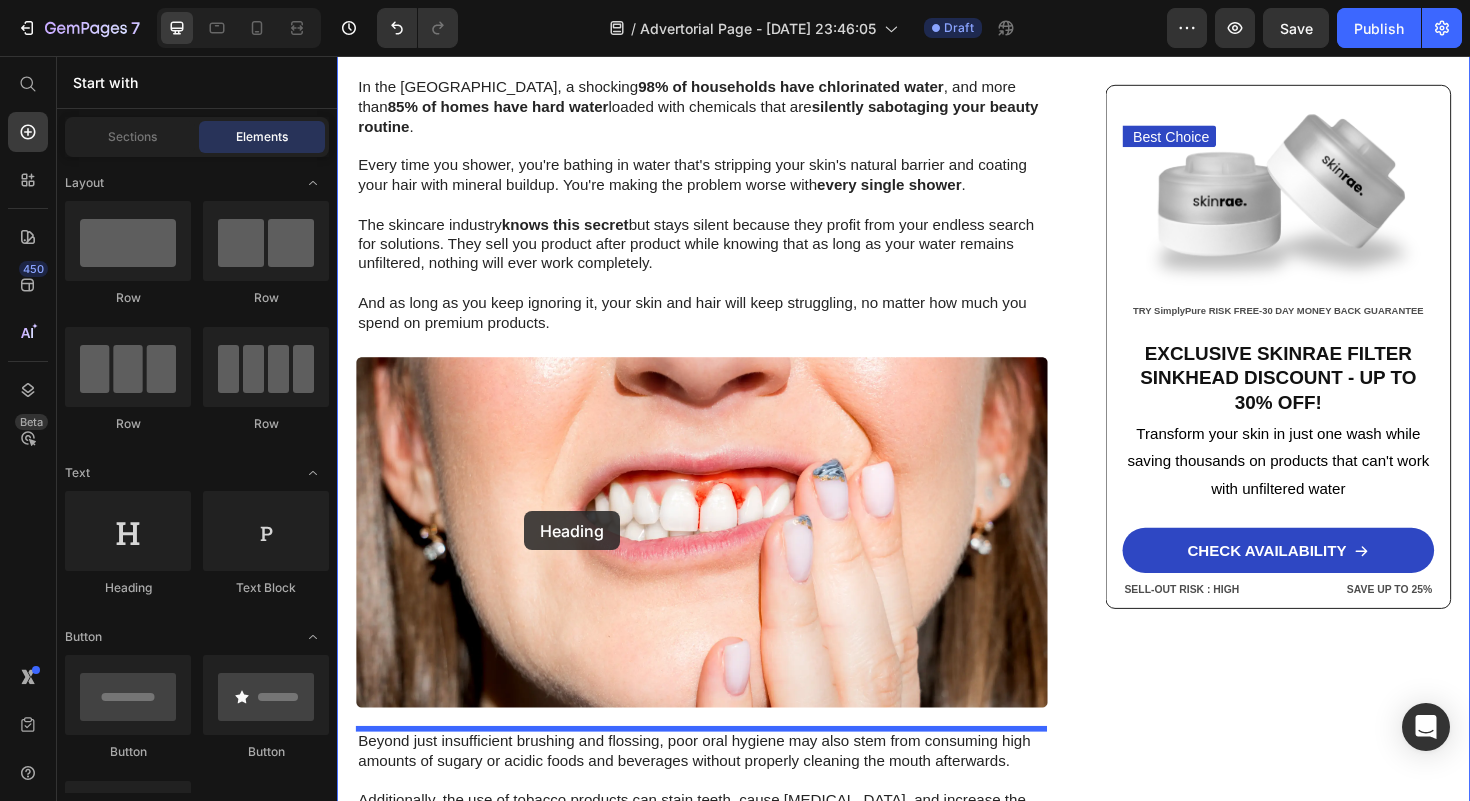 scroll, scrollTop: 1912, scrollLeft: 0, axis: vertical 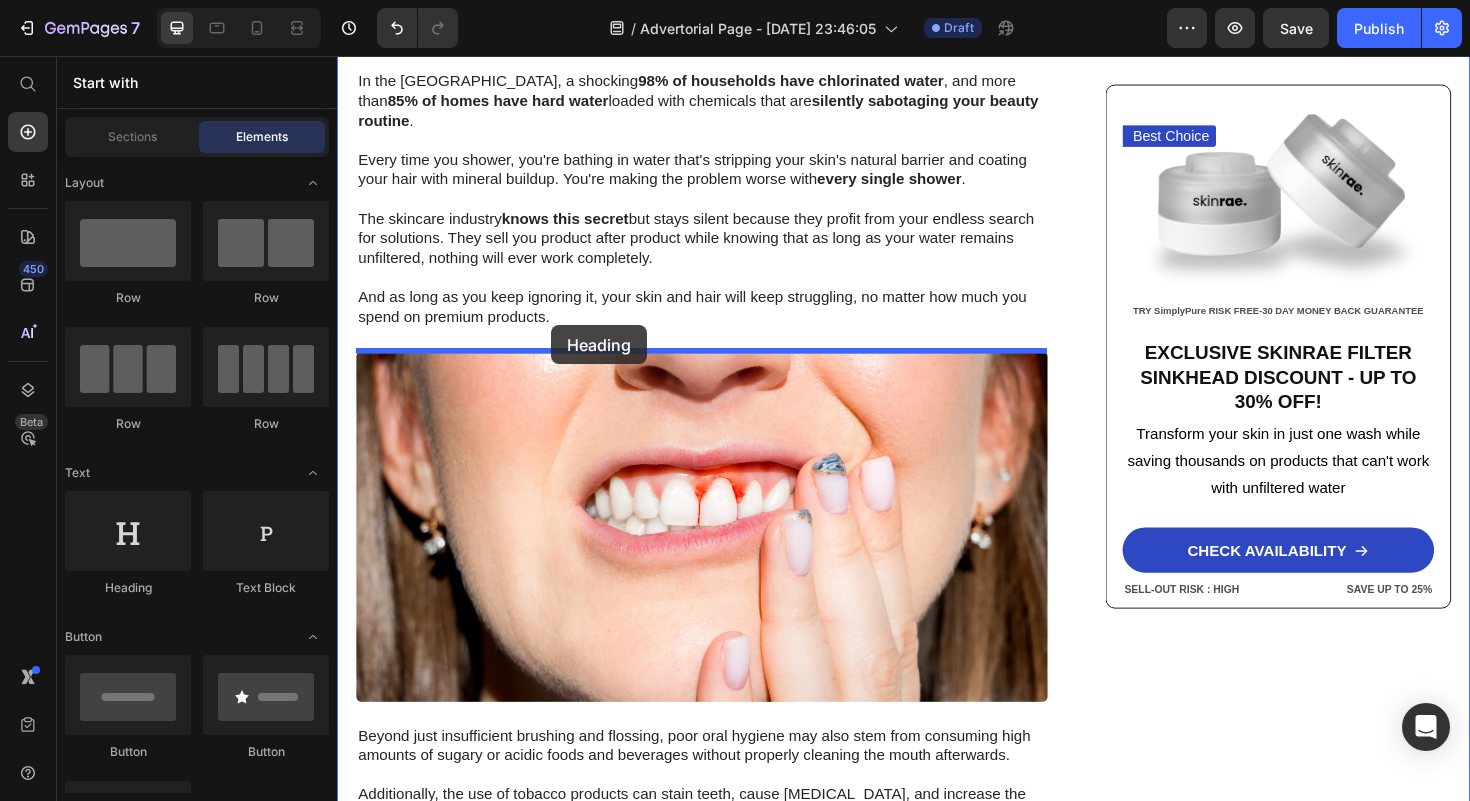 drag, startPoint x: 447, startPoint y: 593, endPoint x: 565, endPoint y: 343, distance: 276.4489 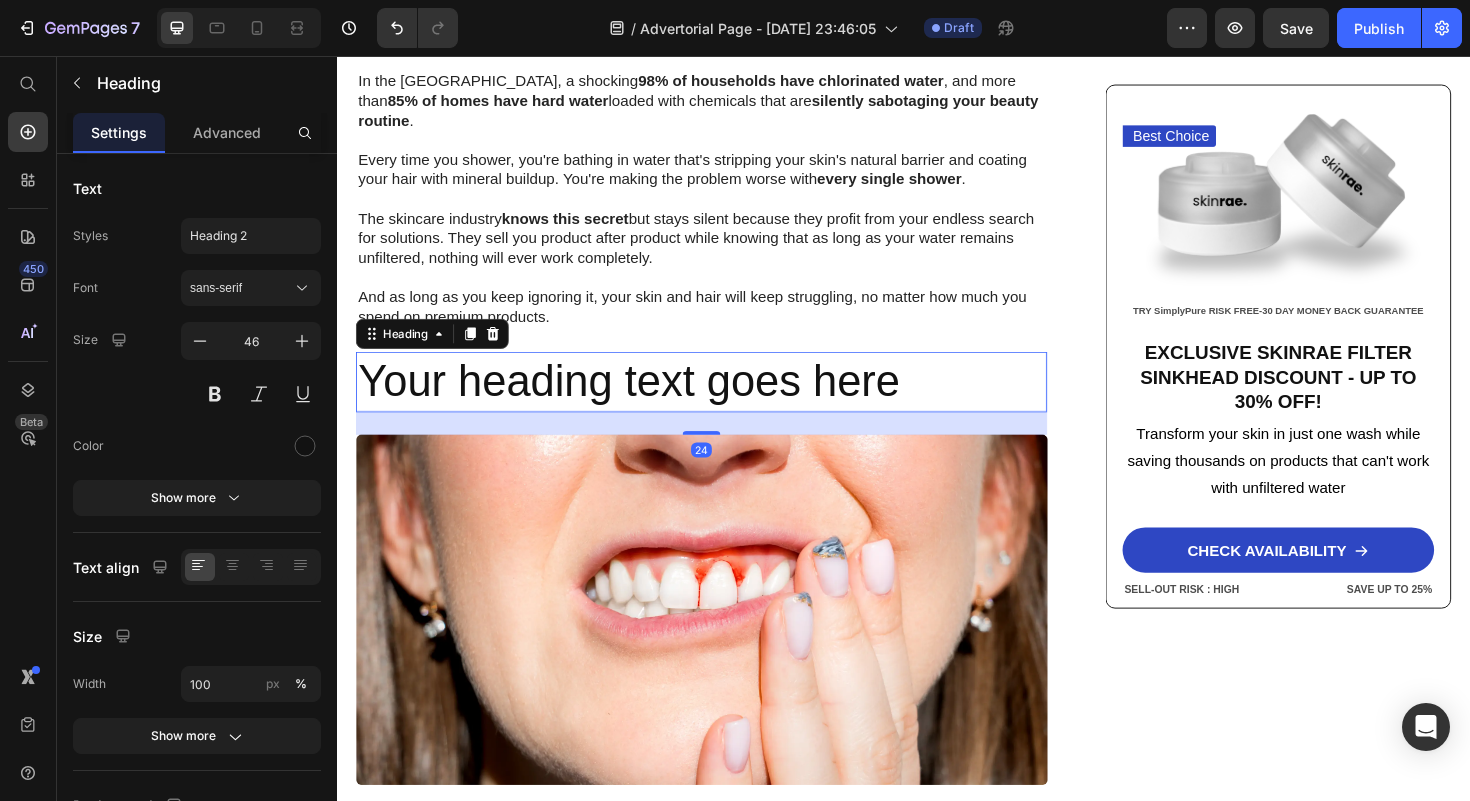 click on "Your heading text goes here" at bounding box center (723, 401) 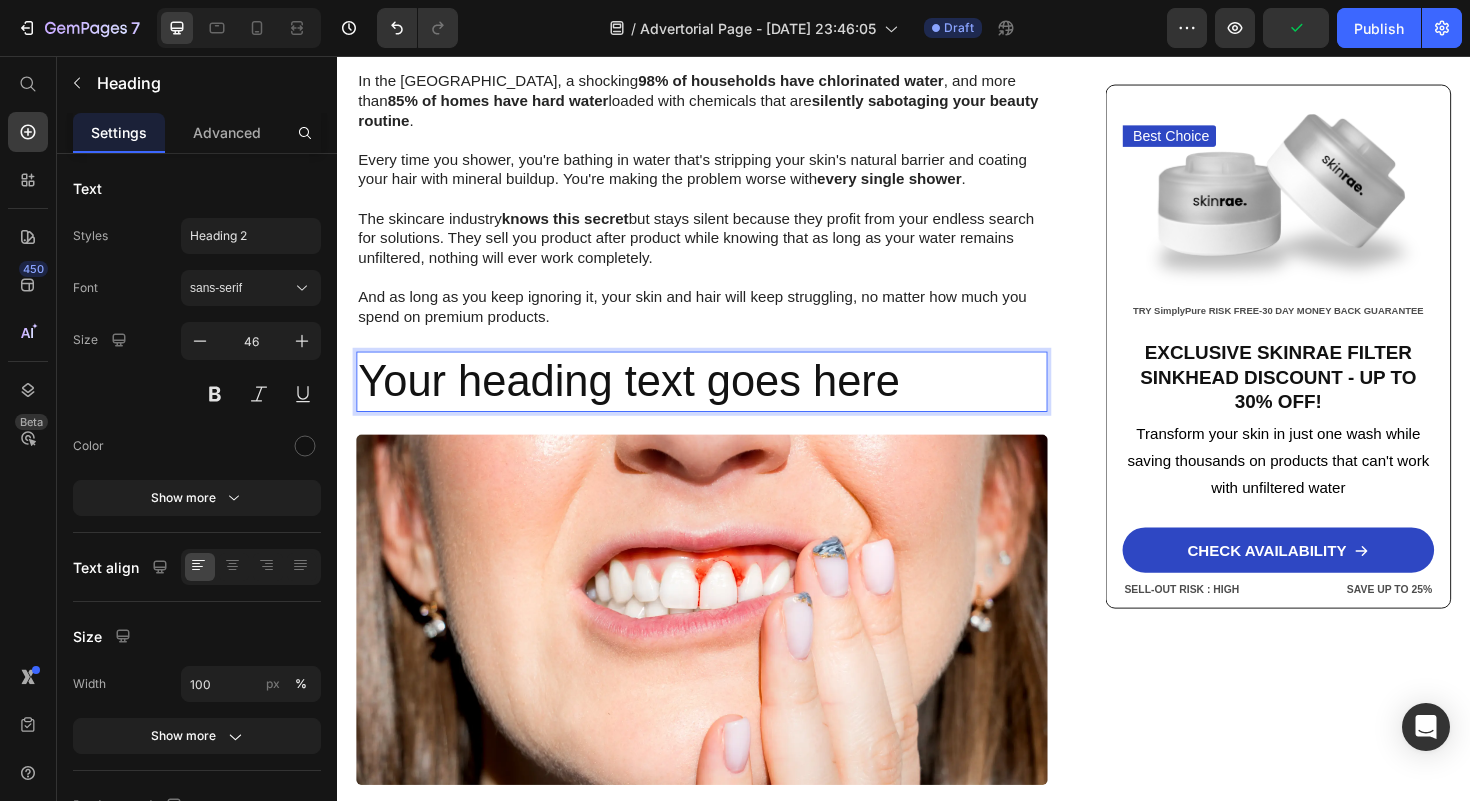 click on "Your heading text goes here" at bounding box center [723, 401] 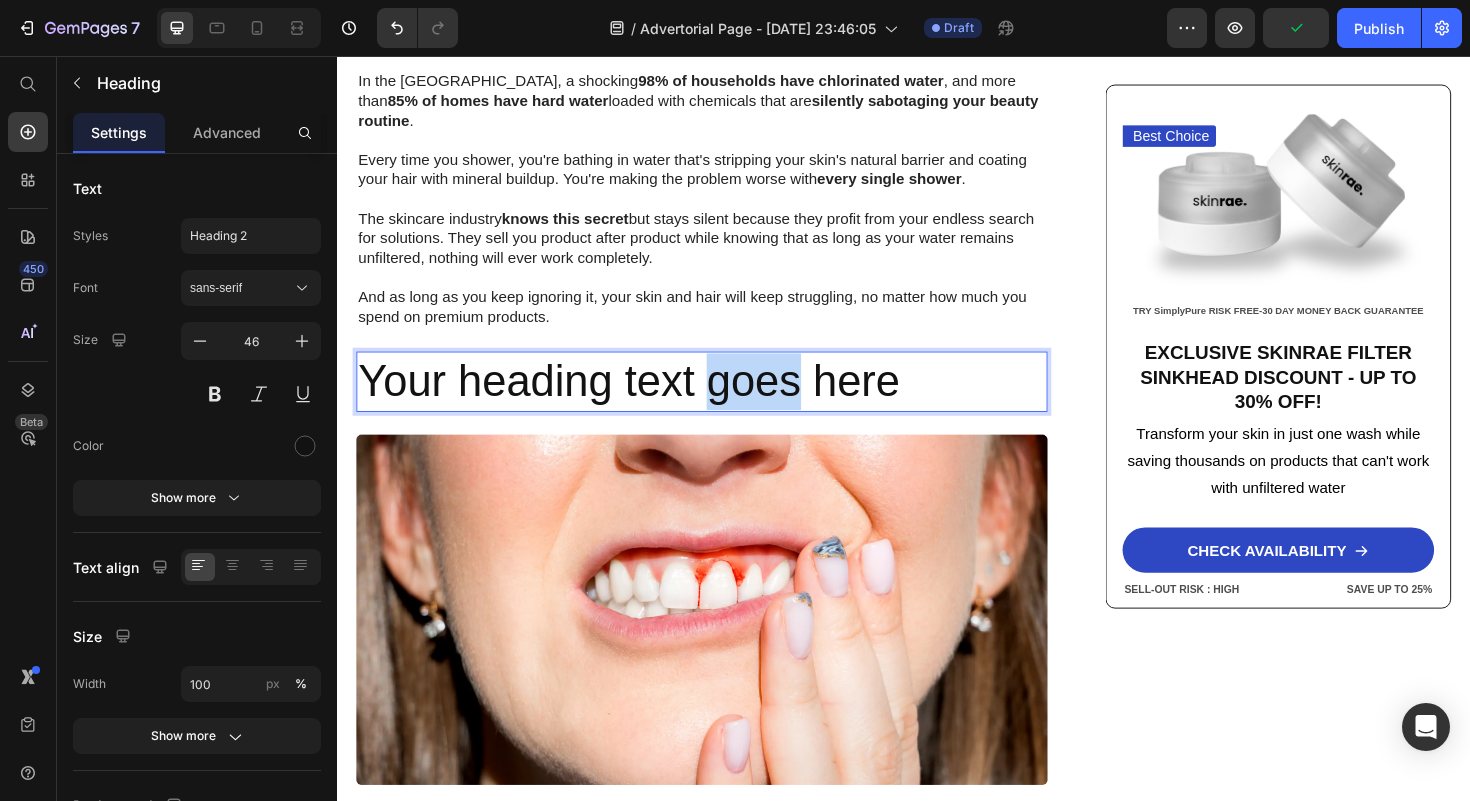 click on "Your heading text goes here" at bounding box center [723, 401] 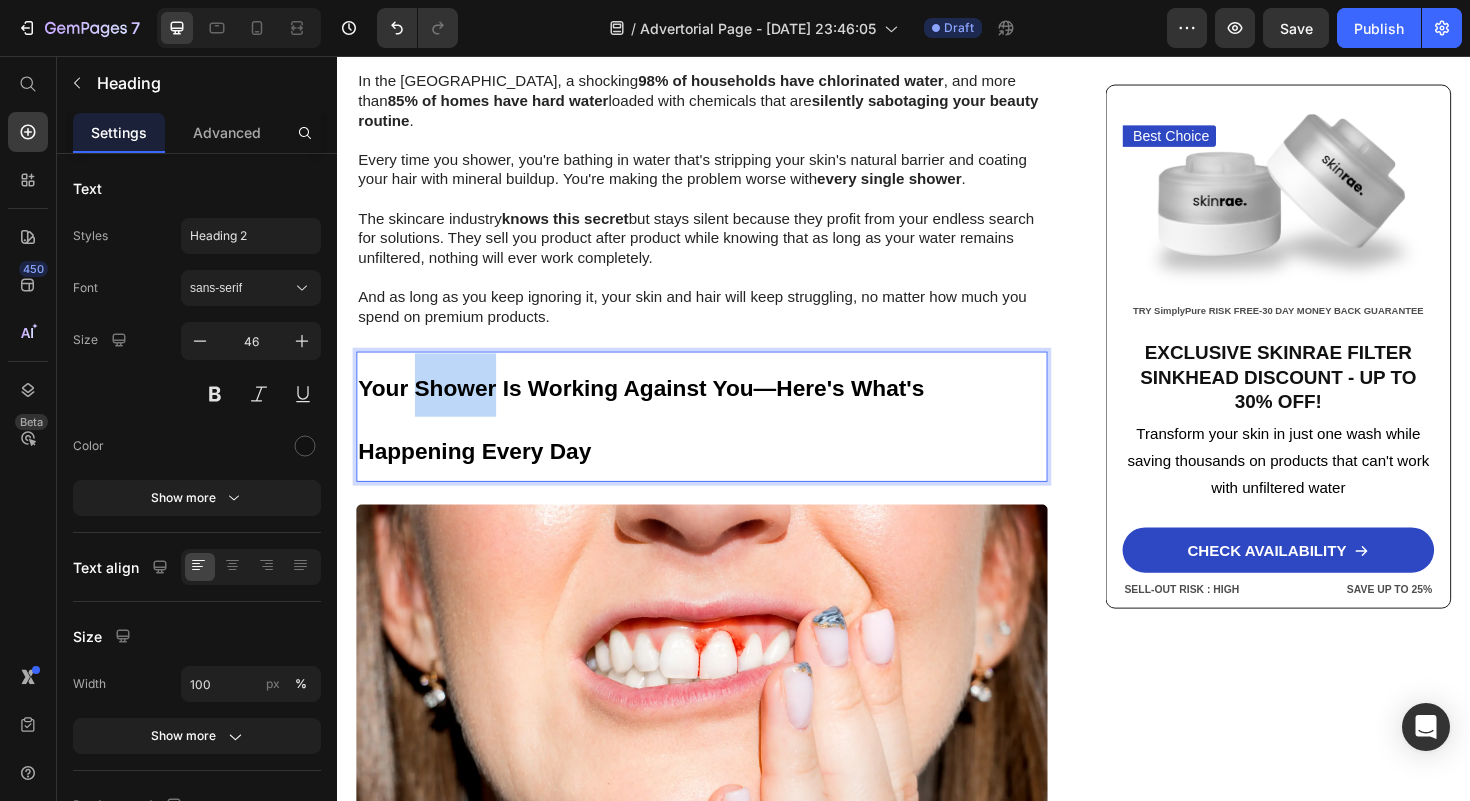 drag, startPoint x: 506, startPoint y: 409, endPoint x: 419, endPoint y: 414, distance: 87.14356 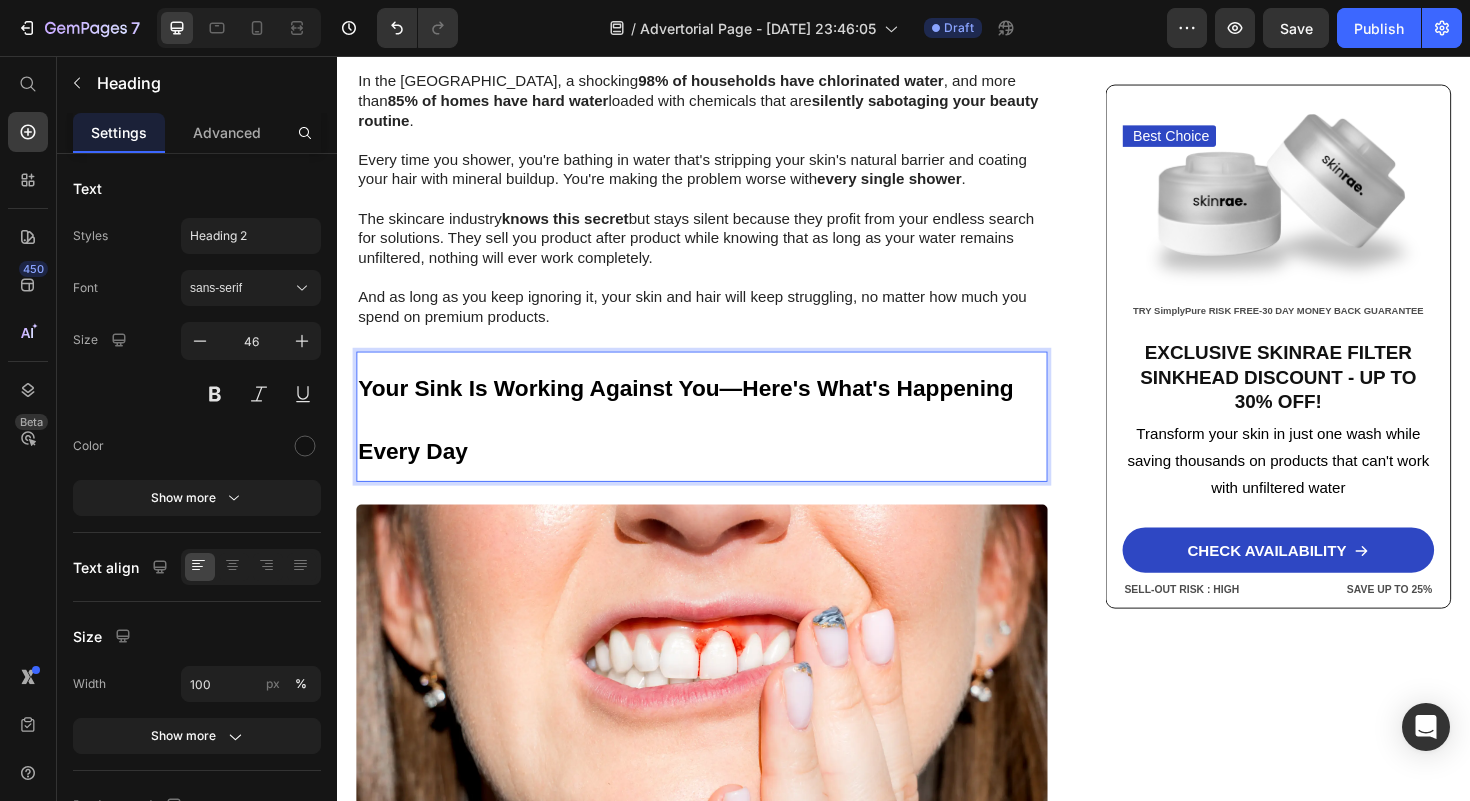 click on "Your Sink Is Working Against You—Here's What's Happening Every Day" at bounding box center [723, 438] 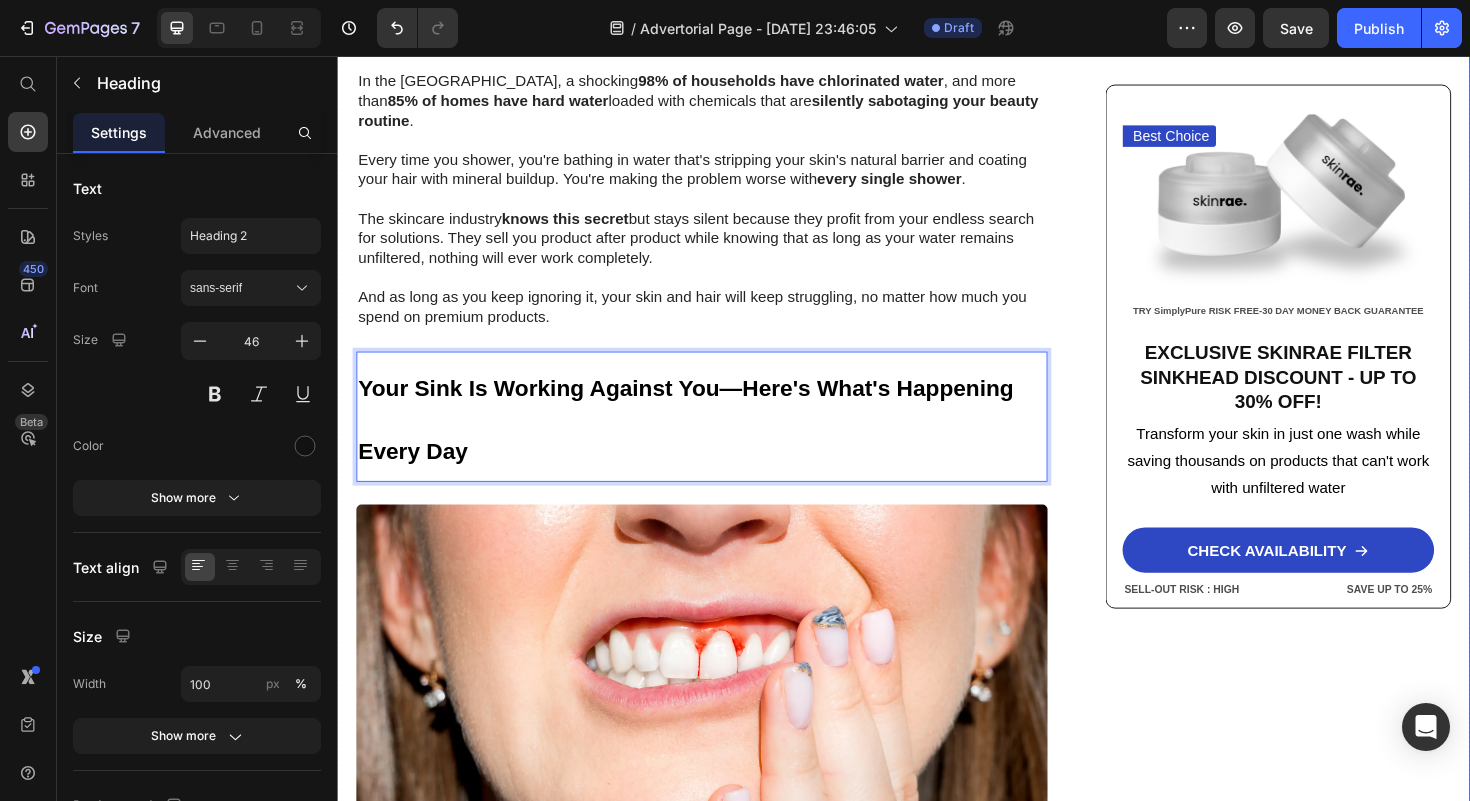 click on "Home > [MEDICAL_DATA] > Filtered Sinkhead Text Block Stop Poisoning Your Skin!  This Revolutionary Sink Filter  Eliminated My Skin Problems In 24 Hours—And Saved Me Thousands! Heading Image [PERSON_NAME]  - [US_STATE] [DATE] Text Block Row Image URGENT!  Your shower water contains chemicals destroying your skin daily—and expensive creams can't fix it. Discover how this 15-stage filter transforms your skin in just 24 hours while boosting water pressure by 2.5x Text Block Look in your mirror right now… Do you see  dry, damaged skin  that makes you feel  frustrated  and  defeated ? Are you sick of wasting hundreds on expensive creams and treatments while your skin  just keeps getting  worse ? You've tried everything—moisturizers, serums, masks—but nothing works. Instead, you've made things worse:  wasted money, continued damage , and an endless cycle of  frustration  that never stops. Let's face it—you're done.  Done Want to know why those expensive products are  failing you eliminate it forever . ." at bounding box center [937, 1242] 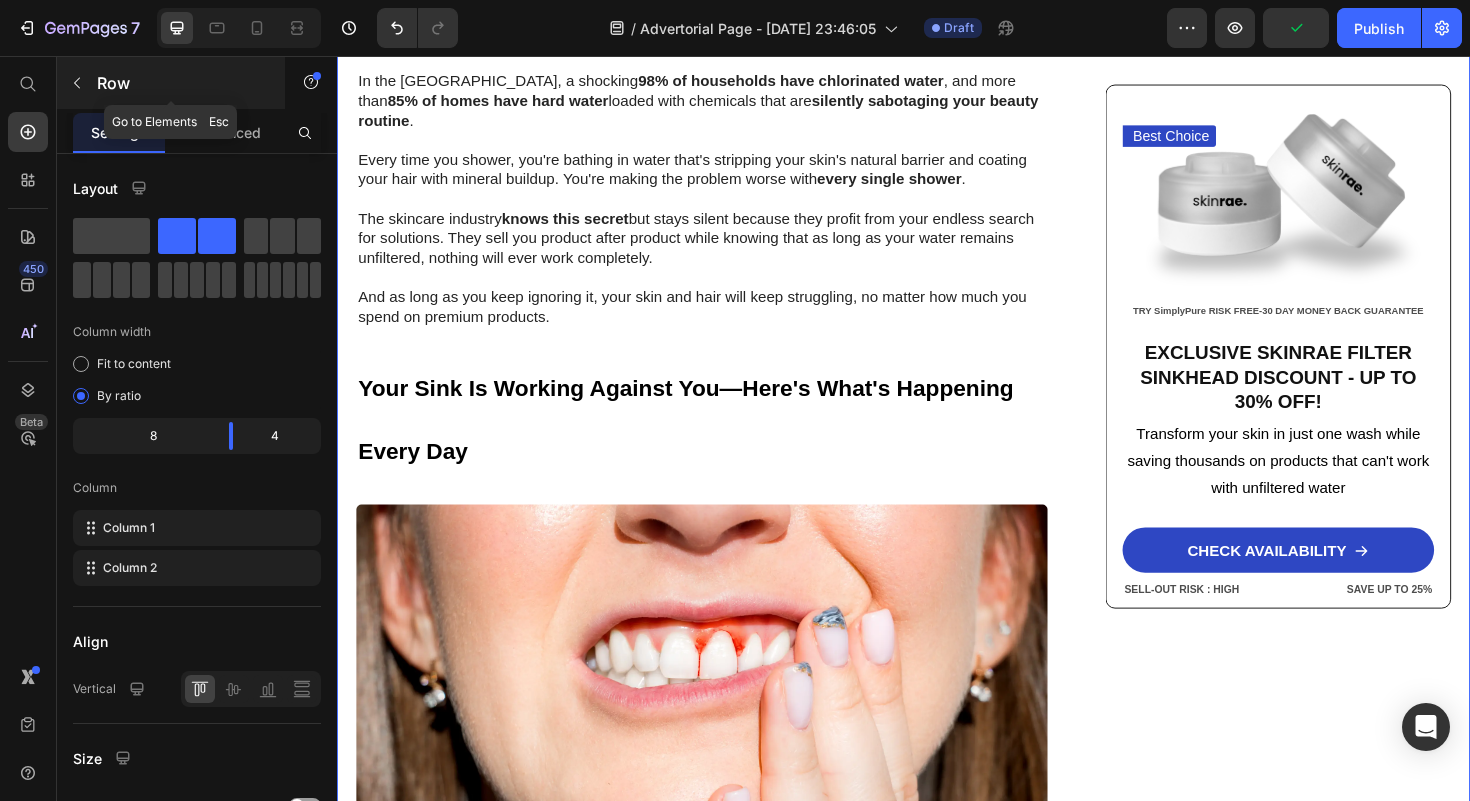 click at bounding box center [77, 83] 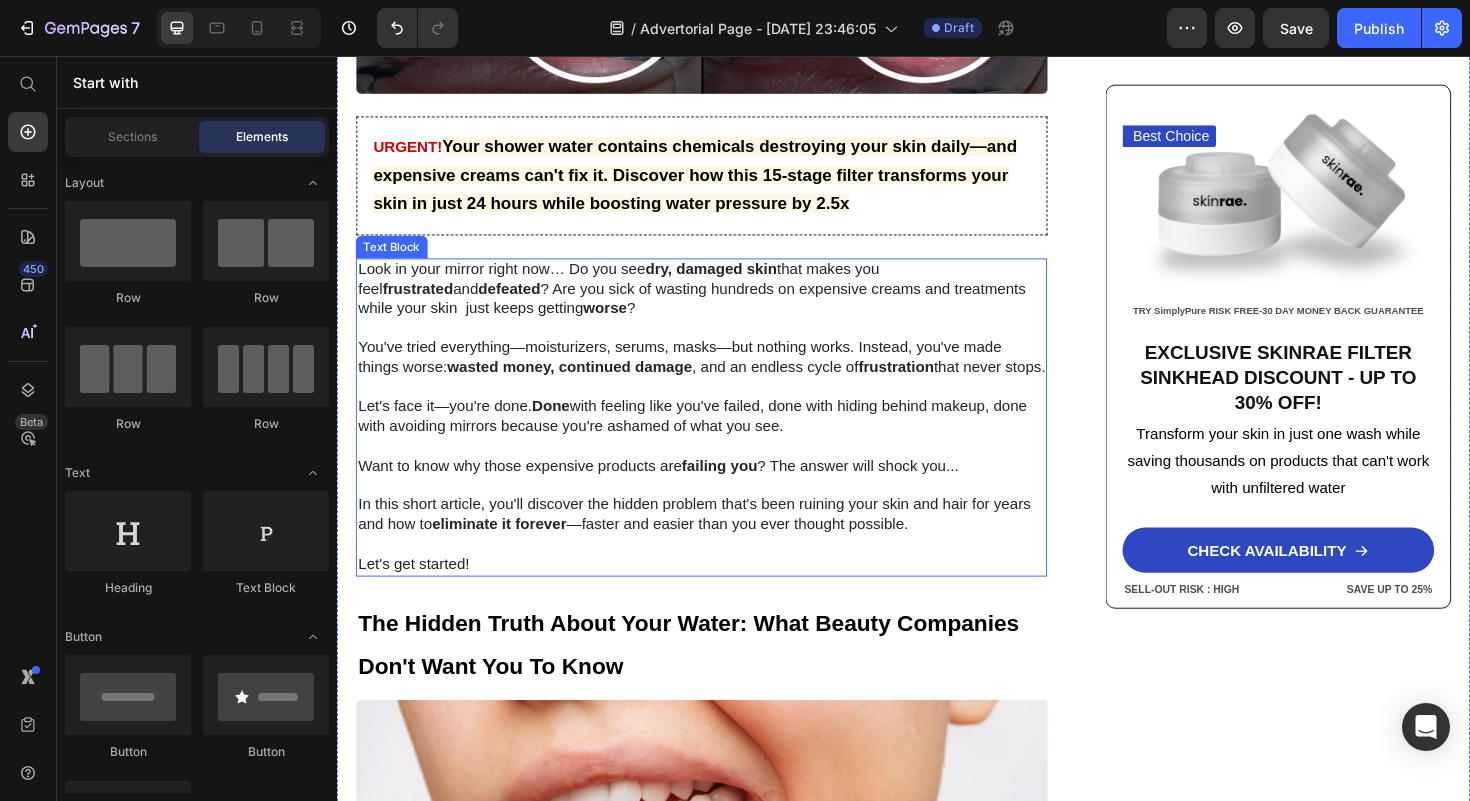 scroll, scrollTop: 0, scrollLeft: 0, axis: both 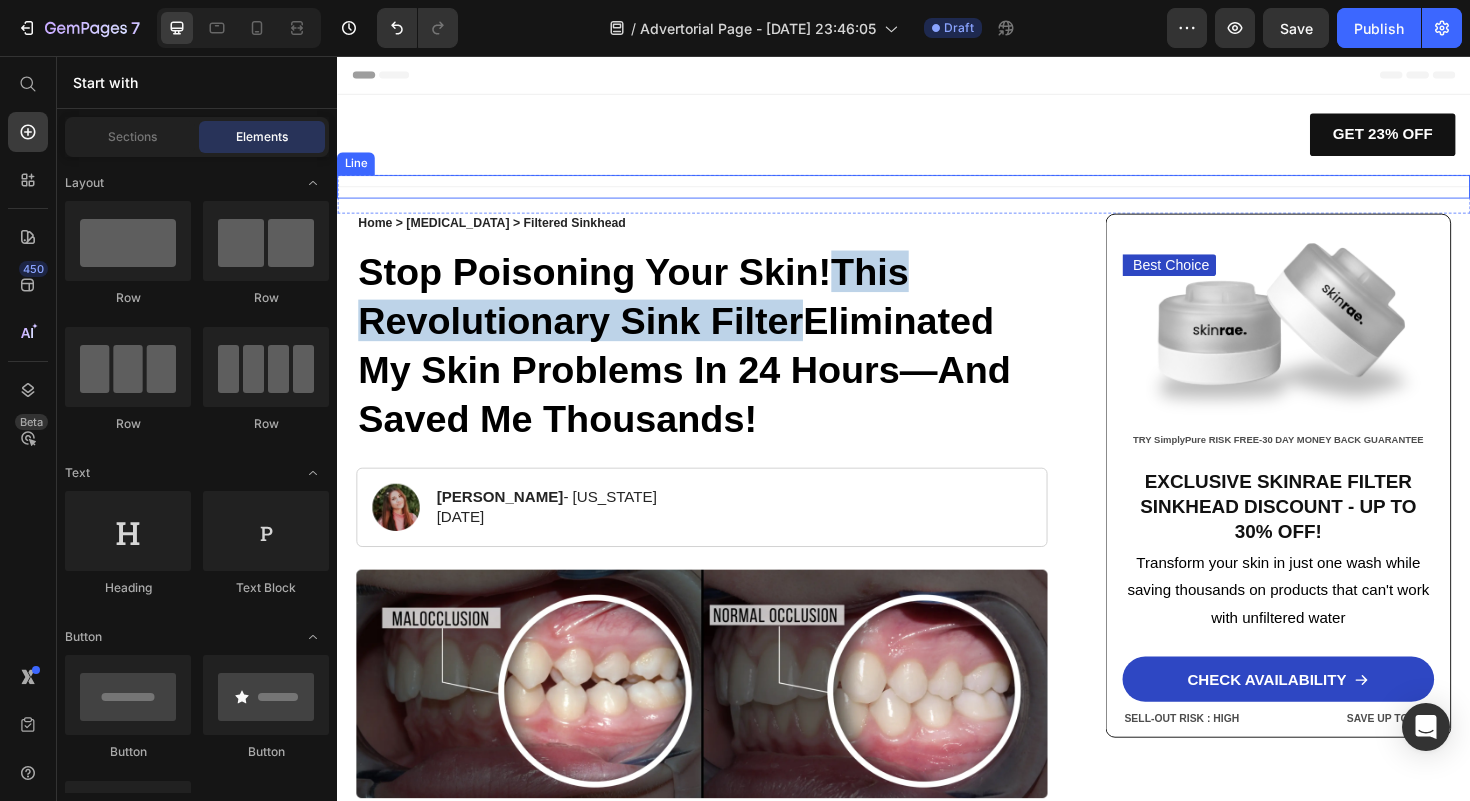 click on "Title Line" at bounding box center [937, 194] 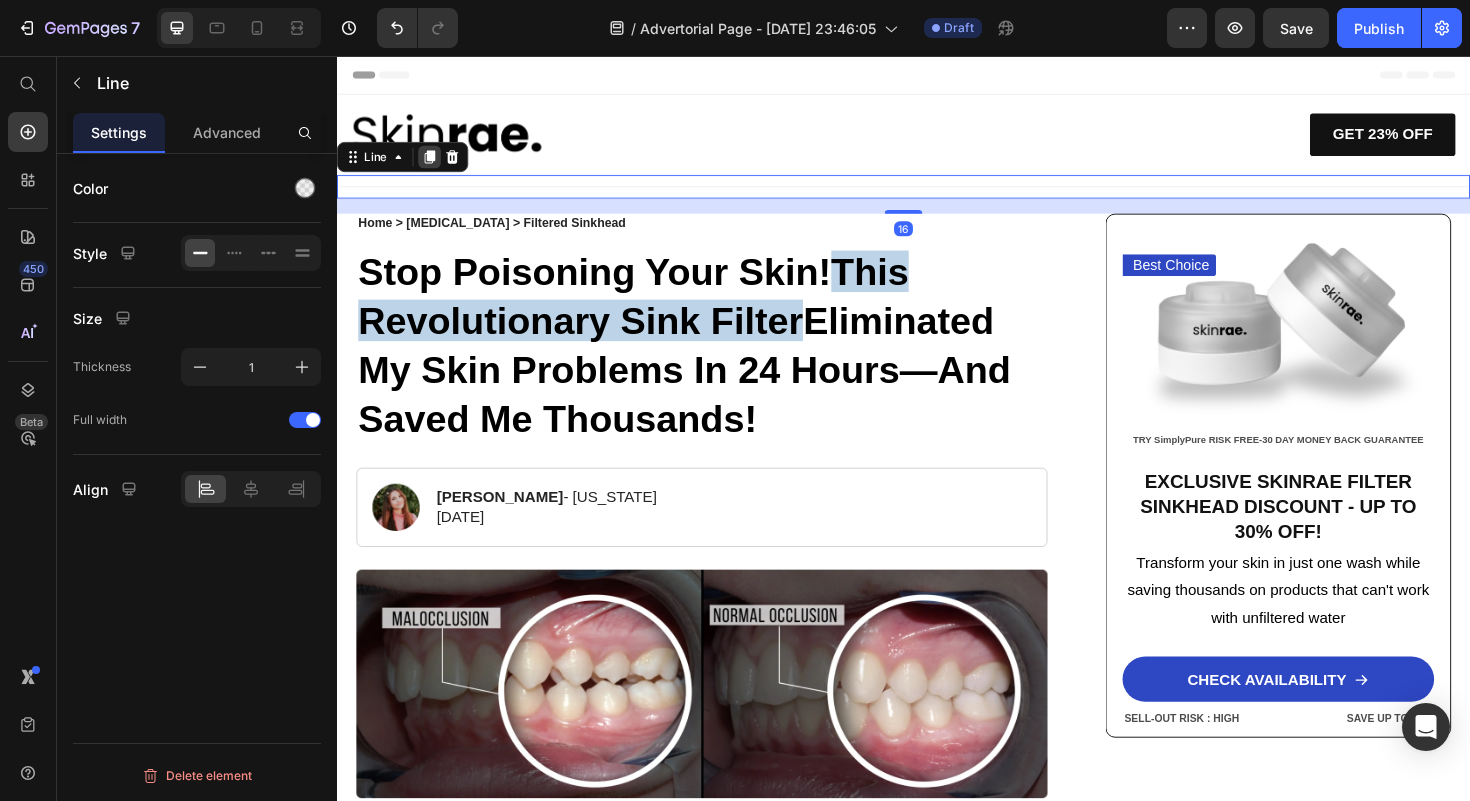 click 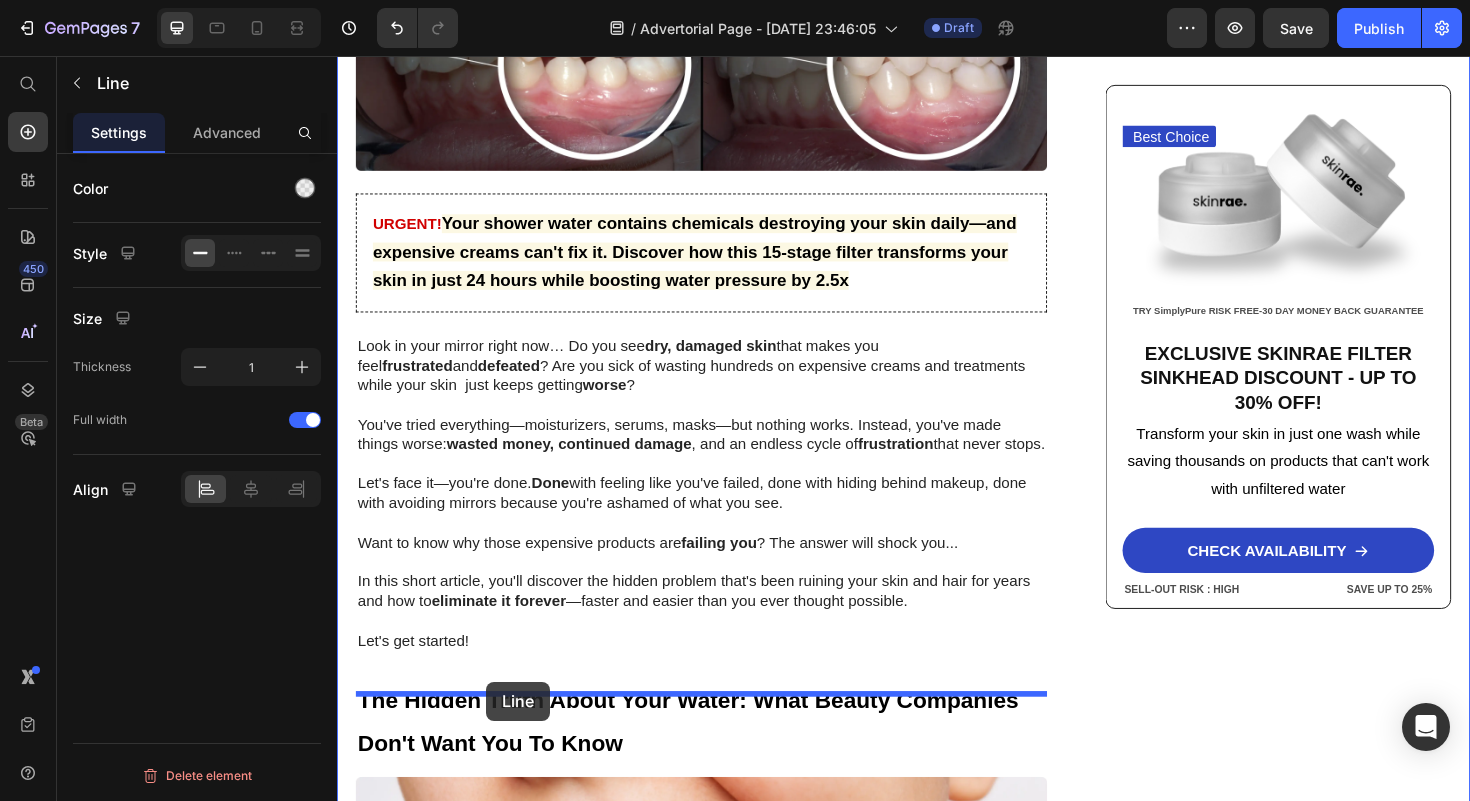 drag, startPoint x: 351, startPoint y: 208, endPoint x: 495, endPoint y: 718, distance: 529.93964 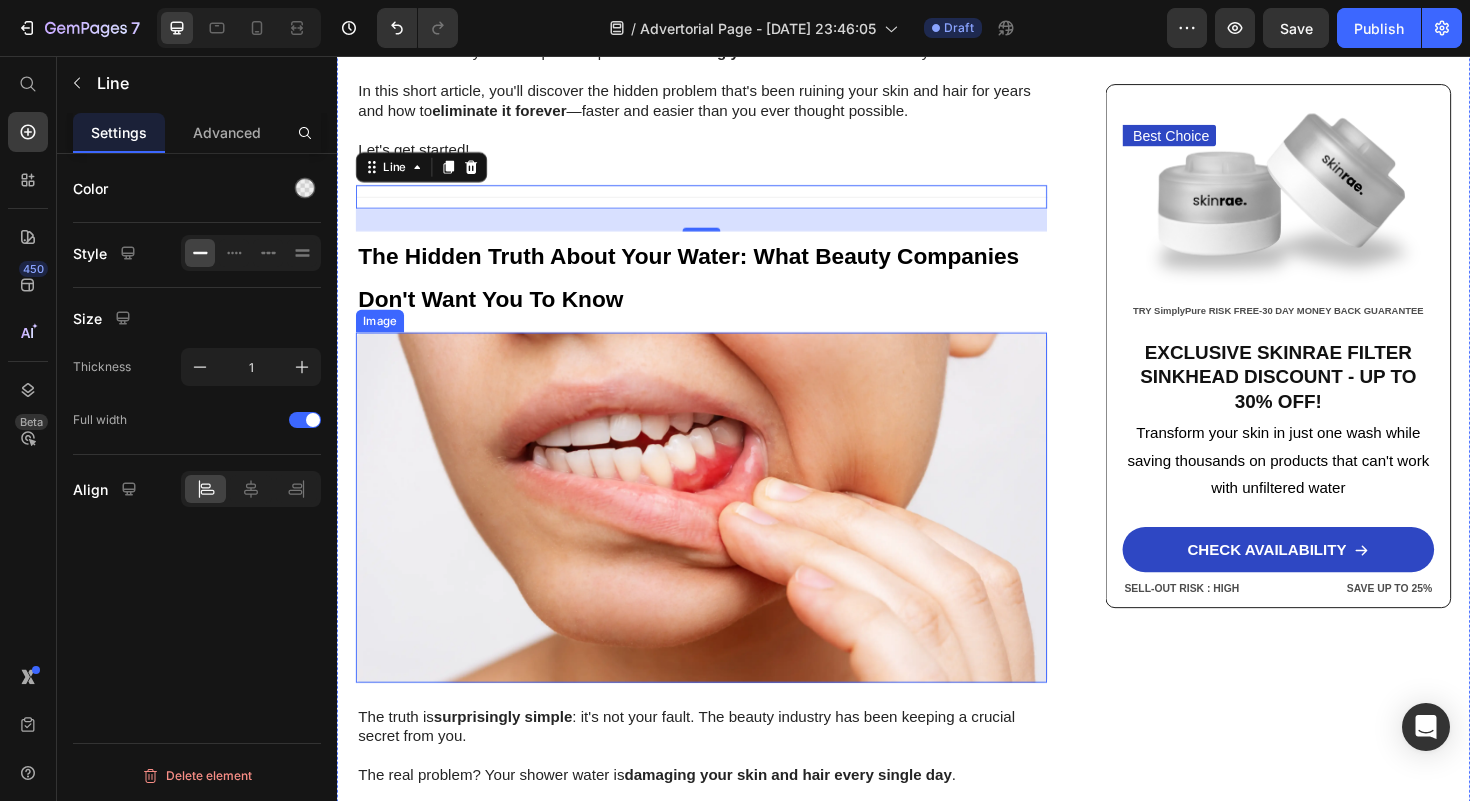 scroll, scrollTop: 1163, scrollLeft: 0, axis: vertical 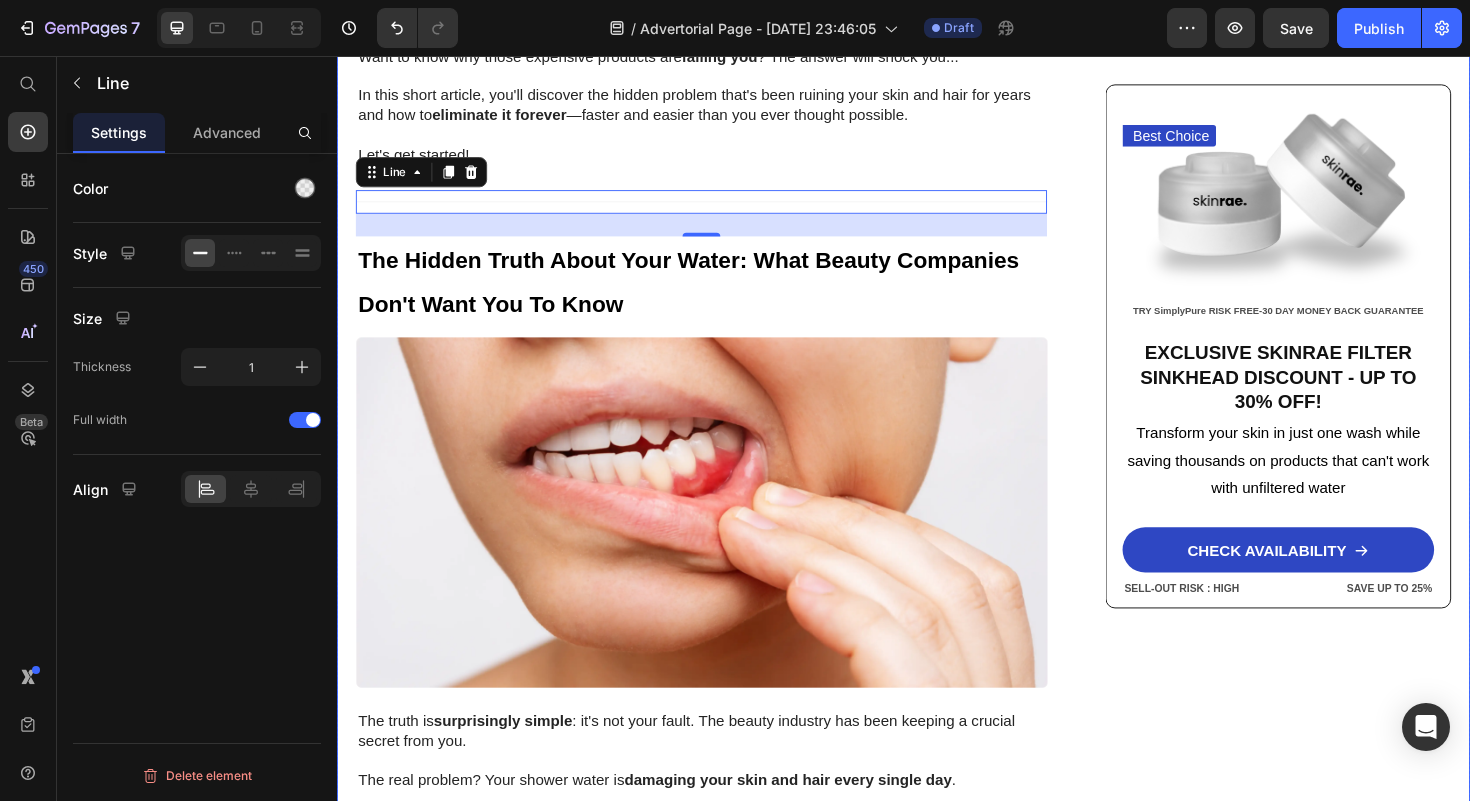 click on "Home > [MEDICAL_DATA] > Filtered Sinkhead Text Block Stop Poisoning Your Skin!  This Revolutionary Sink Filter  Eliminated My Skin Problems In 24 Hours—And Saved Me Thousands! Heading Image [PERSON_NAME]  - [US_STATE] [DATE] Text Block Row Image URGENT!  Your shower water contains chemicals destroying your skin daily—and expensive creams can't fix it. Discover how this 15-stage filter transforms your skin in just 24 hours while boosting water pressure by 2.5x Text Block Look in your mirror right now… Do you see  dry, damaged skin  that makes you feel  frustrated  and  defeated ? Are you sick of wasting hundreds on expensive creams and treatments while your skin  just keeps getting  worse ? You've tried everything—moisturizers, serums, masks—but nothing works. Instead, you've made things worse:  wasted money, continued damage , and an endless cycle of  frustration  that never stops. Let's face it—you're done.  Done Want to know why those expensive products are  failing you eliminate it forever   ." at bounding box center [937, 1999] 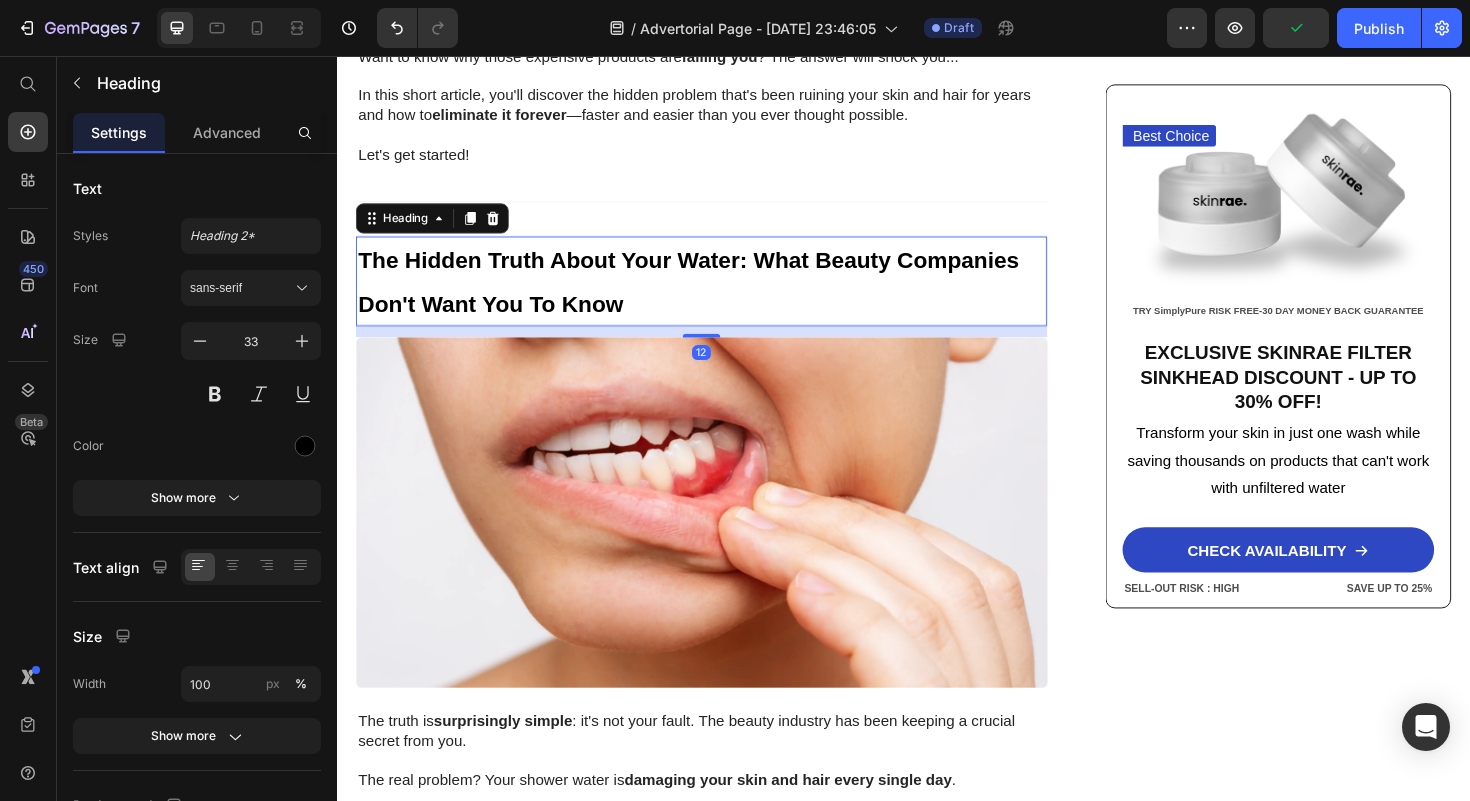 click on "⁠⁠⁠⁠⁠⁠⁠ The Hidden Truth About Your Water: What Beauty Companies Don't Want You To Know" at bounding box center [723, 295] 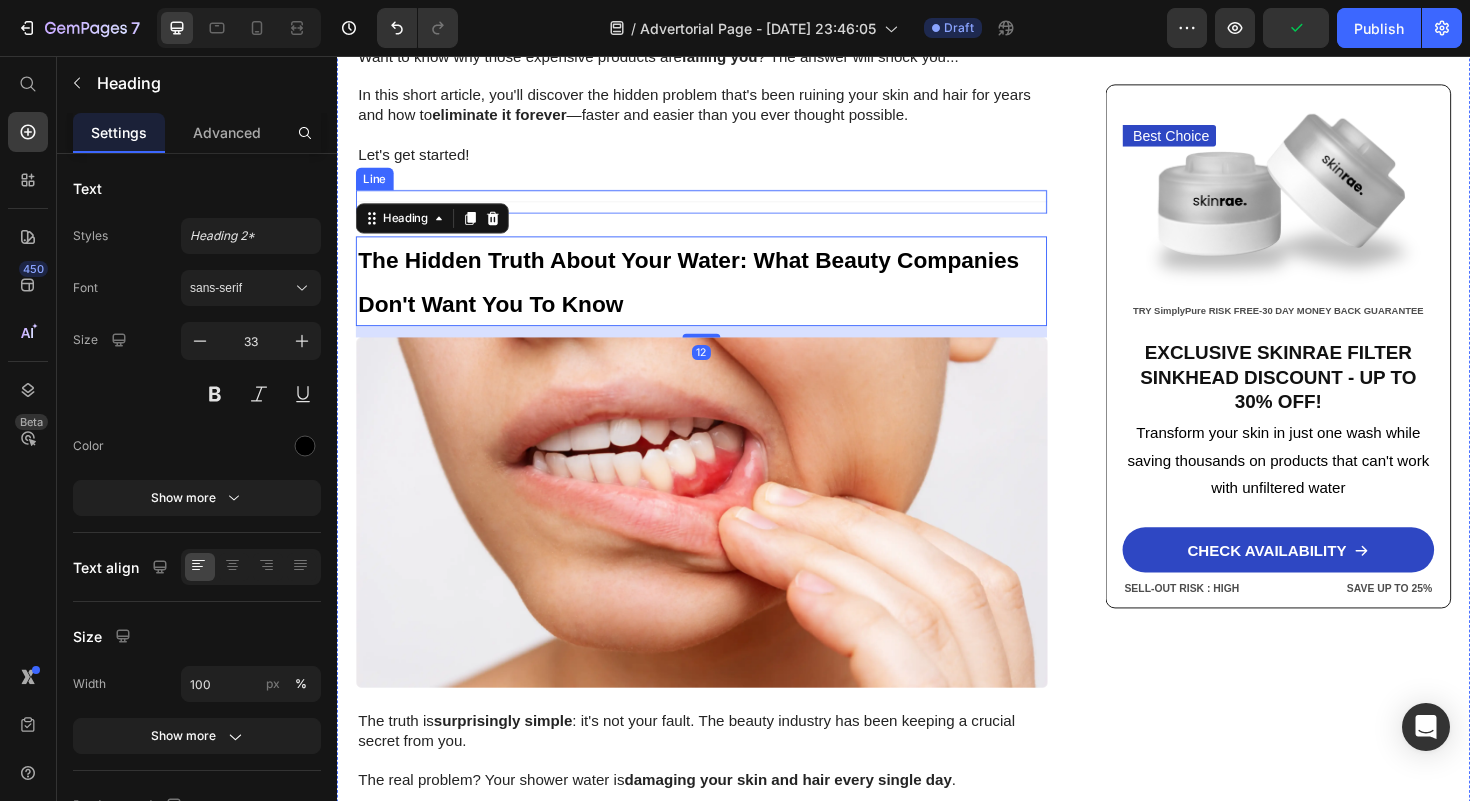 click on "Title Line" at bounding box center (723, 210) 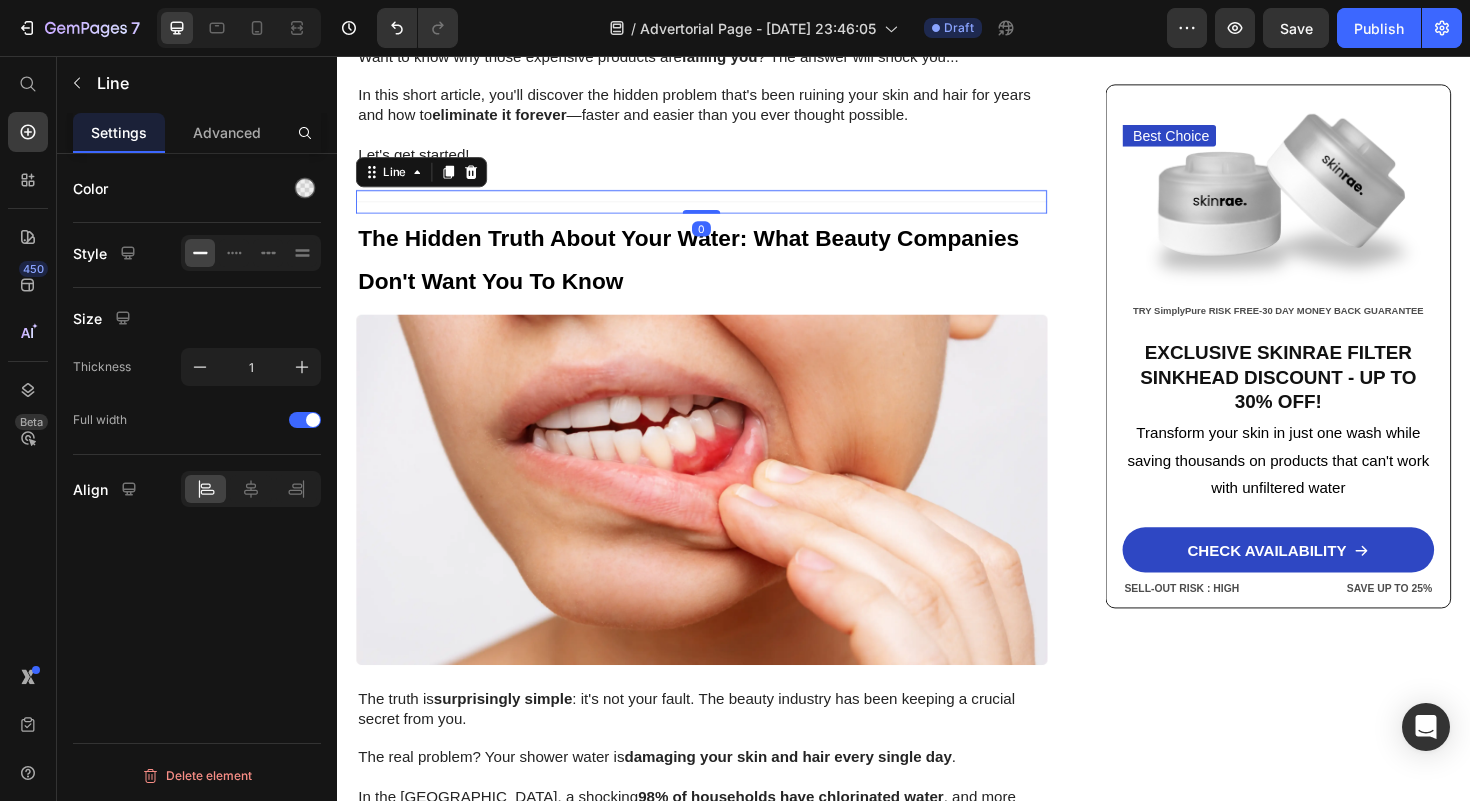 drag, startPoint x: 727, startPoint y: 262, endPoint x: 736, endPoint y: 233, distance: 30.364452 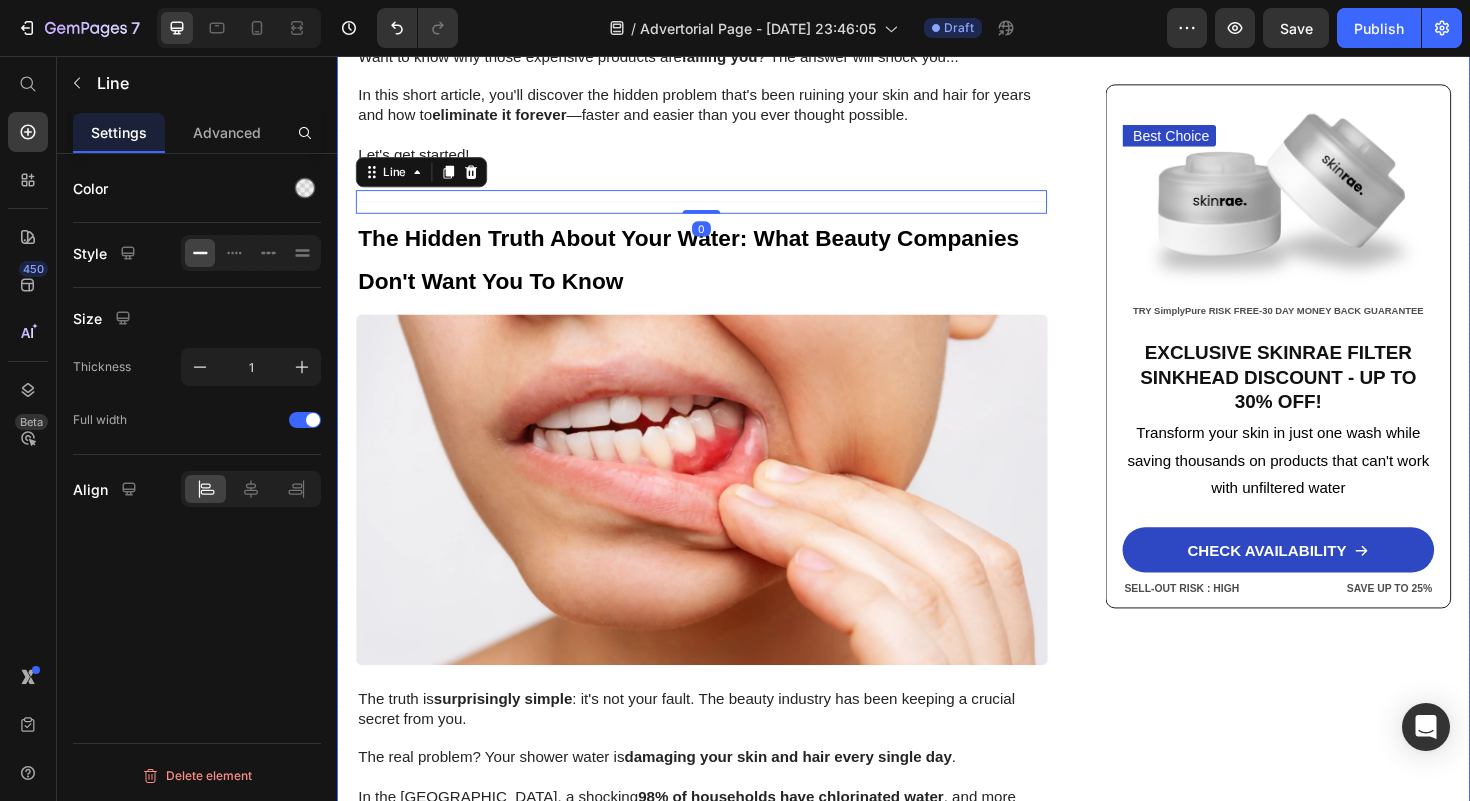 click on "Home > [MEDICAL_DATA] > Filtered Sinkhead Text Block Stop Poisoning Your Skin!  This Revolutionary Sink Filter  Eliminated My Skin Problems In 24 Hours—And Saved Me Thousands! Heading Image [PERSON_NAME]  - [US_STATE] [DATE] Text Block Row Image URGENT!  Your shower water contains chemicals destroying your skin daily—and expensive creams can't fix it. Discover how this 15-stage filter transforms your skin in just 24 hours while boosting water pressure by 2.5x Text Block Look in your mirror right now… Do you see  dry, damaged skin  that makes you feel  frustrated  and  defeated ? Are you sick of wasting hundreds on expensive creams and treatments while your skin  just keeps getting  worse ? You've tried everything—moisturizers, serums, masks—but nothing works. Instead, you've made things worse:  wasted money, continued damage , and an endless cycle of  frustration  that never stops. Let's face it—you're done.  Done Want to know why those expensive products are  failing you eliminate it forever   0" at bounding box center [937, 1987] 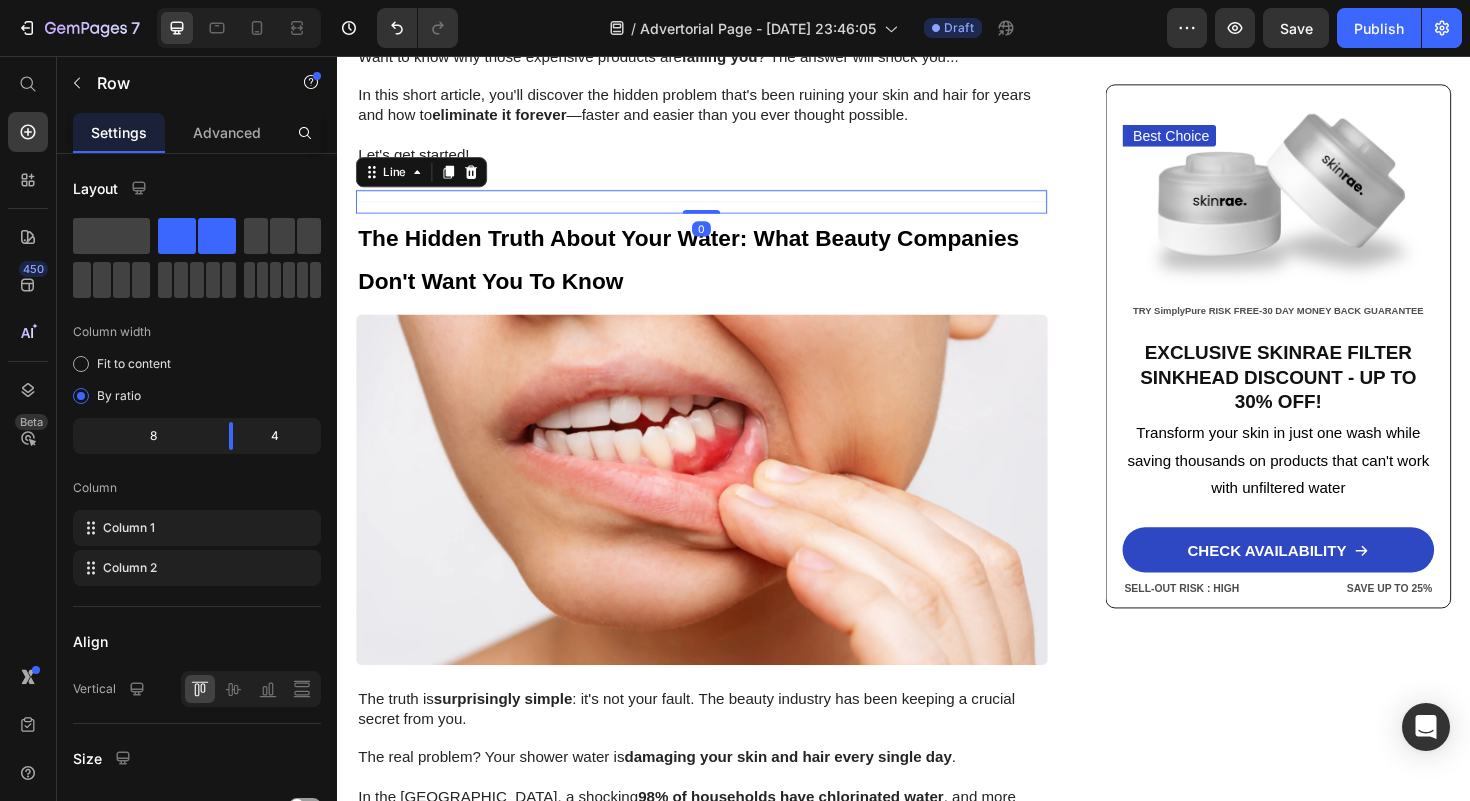 click on "Title Line   0" at bounding box center [723, 210] 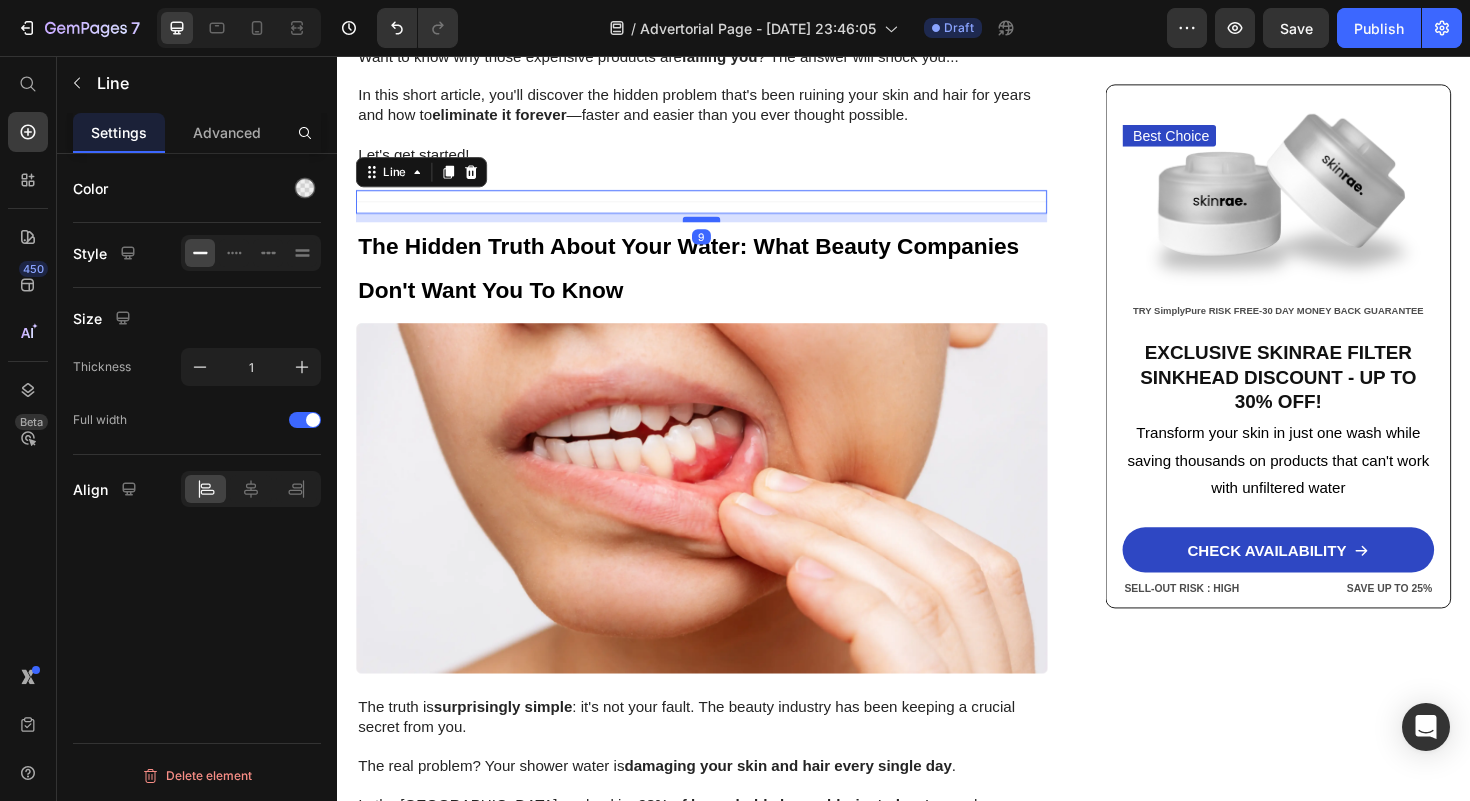 drag, startPoint x: 715, startPoint y: 237, endPoint x: 722, endPoint y: 246, distance: 11.401754 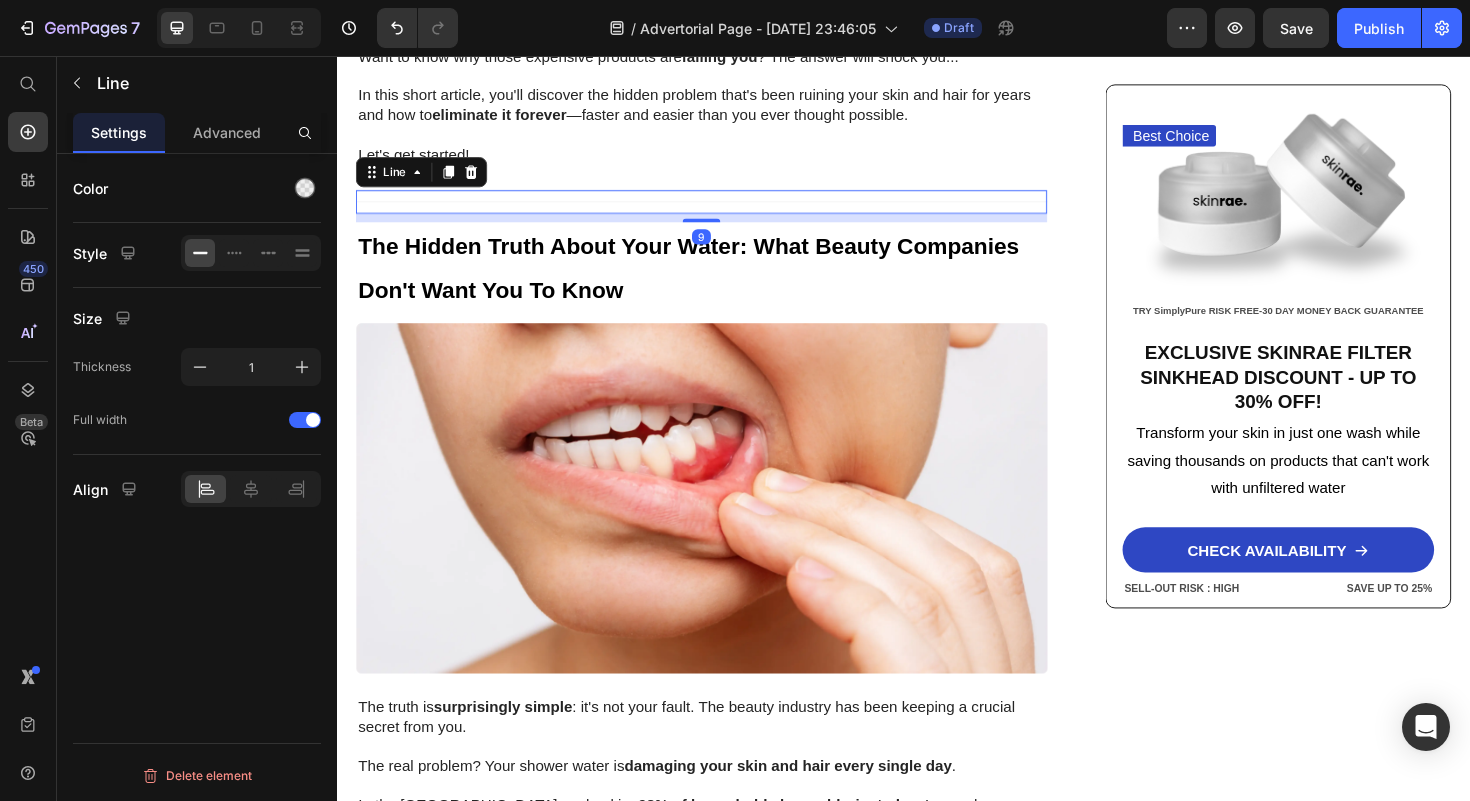 click 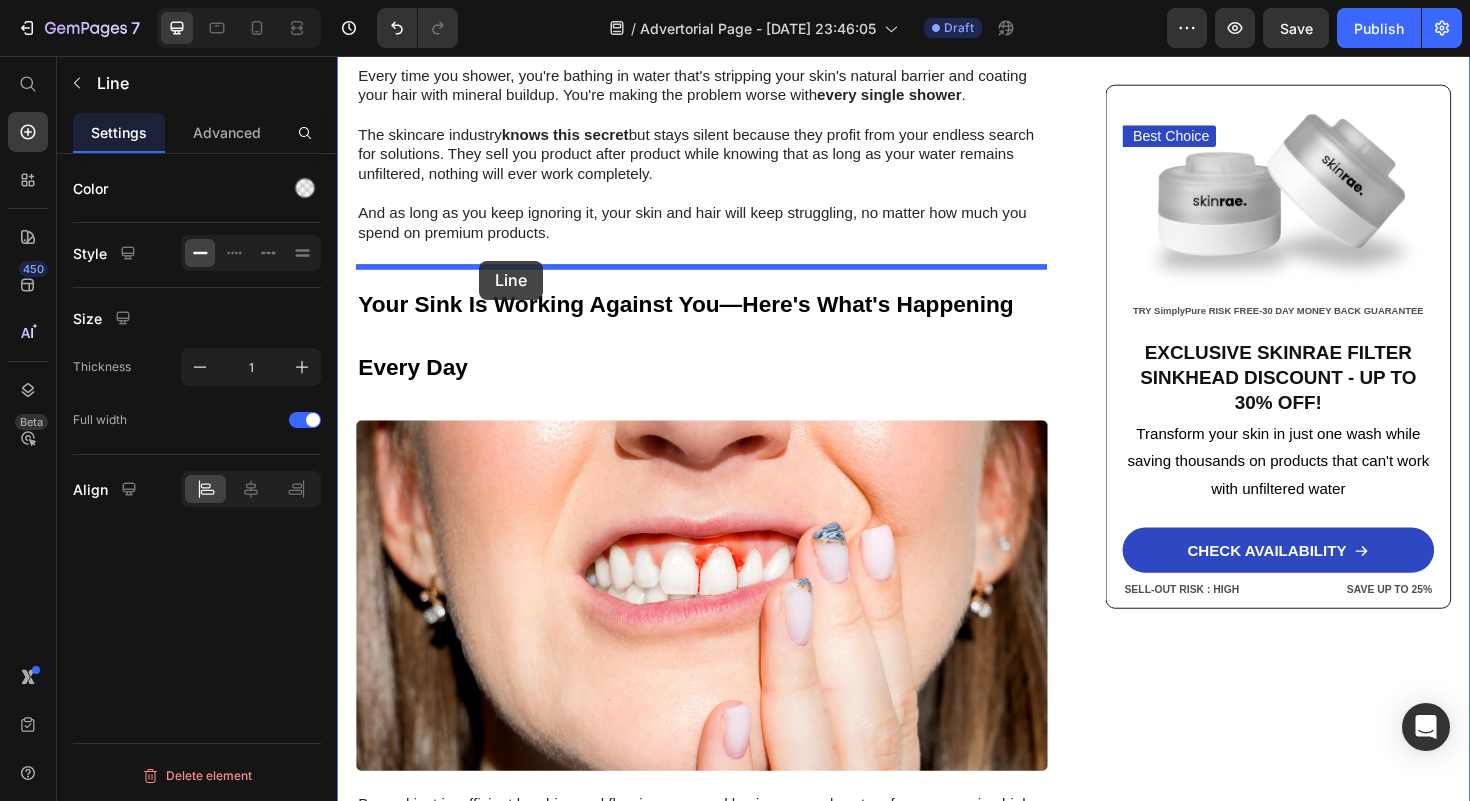 drag, startPoint x: 373, startPoint y: 230, endPoint x: 487, endPoint y: 274, distance: 122.19656 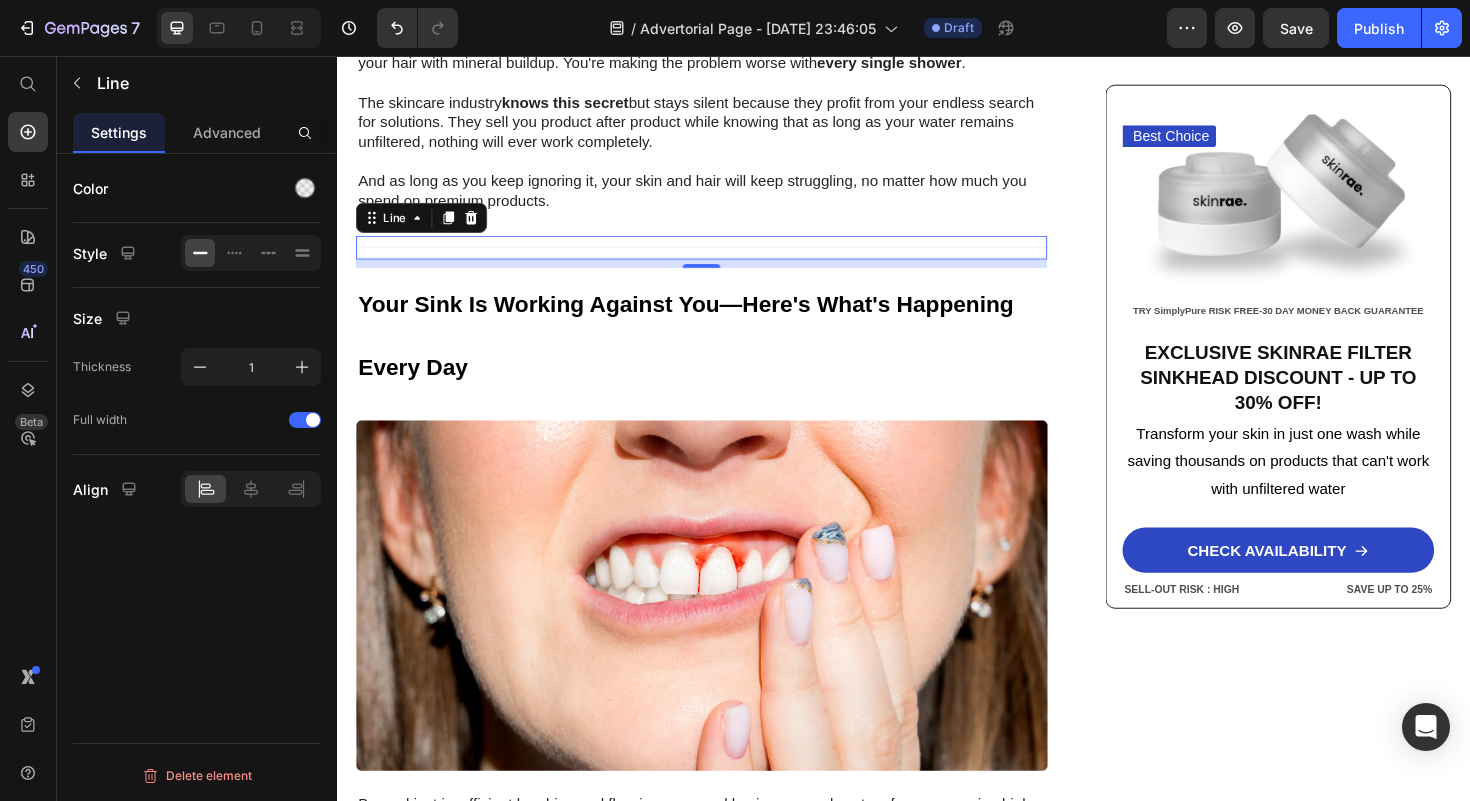scroll, scrollTop: 2019, scrollLeft: 0, axis: vertical 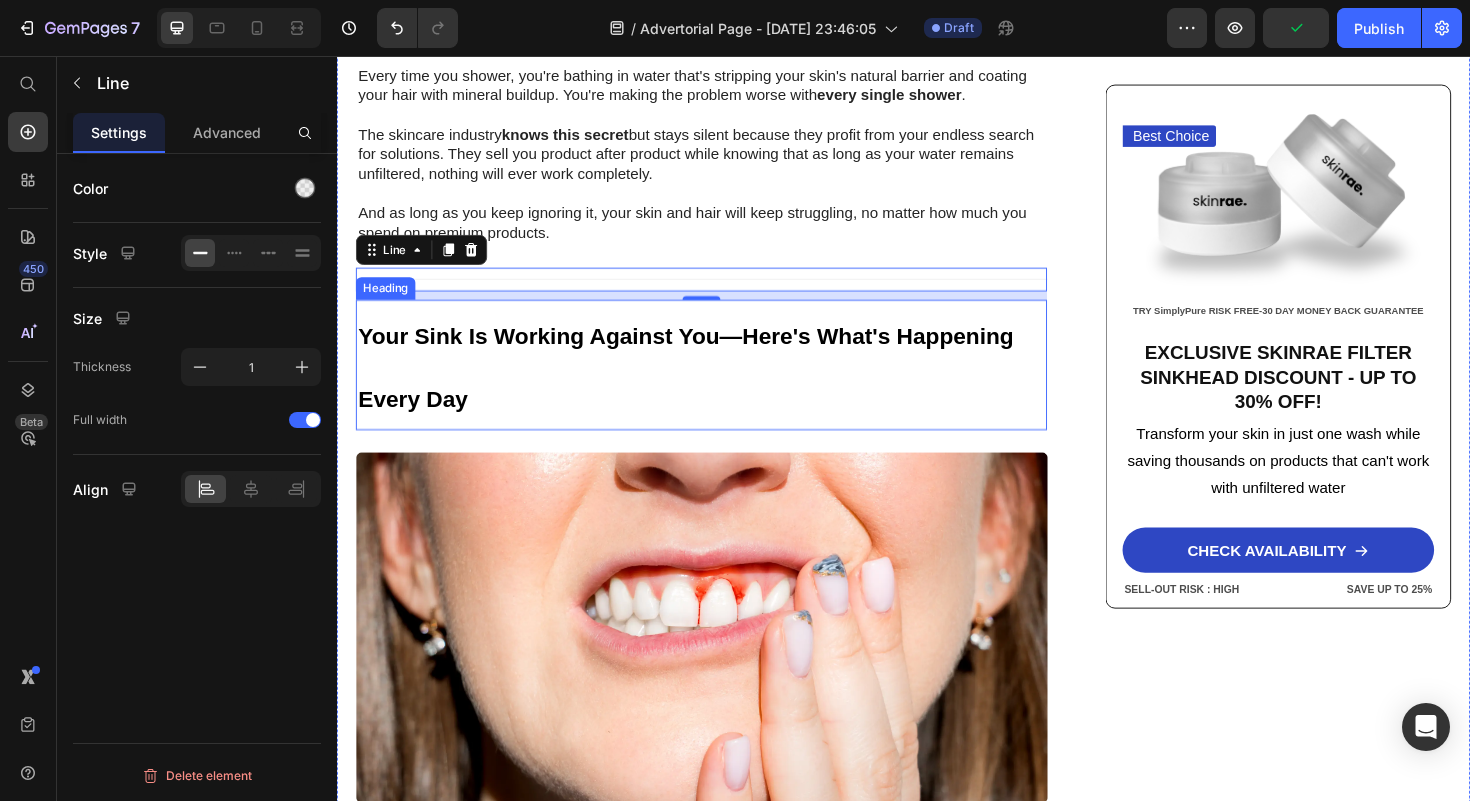 click on "⁠⁠⁠⁠⁠⁠⁠ Your Sink Is Working Against You—Here's What's Happening Every Day" at bounding box center [723, 383] 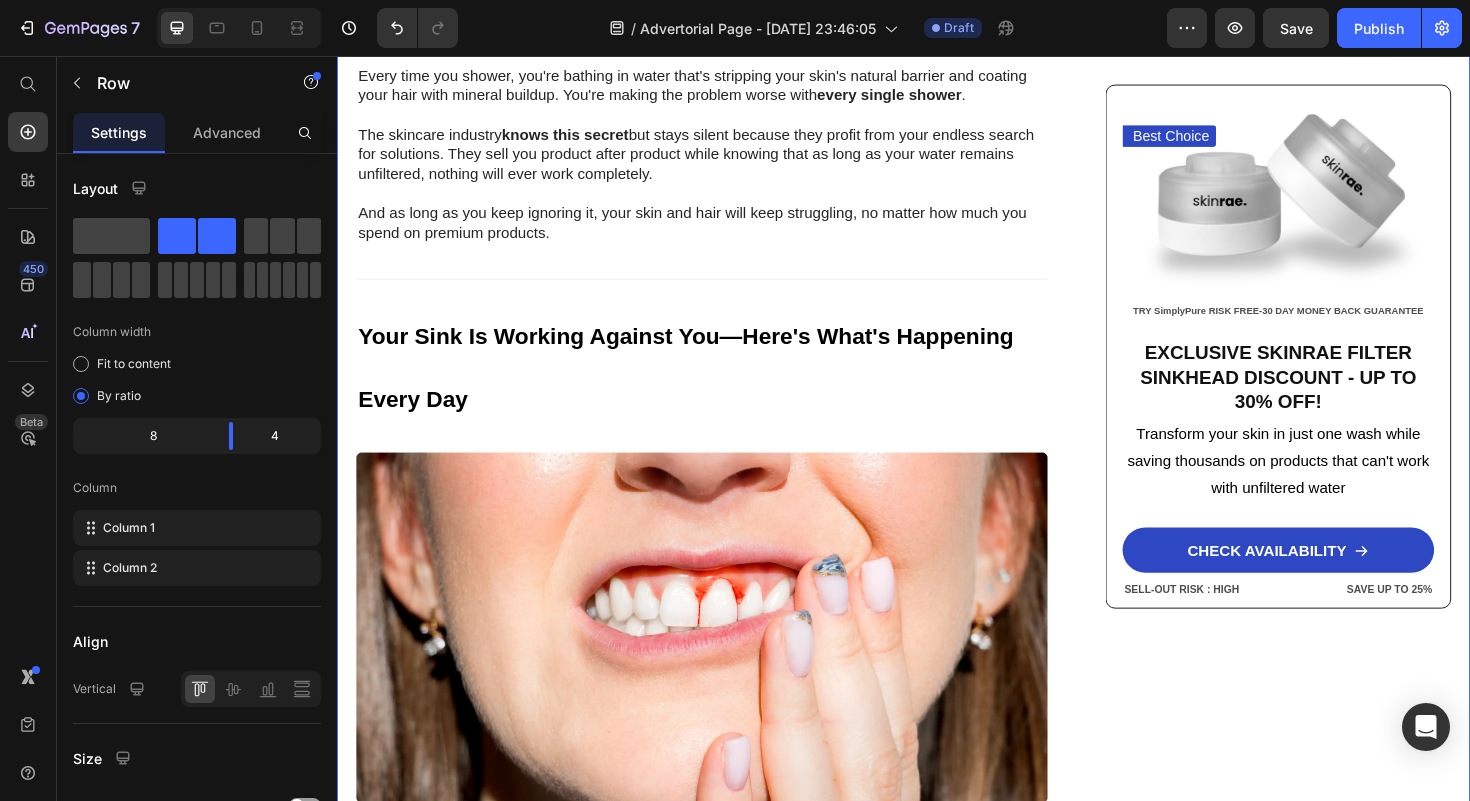 click on "Home > [MEDICAL_DATA] > Filtered Sinkhead Text Block Stop Poisoning Your Skin!  This Revolutionary Sink Filter  Eliminated My Skin Problems In 24 Hours—And Saved Me Thousands! Heading Image [PERSON_NAME]  - [US_STATE] [DATE] Text Block Row Image URGENT!  Your shower water contains chemicals destroying your skin daily—and expensive creams can't fix it. Discover how this 15-stage filter transforms your skin in just 24 hours while boosting water pressure by 2.5x Text Block Look in your mirror right now… Do you see  dry, damaged skin  that makes you feel  frustrated  and  defeated ? Are you sick of wasting hundreds on expensive creams and treatments while your skin  just keeps getting  worse ? You've tried everything—moisturizers, serums, masks—but nothing works. Instead, you've made things worse:  wasted money, continued damage , and an endless cycle of  frustration  that never stops. Let's face it—you're done.  Done Want to know why those expensive products are  failing you eliminate it forever . ." at bounding box center [937, 1153] 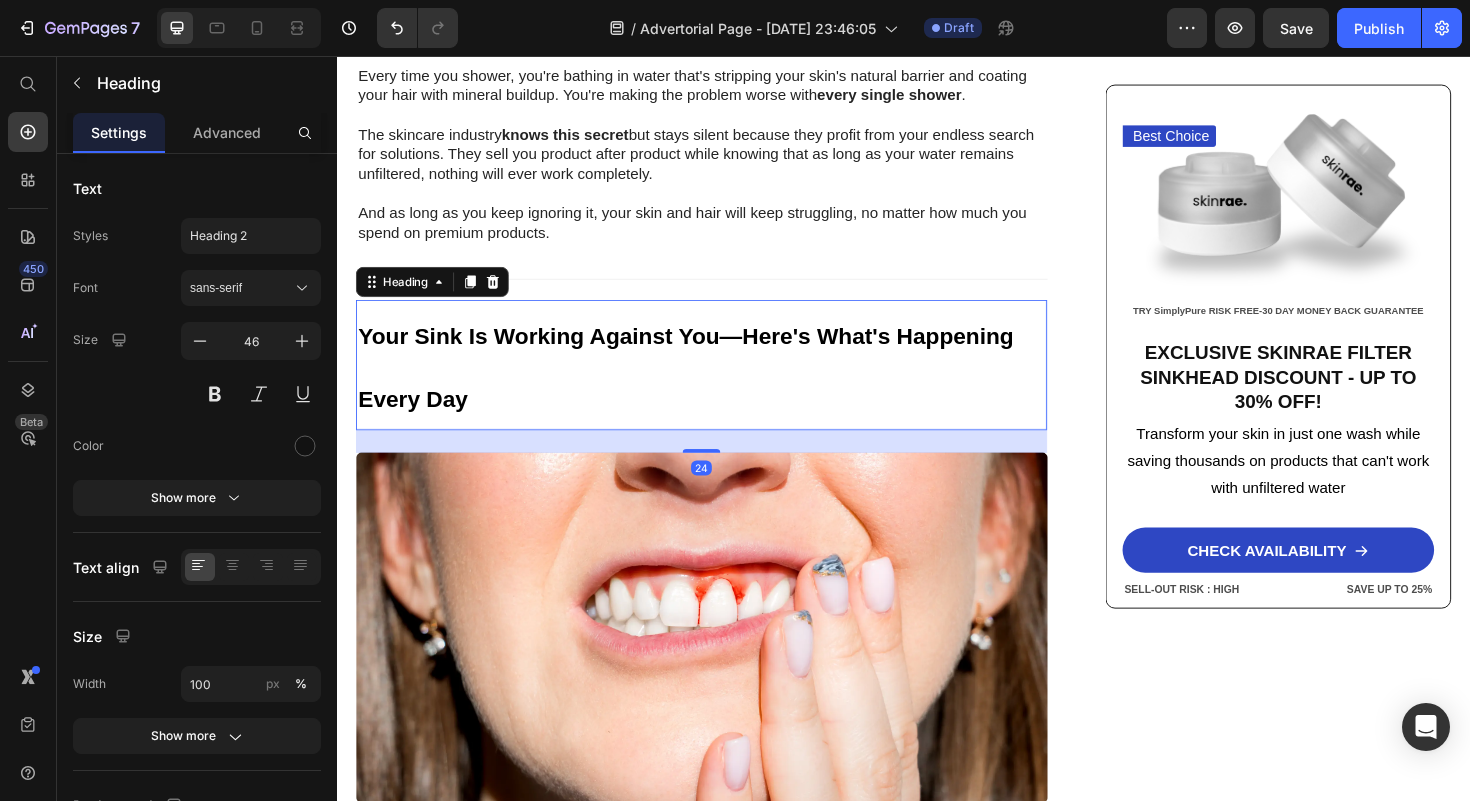 click on "⁠⁠⁠⁠⁠⁠⁠ Your Sink Is Working Against You—Here's What's Happening Every Day" at bounding box center (723, 383) 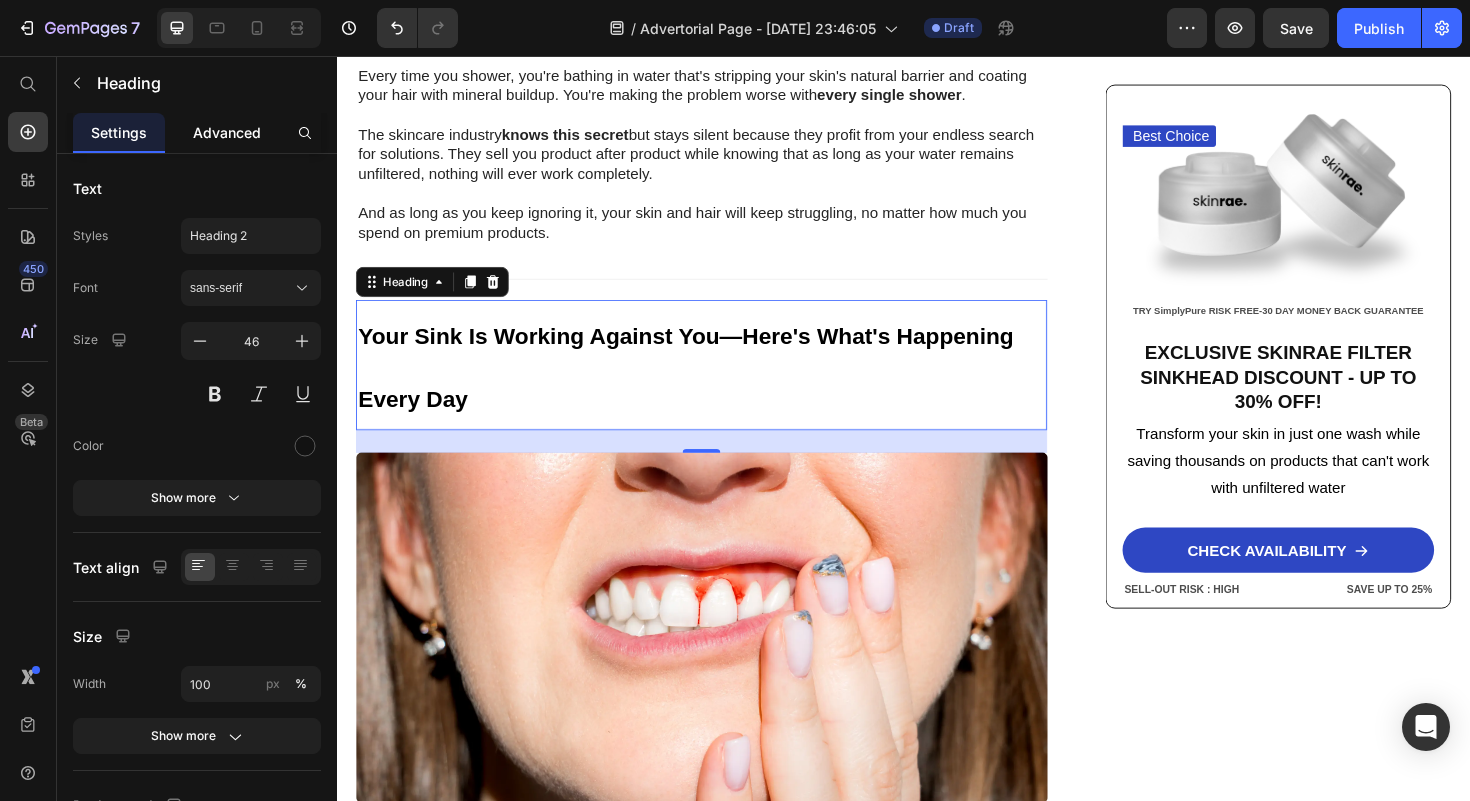 click on "Advanced" at bounding box center [227, 132] 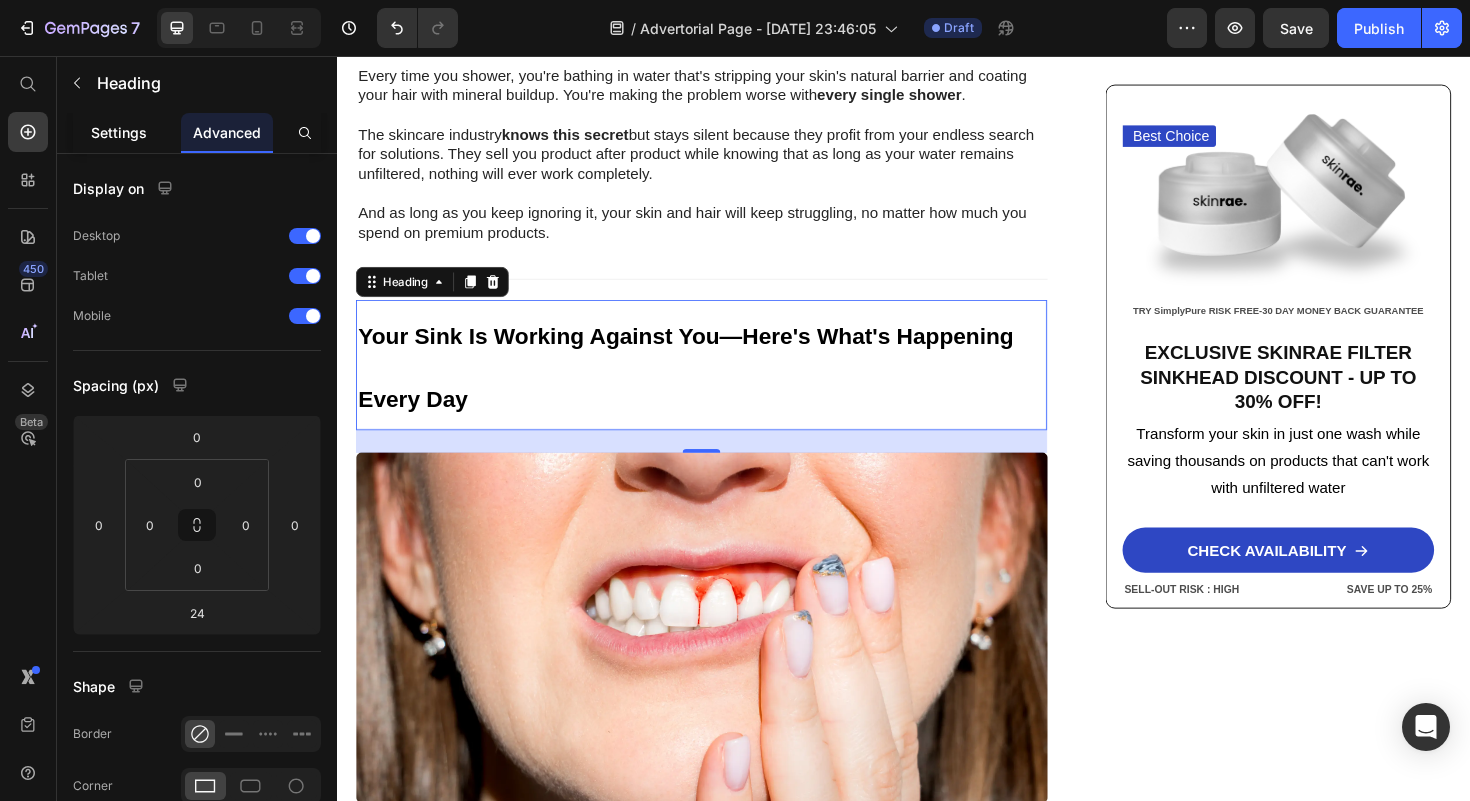 click on "Settings" at bounding box center (119, 132) 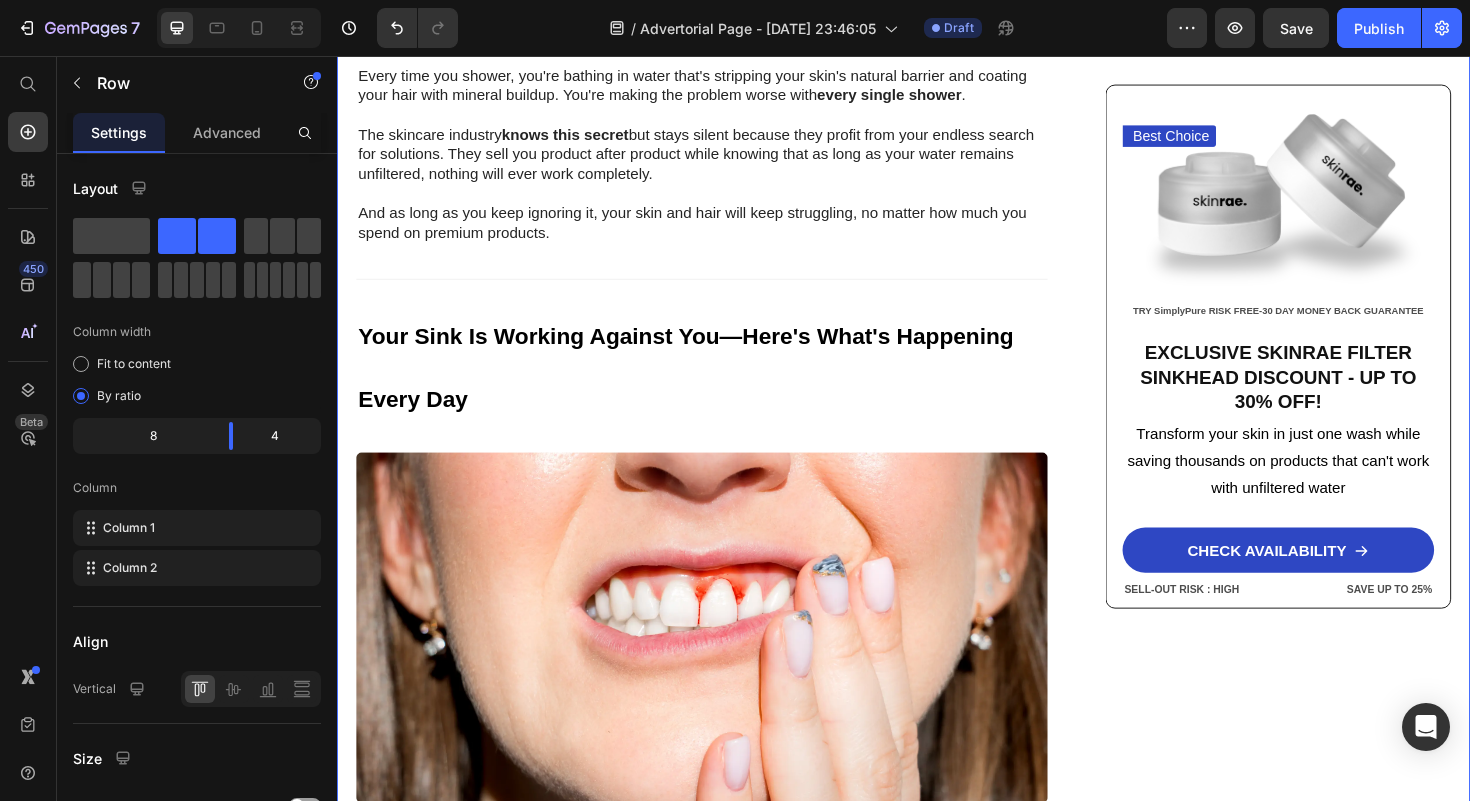 click on "Home > [MEDICAL_DATA] > Filtered Sinkhead Text Block Stop Poisoning Your Skin!  This Revolutionary Sink Filter  Eliminated My Skin Problems In 24 Hours—And Saved Me Thousands! Heading Image [PERSON_NAME]  - [US_STATE] [DATE] Text Block Row Image URGENT!  Your shower water contains chemicals destroying your skin daily—and expensive creams can't fix it. Discover how this 15-stage filter transforms your skin in just 24 hours while boosting water pressure by 2.5x Text Block Look in your mirror right now… Do you see  dry, damaged skin  that makes you feel  frustrated  and  defeated ? Are you sick of wasting hundreds on expensive creams and treatments while your skin  just keeps getting  worse ? You've tried everything—moisturizers, serums, masks—but nothing works. Instead, you've made things worse:  wasted money, continued damage , and an endless cycle of  frustration  that never stops. Let's face it—you're done.  Done Want to know why those expensive products are  failing you eliminate it forever . ." at bounding box center (937, 1153) 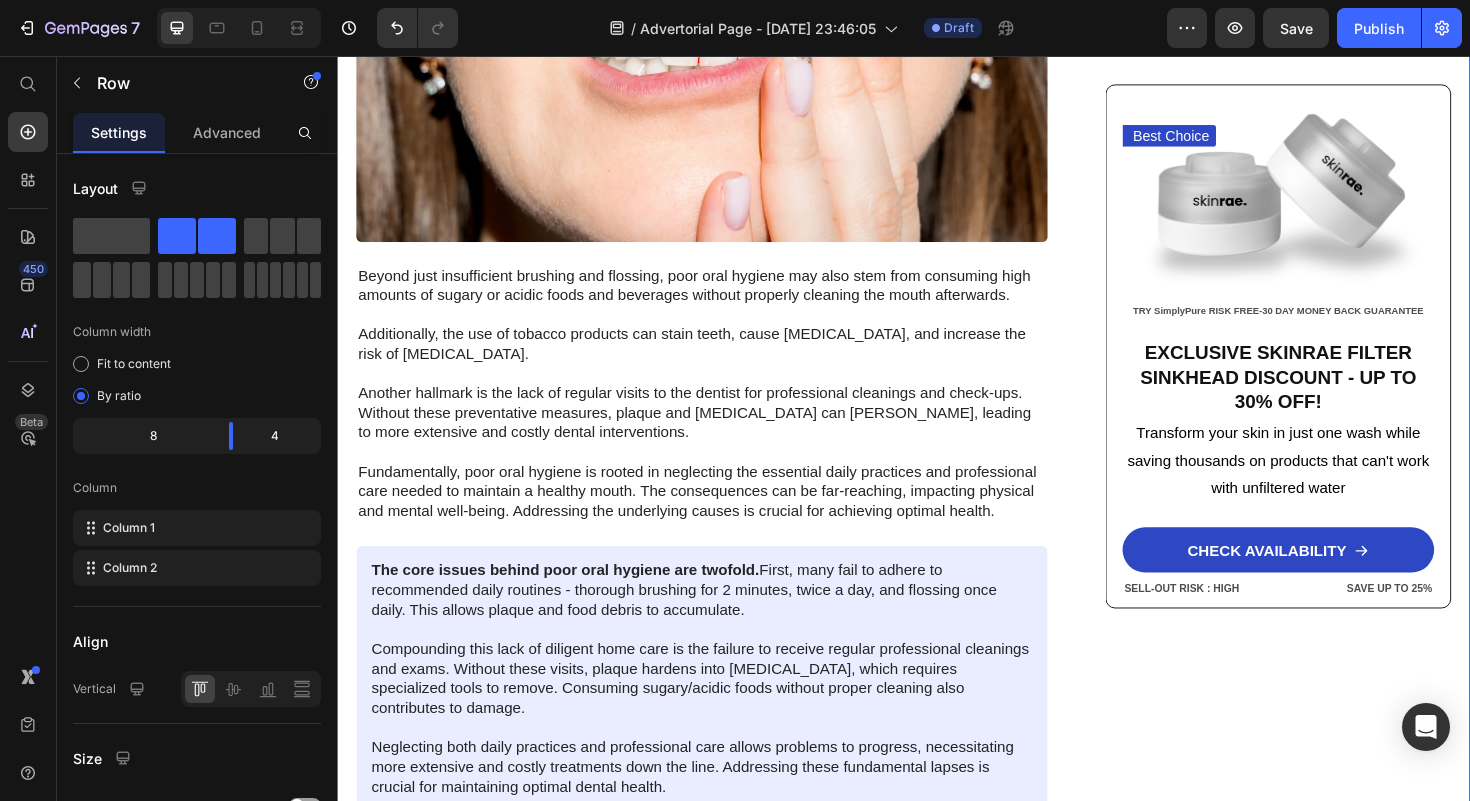 scroll, scrollTop: 2646, scrollLeft: 0, axis: vertical 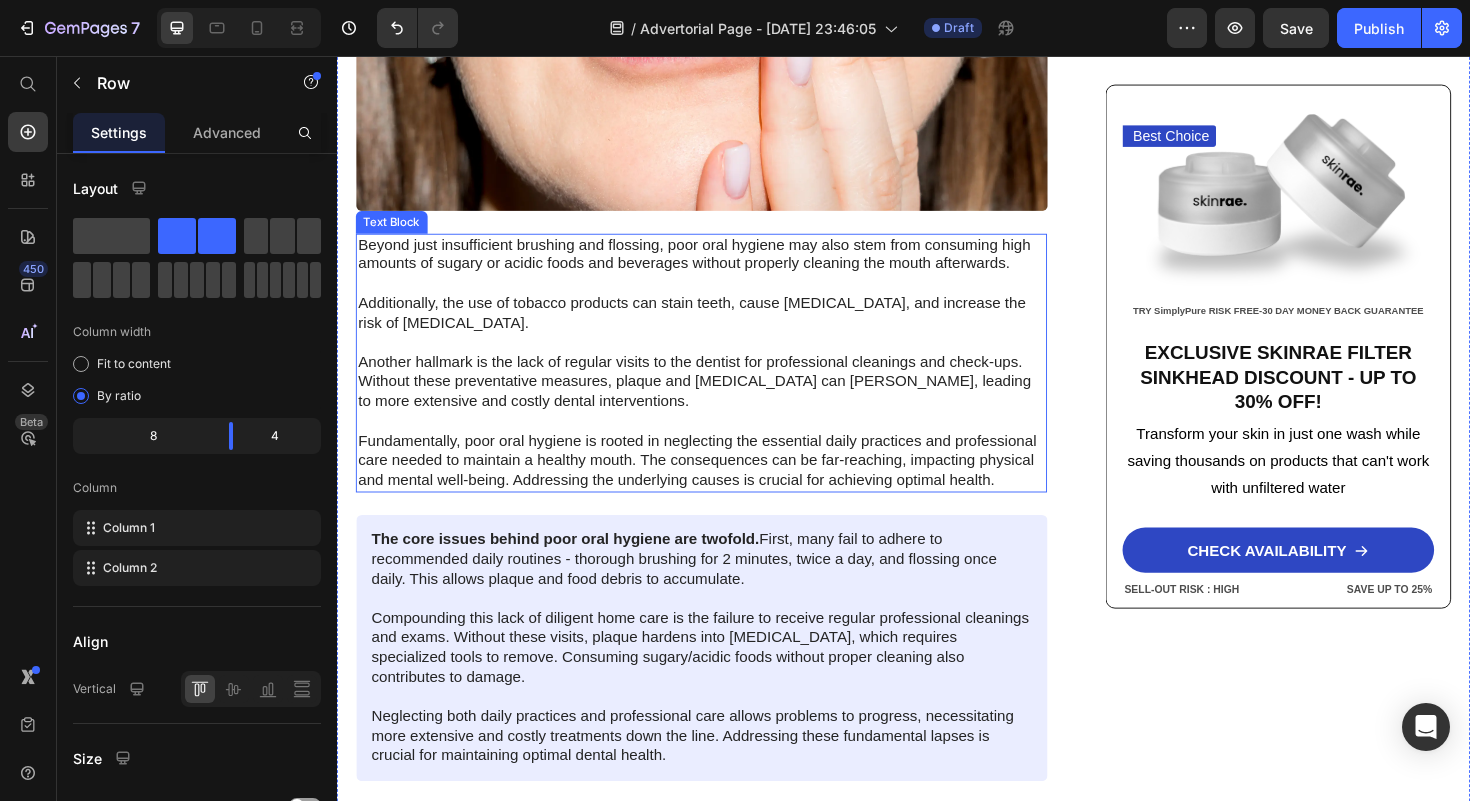 click on "Beyond just insufficient brushing and flossing, poor oral hygiene may also stem from consuming high amounts of sugary or acidic foods and beverages without properly cleaning the mouth afterwards.  Additionally, the use of tobacco products can stain teeth, cause [MEDICAL_DATA], and increase the risk of [MEDICAL_DATA].  Another hallmark is the lack of regular visits to the dentist for professional cleanings and check-ups. Without these preventative measures, plaque and [MEDICAL_DATA] can [PERSON_NAME], leading to more extensive and costly dental interventions.  Fundamentally, poor oral hygiene is rooted in neglecting the essential daily practices and professional care needed to maintain a healthy mouth. The consequences can be far-reaching, impacting physical and mental well-being. Addressing the underlying causes is crucial for achieving optimal health." at bounding box center (723, 381) 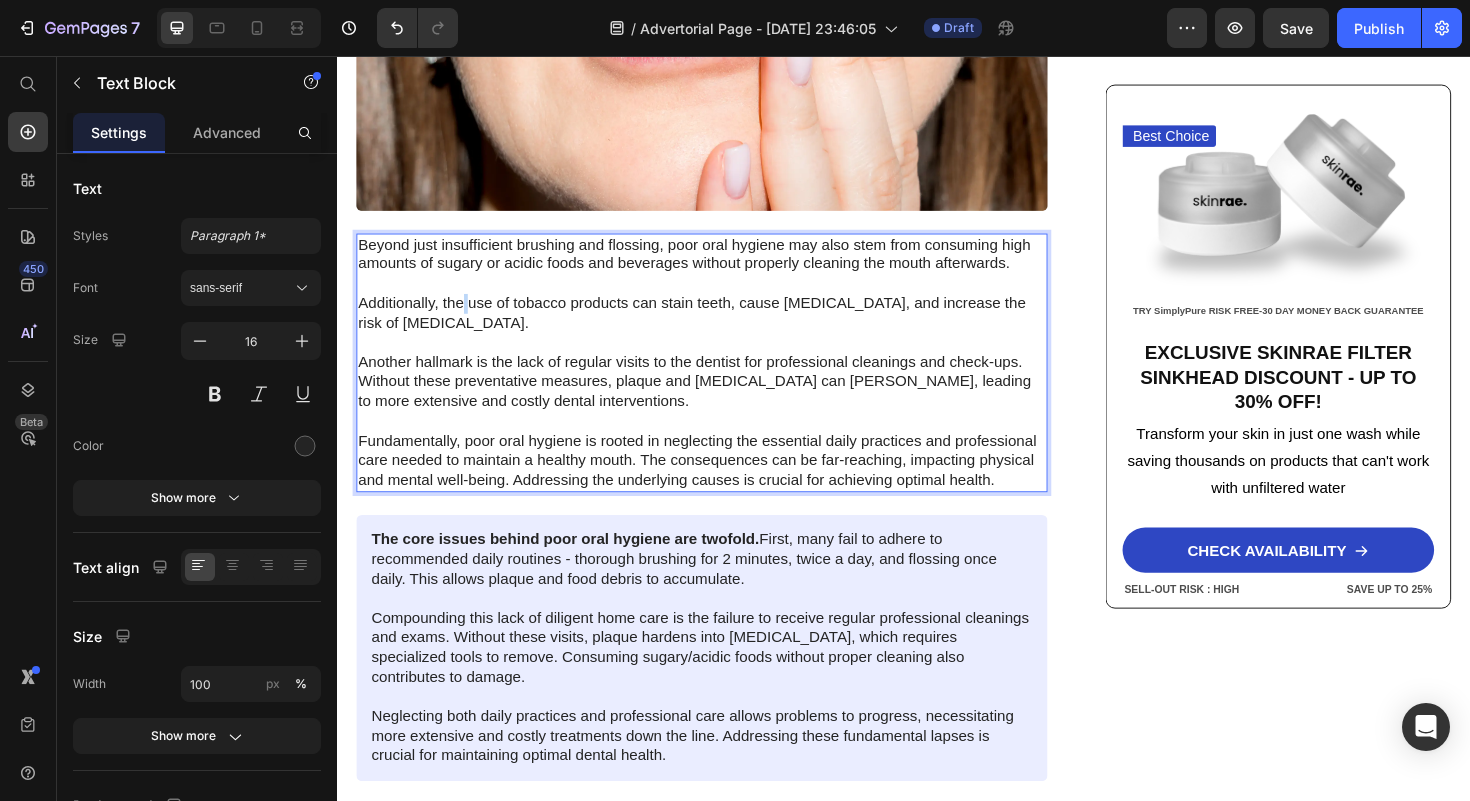 click on "Beyond just insufficient brushing and flossing, poor oral hygiene may also stem from consuming high amounts of sugary or acidic foods and beverages without properly cleaning the mouth afterwards.  Additionally, the use of tobacco products can stain teeth, cause [MEDICAL_DATA], and increase the risk of [MEDICAL_DATA].  Another hallmark is the lack of regular visits to the dentist for professional cleanings and check-ups. Without these preventative measures, plaque and [MEDICAL_DATA] can [PERSON_NAME], leading to more extensive and costly dental interventions.  Fundamentally, poor oral hygiene is rooted in neglecting the essential daily practices and professional care needed to maintain a healthy mouth. The consequences can be far-reaching, impacting physical and mental well-being. Addressing the underlying causes is crucial for achieving optimal health." at bounding box center [723, 381] 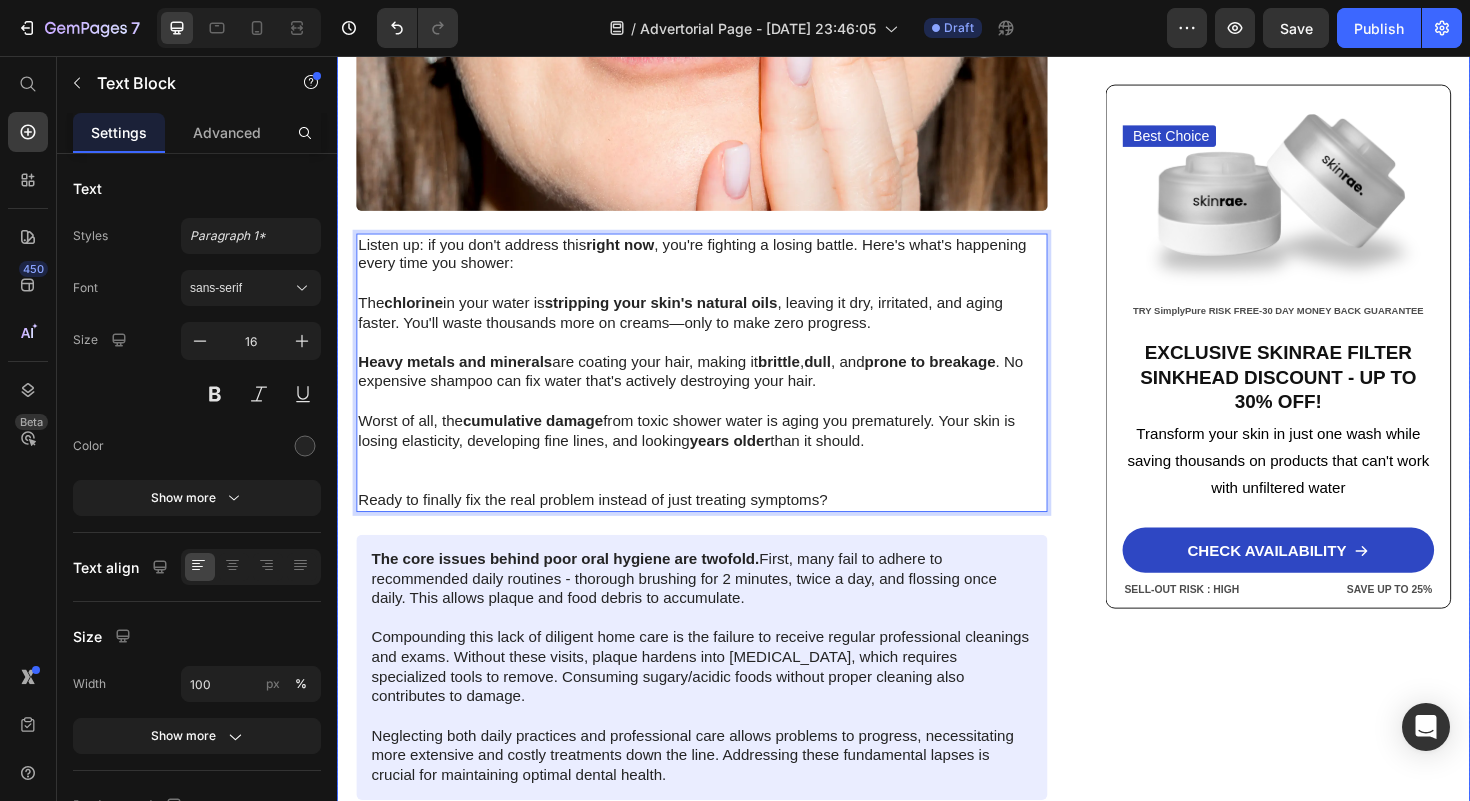 click on "Home > [MEDICAL_DATA] > Filtered Sinkhead Text Block Stop Poisoning Your Skin!  This Revolutionary Sink Filter  Eliminated My Skin Problems In 24 Hours—And Saved Me Thousands! Heading Image [PERSON_NAME]  - [US_STATE] [DATE] Text Block Row Image URGENT!  Your shower water contains chemicals destroying your skin daily—and expensive creams can't fix it. Discover how this 15-stage filter transforms your skin in just 24 hours while boosting water pressure by 2.5x Text Block Look in your mirror right now… Do you see  dry, damaged skin  that makes you feel  frustrated  and  defeated ? Are you sick of wasting hundreds on expensive creams and treatments while your skin  just keeps getting  worse ? You've tried everything—moisturizers, serums, masks—but nothing works. Instead, you've made things worse:  wasted money, continued damage , and an endless cycle of  frustration  that never stops. Let's face it—you're done.  Done Want to know why those expensive products are  failing you eliminate it forever . ." at bounding box center (937, 536) 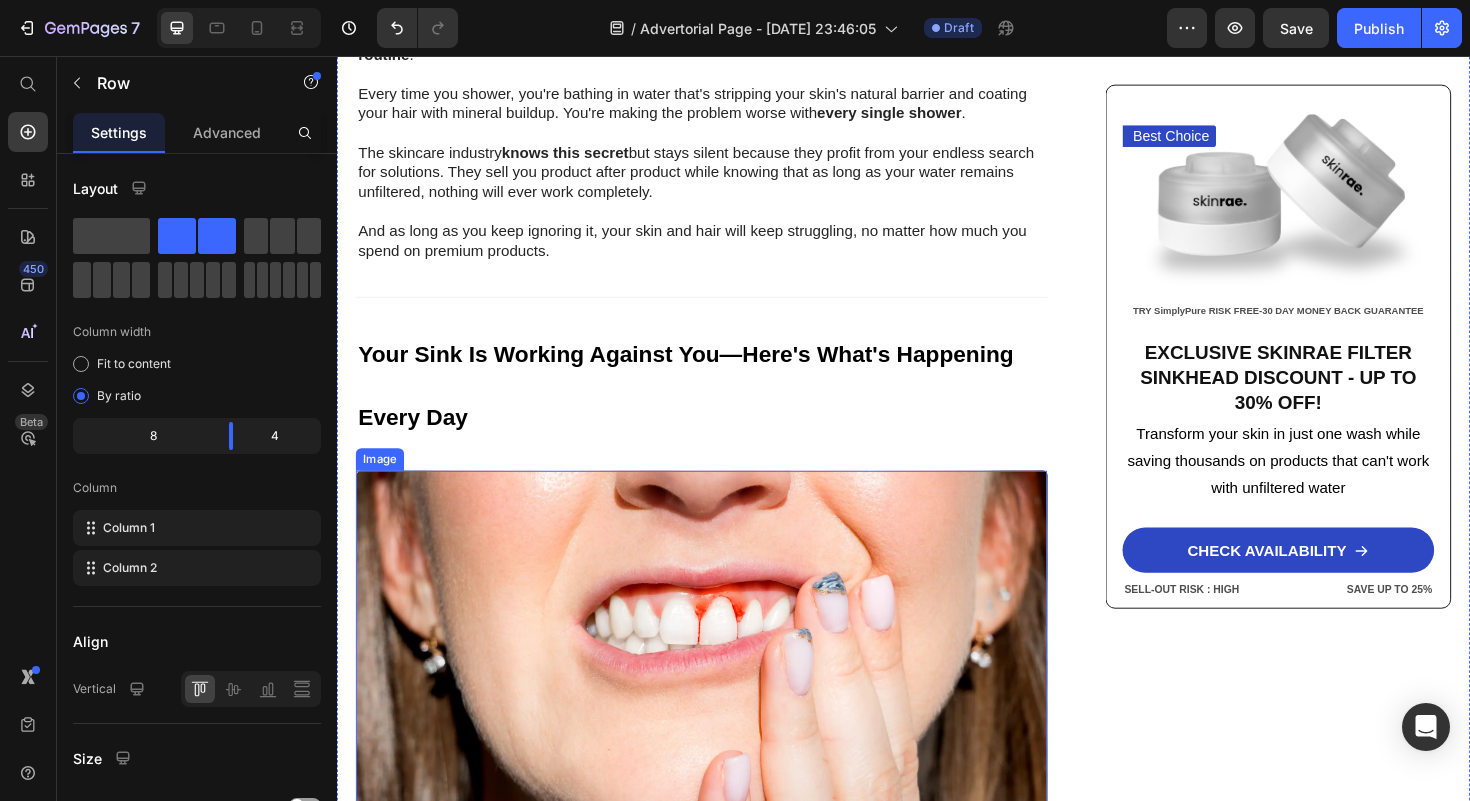 scroll, scrollTop: 1933, scrollLeft: 0, axis: vertical 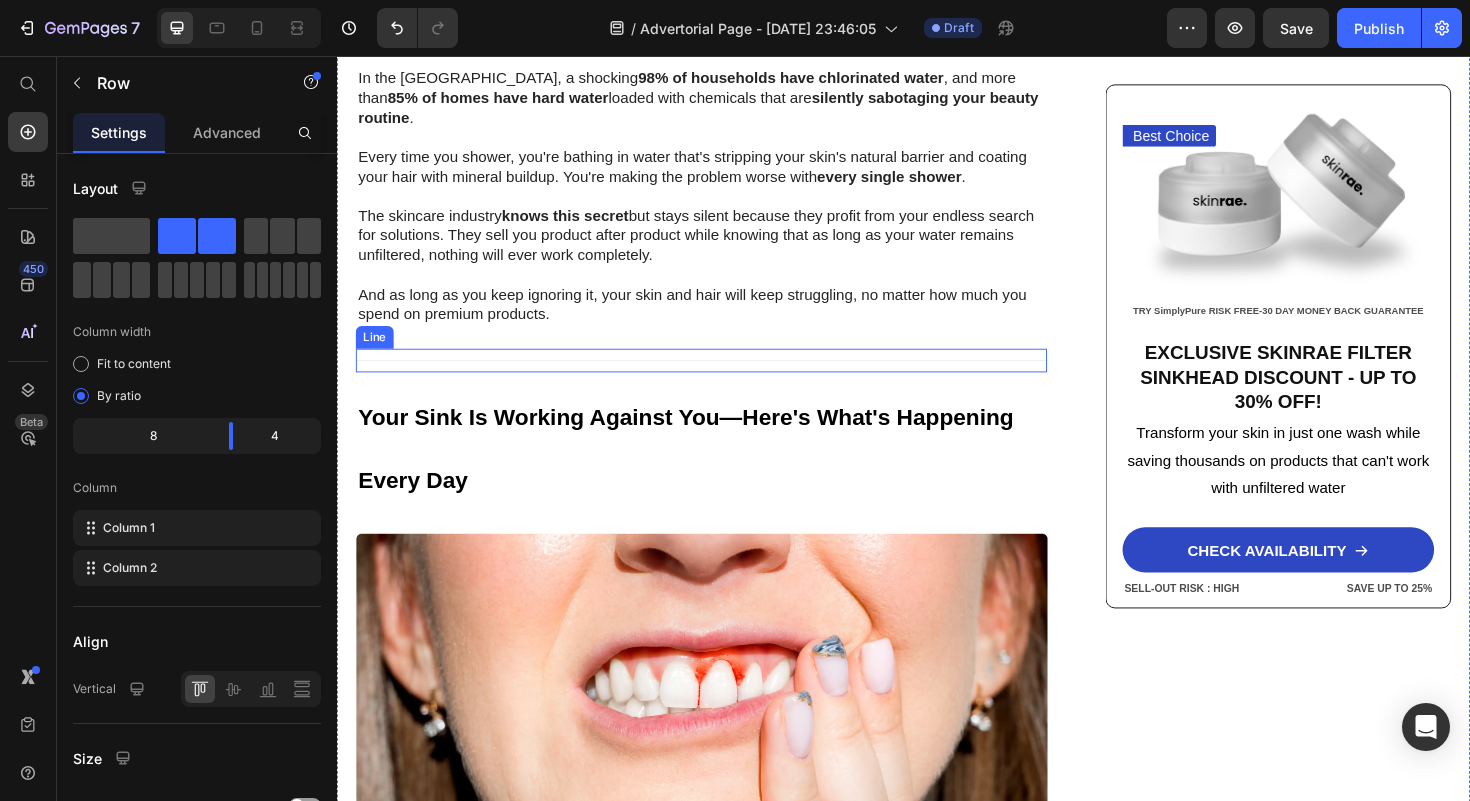click on "Title Line" at bounding box center (723, 378) 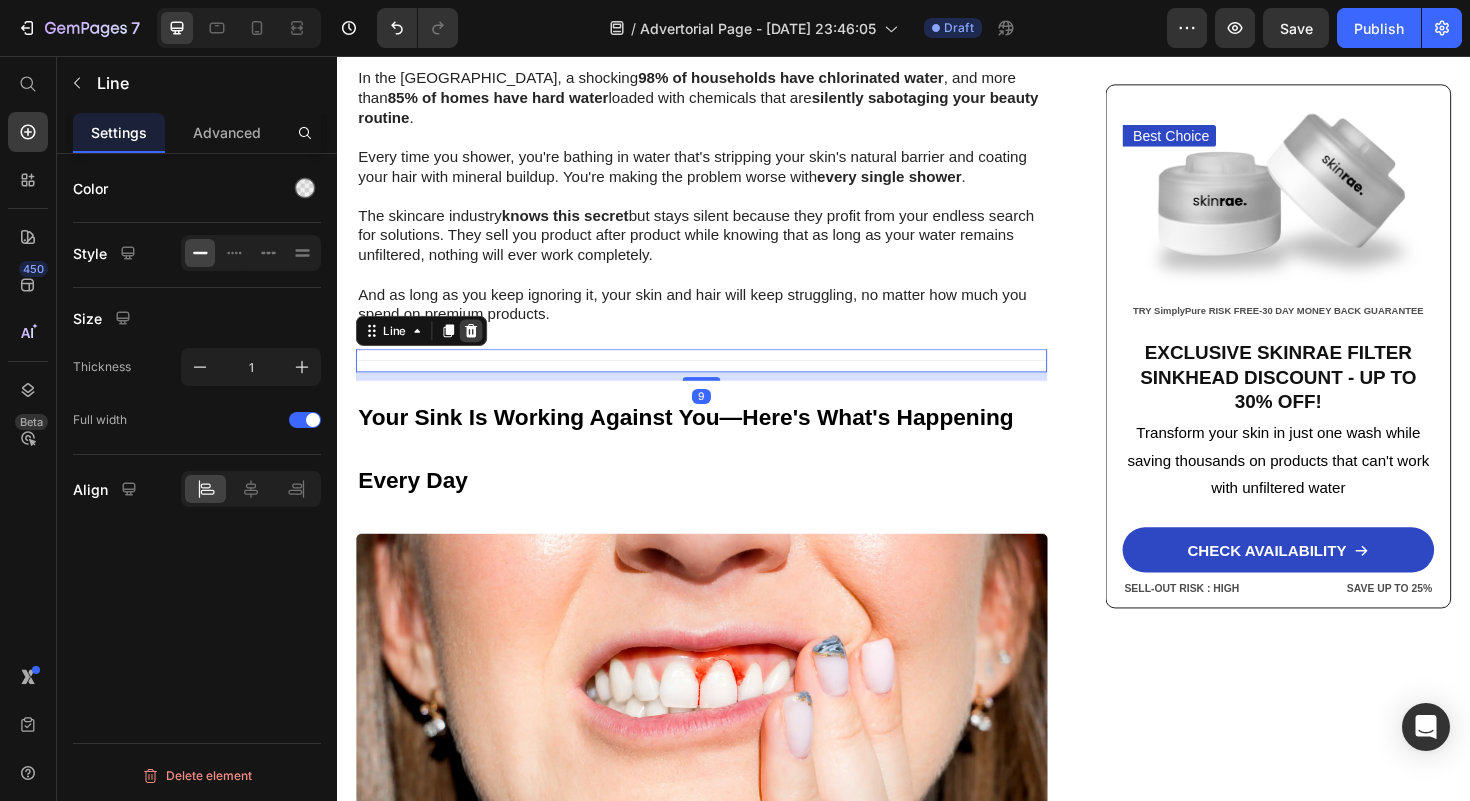 click at bounding box center [479, 347] 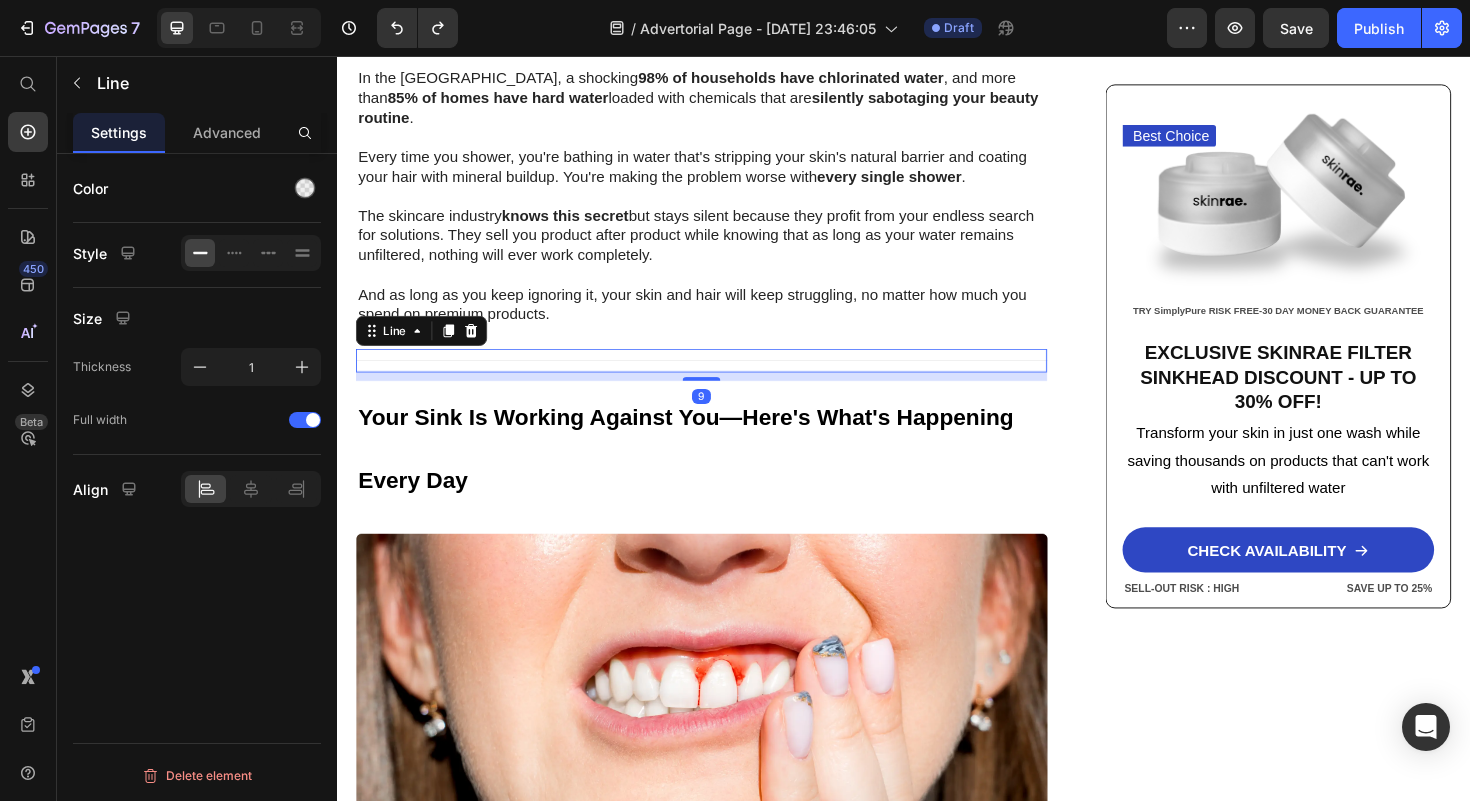 click on "Title Line   9" at bounding box center (723, 378) 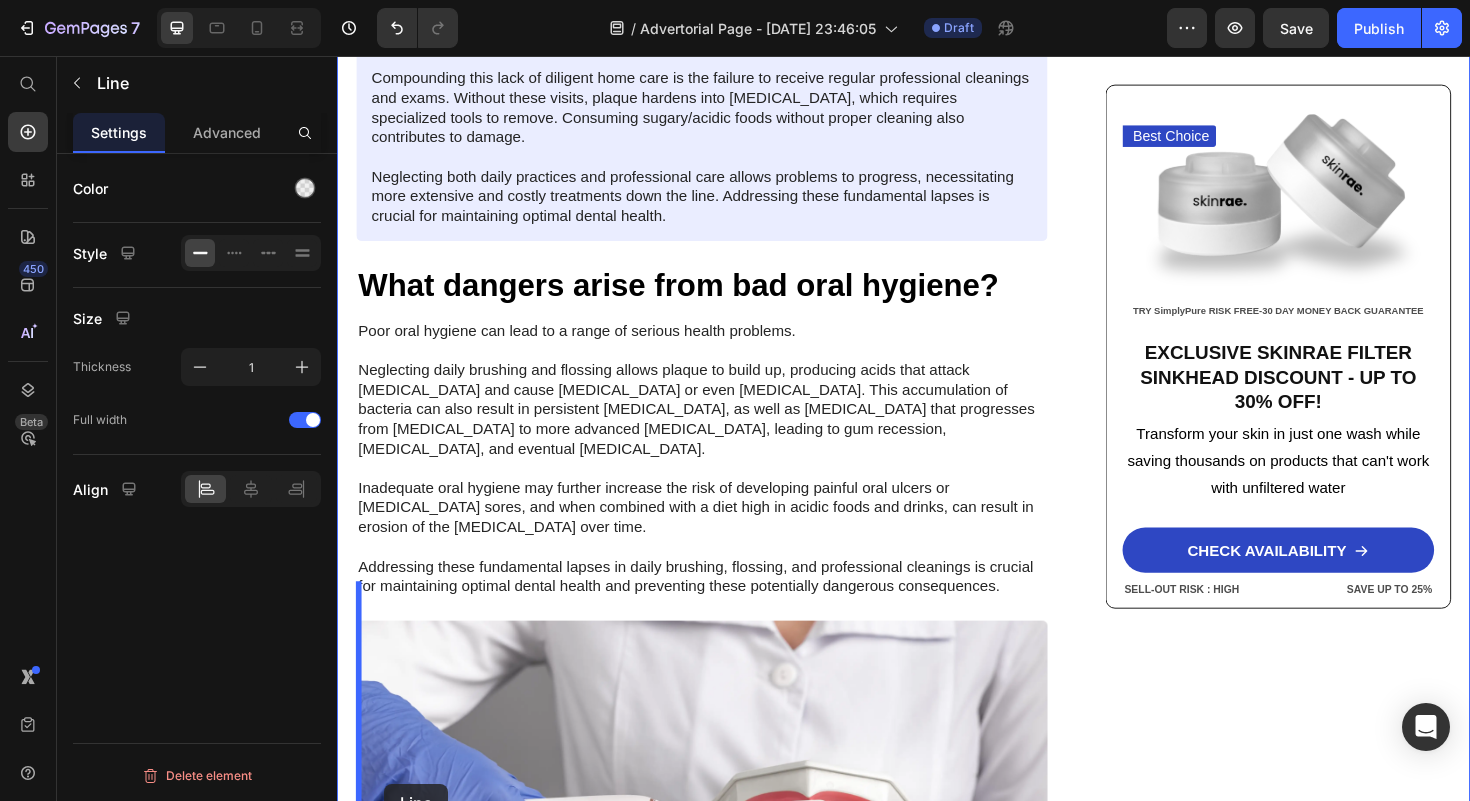 scroll, scrollTop: 3380, scrollLeft: 0, axis: vertical 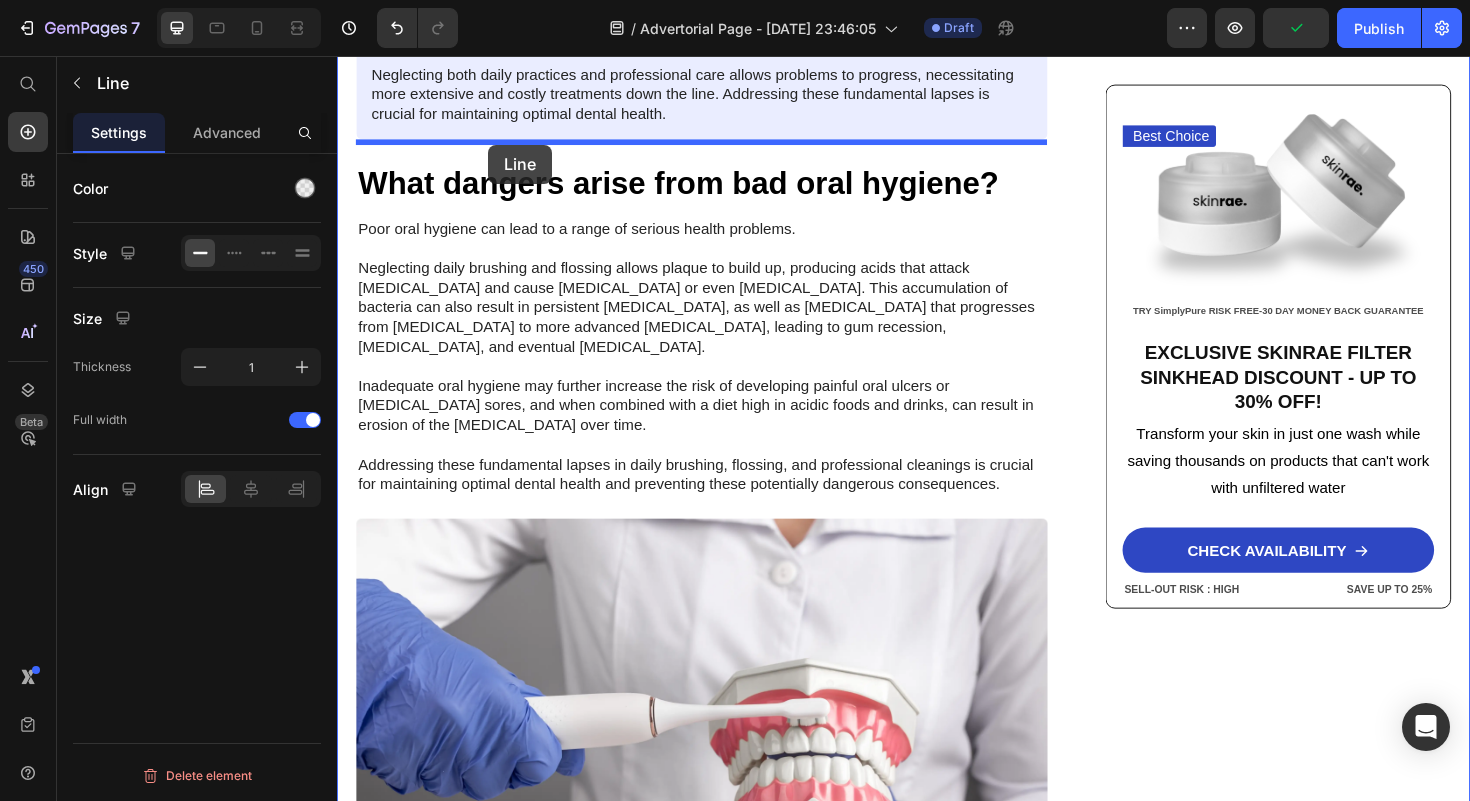 drag, startPoint x: 370, startPoint y: 380, endPoint x: 497, endPoint y: 154, distance: 259.23926 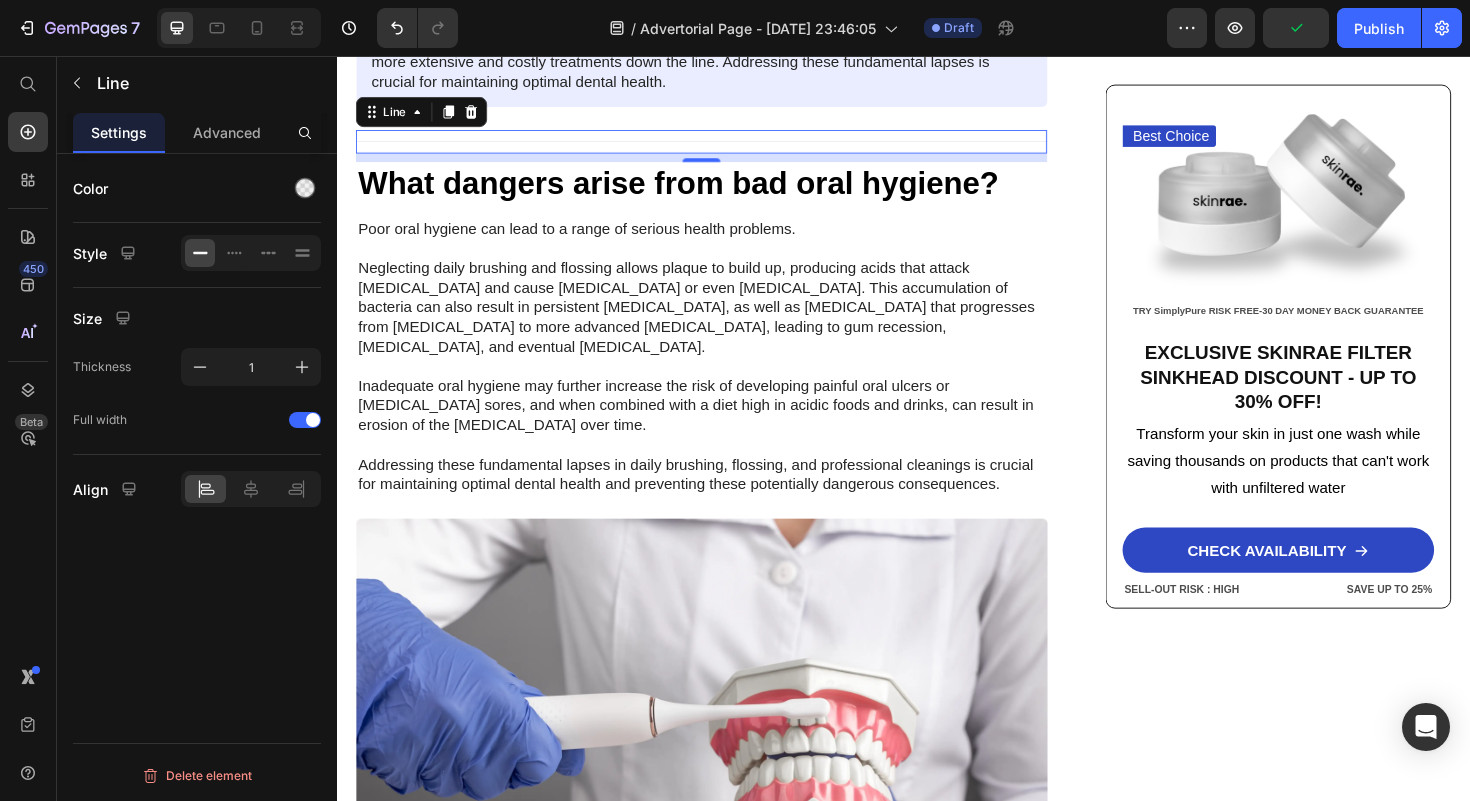 scroll, scrollTop: 3346, scrollLeft: 0, axis: vertical 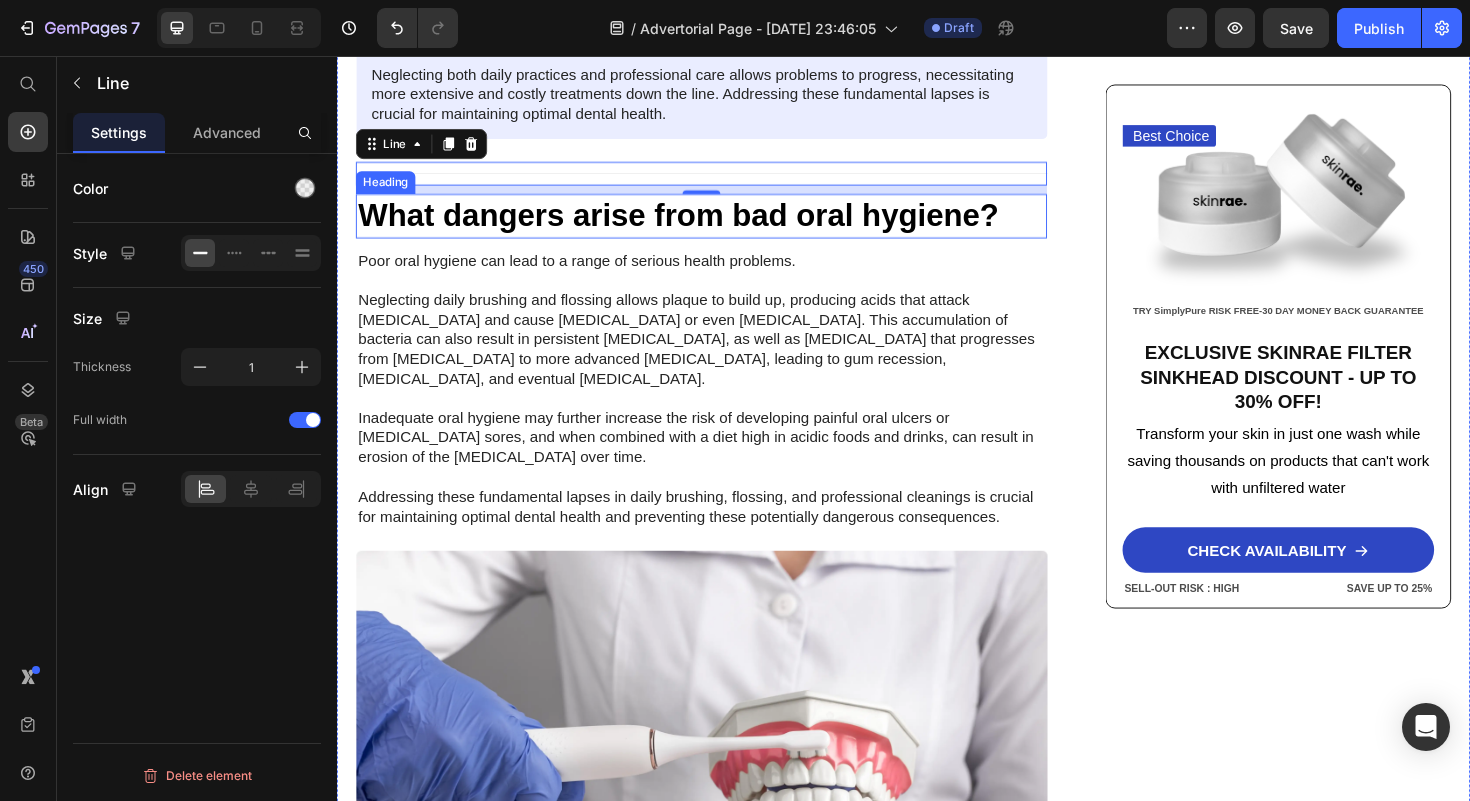 click on "What dangers arise from bad oral hygiene?" at bounding box center [723, 225] 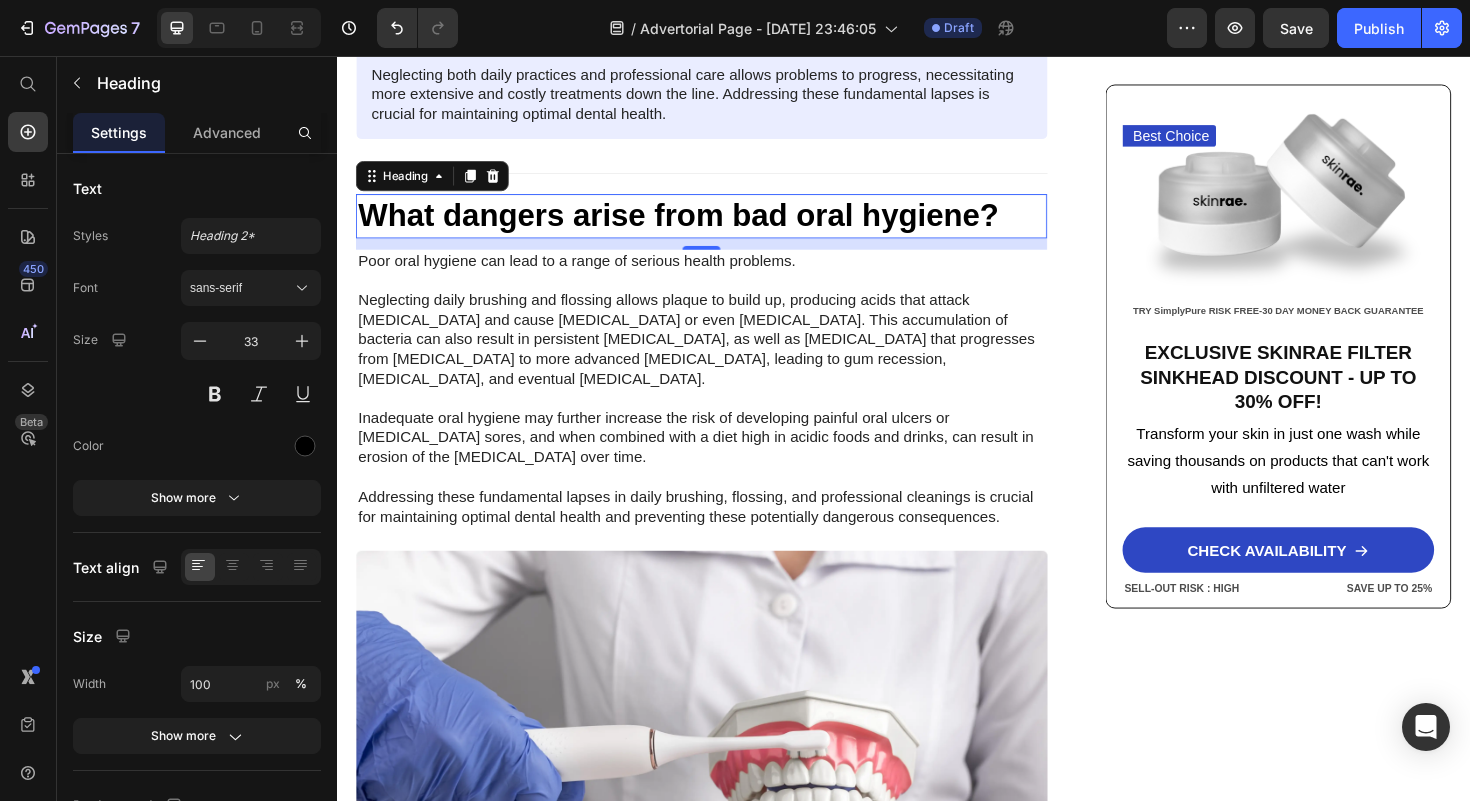 click on "What dangers arise from bad oral hygiene?" at bounding box center [723, 225] 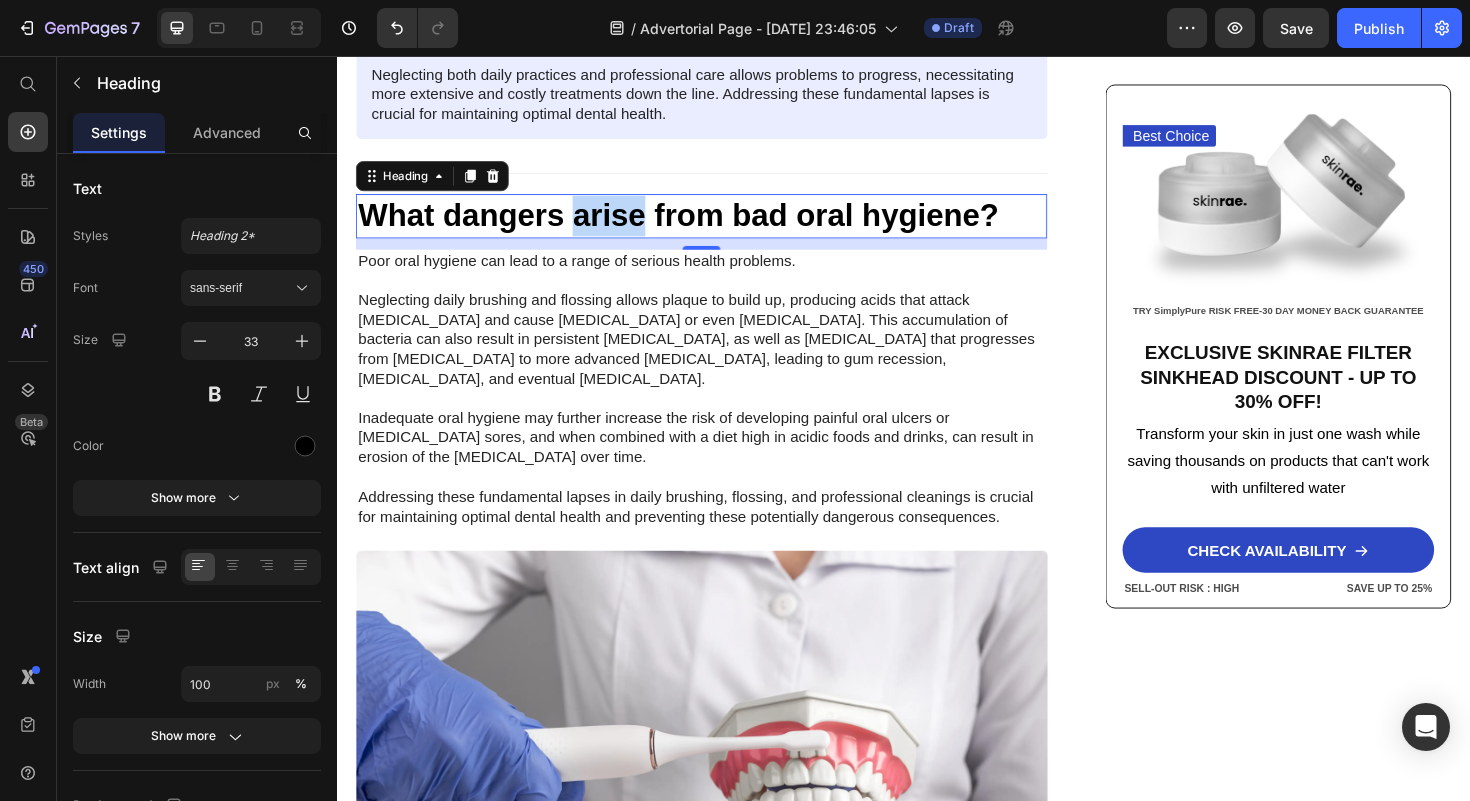 click on "What dangers arise from bad oral hygiene?" at bounding box center [723, 225] 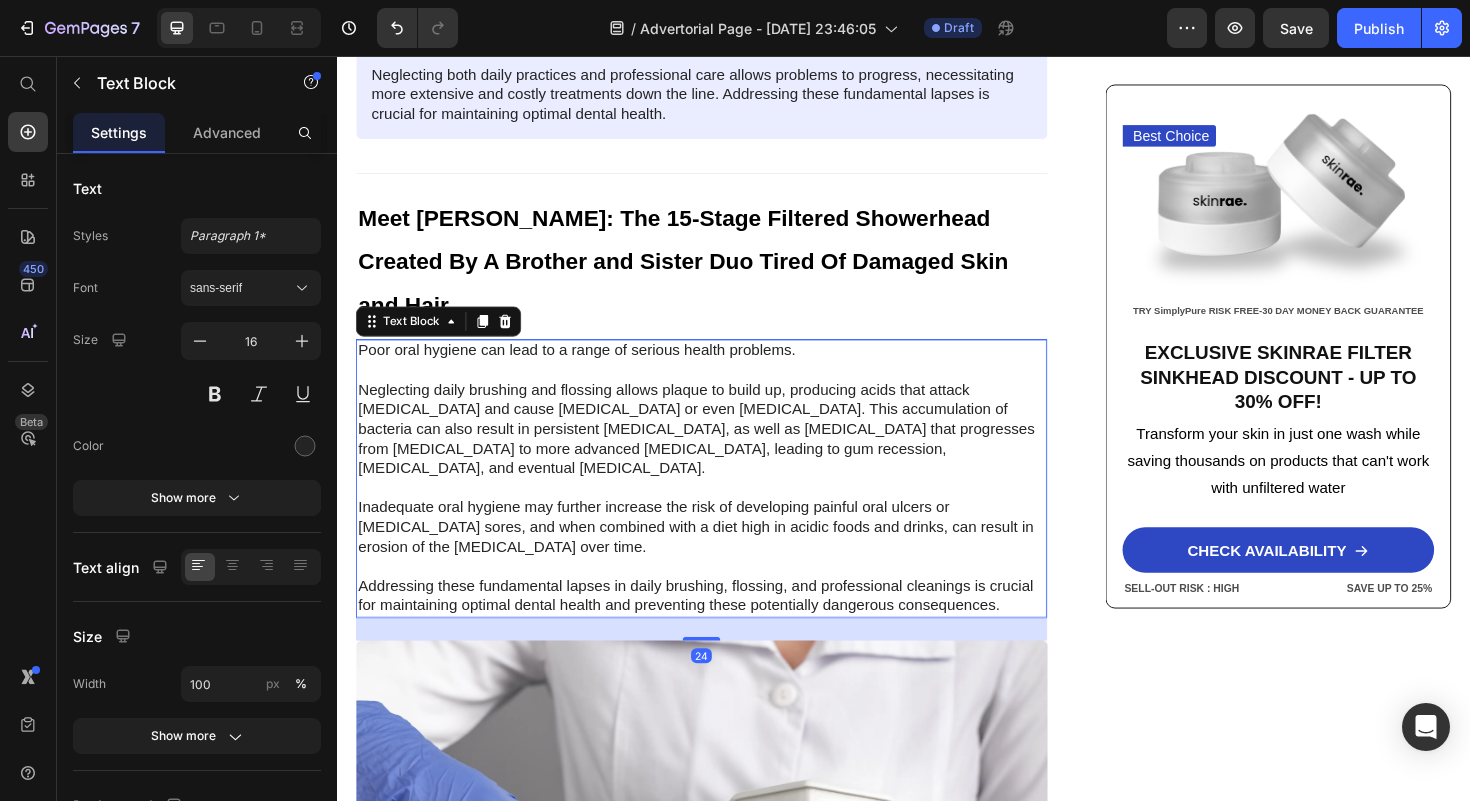 click on "Poor oral hygiene can lead to a range of serious health problems. Neglecting daily brushing and flossing allows plaque to build up, producing acids that attack [MEDICAL_DATA] and cause [MEDICAL_DATA] or even [MEDICAL_DATA]. This accumulation of bacteria can also result in persistent [MEDICAL_DATA], as well as [MEDICAL_DATA] that progresses from [MEDICAL_DATA] to more advanced [MEDICAL_DATA], leading to gum recession, [MEDICAL_DATA], and eventual [MEDICAL_DATA].  Inadequate oral hygiene may further increase the risk of developing painful oral ulcers or [MEDICAL_DATA] sores, and when combined with a diet high in acidic foods and drinks, can result in erosion of the [MEDICAL_DATA] over time.  Addressing these fundamental lapses in daily brushing, flossing, and professional cleanings is crucial for maintaining optimal dental health and preventing these potentially dangerous consequences." at bounding box center [723, 503] 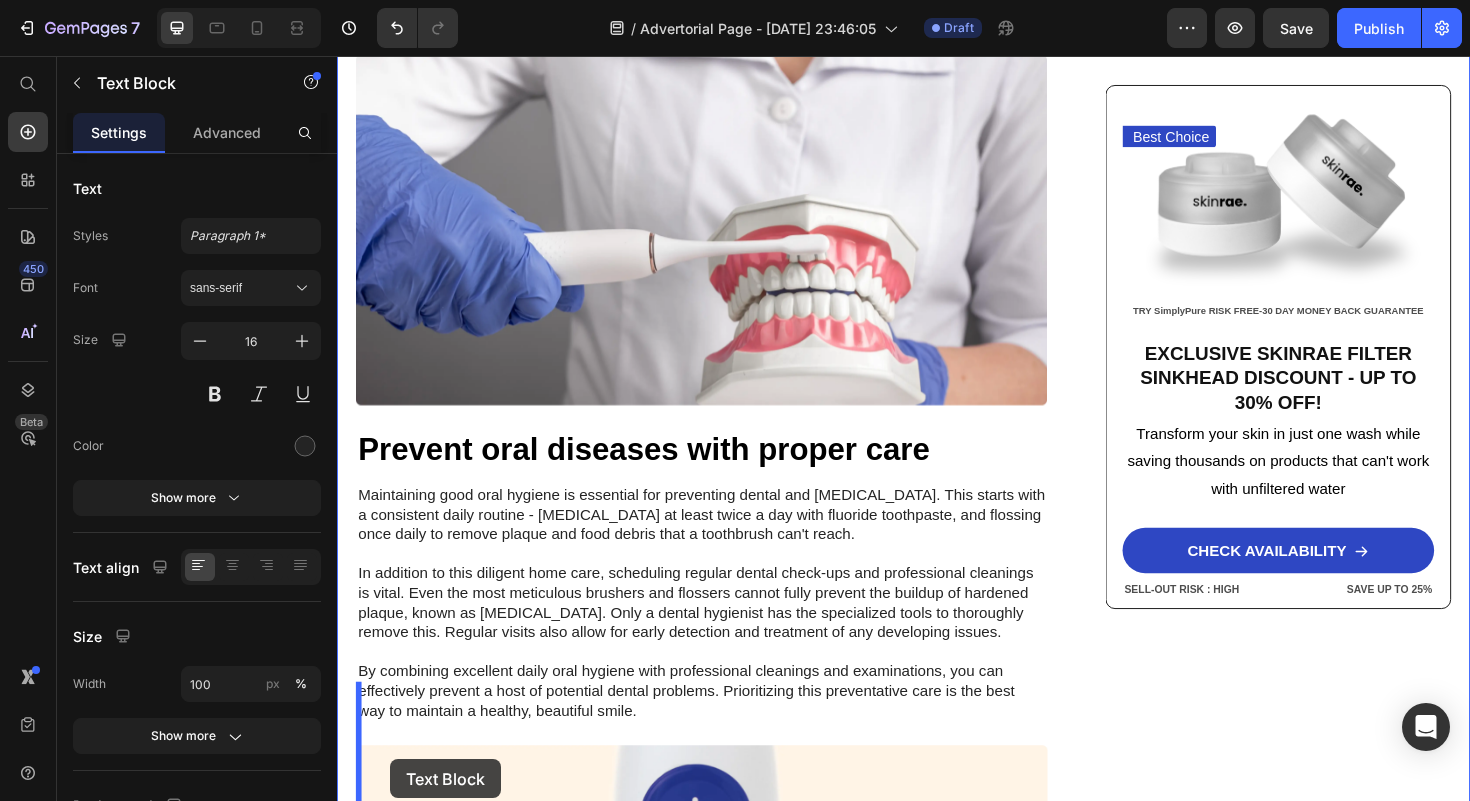 scroll, scrollTop: 3990, scrollLeft: 0, axis: vertical 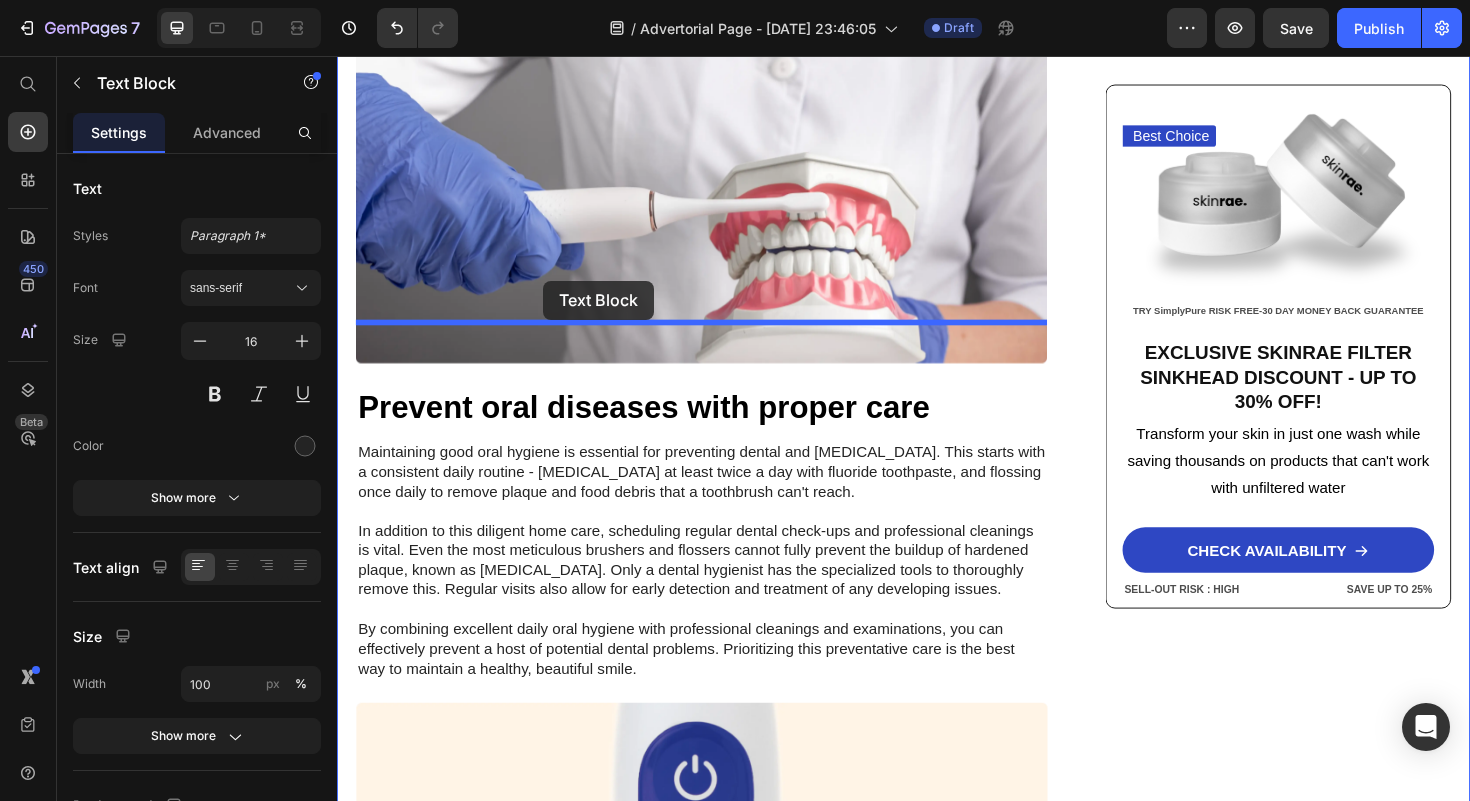 drag, startPoint x: 375, startPoint y: 246, endPoint x: 556, endPoint y: 297, distance: 188.04787 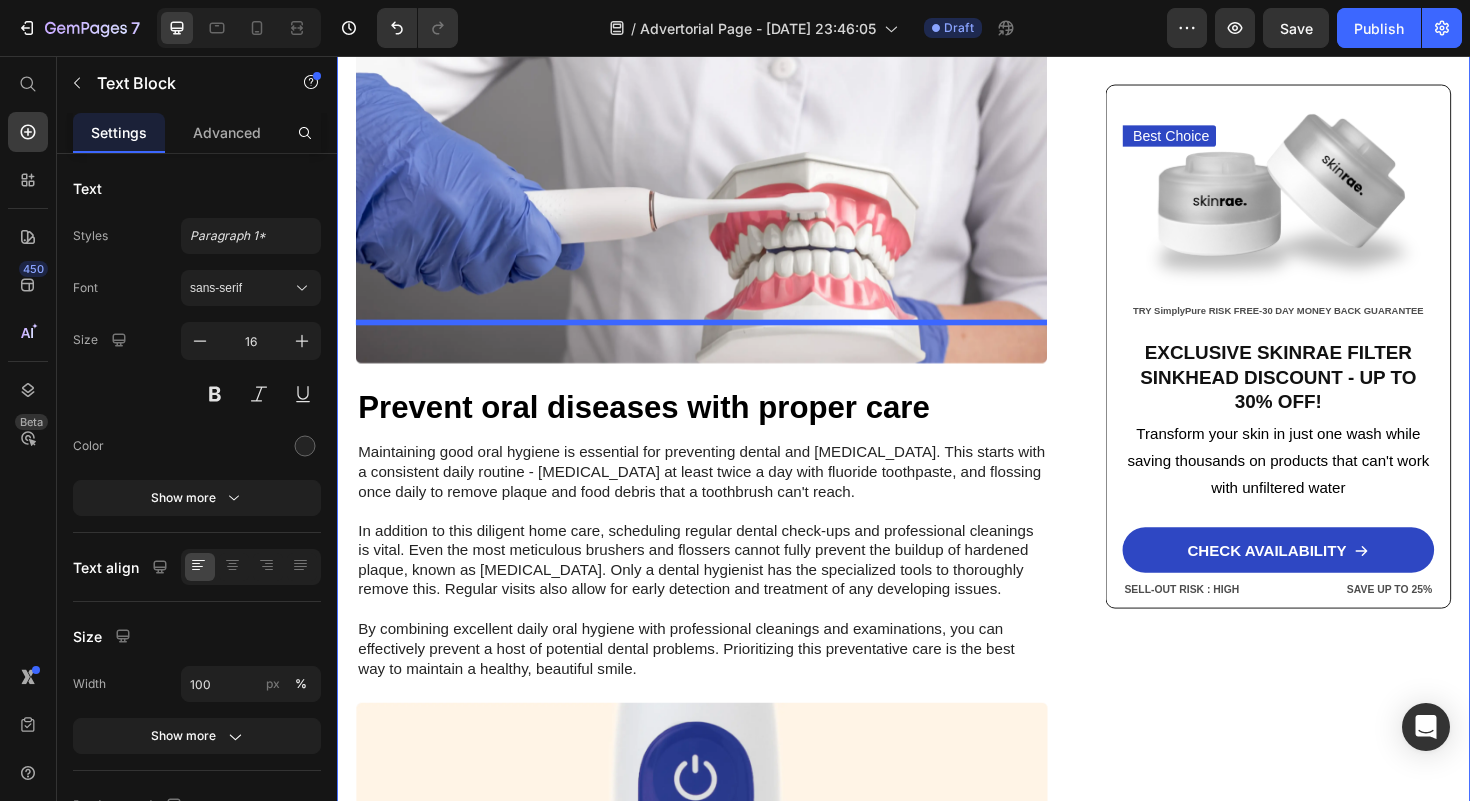 scroll, scrollTop: 3692, scrollLeft: 0, axis: vertical 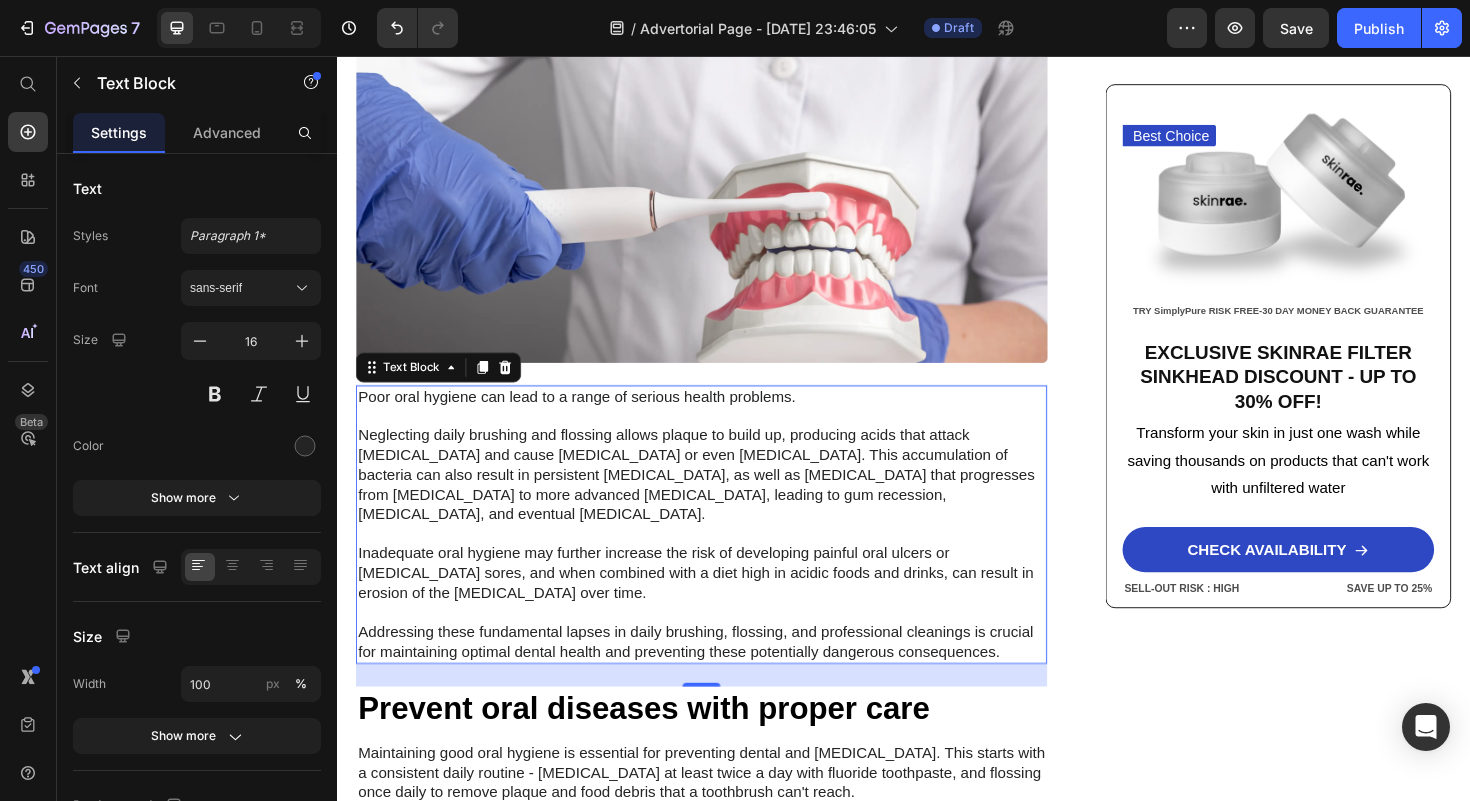 click on "Poor oral hygiene can lead to a range of serious health problems. Neglecting daily brushing and flossing allows plaque to build up, producing acids that attack [MEDICAL_DATA] and cause [MEDICAL_DATA] or even [MEDICAL_DATA]. This accumulation of bacteria can also result in persistent [MEDICAL_DATA], as well as [MEDICAL_DATA] that progresses from [MEDICAL_DATA] to more advanced [MEDICAL_DATA], leading to gum recession, [MEDICAL_DATA], and eventual [MEDICAL_DATA].  Inadequate oral hygiene may further increase the risk of developing painful oral ulcers or [MEDICAL_DATA] sores, and when combined with a diet high in acidic foods and drinks, can result in erosion of the [MEDICAL_DATA] over time.  Addressing these fundamental lapses in daily brushing, flossing, and professional cleanings is crucial for maintaining optimal dental health and preventing these potentially dangerous consequences." at bounding box center (723, 552) 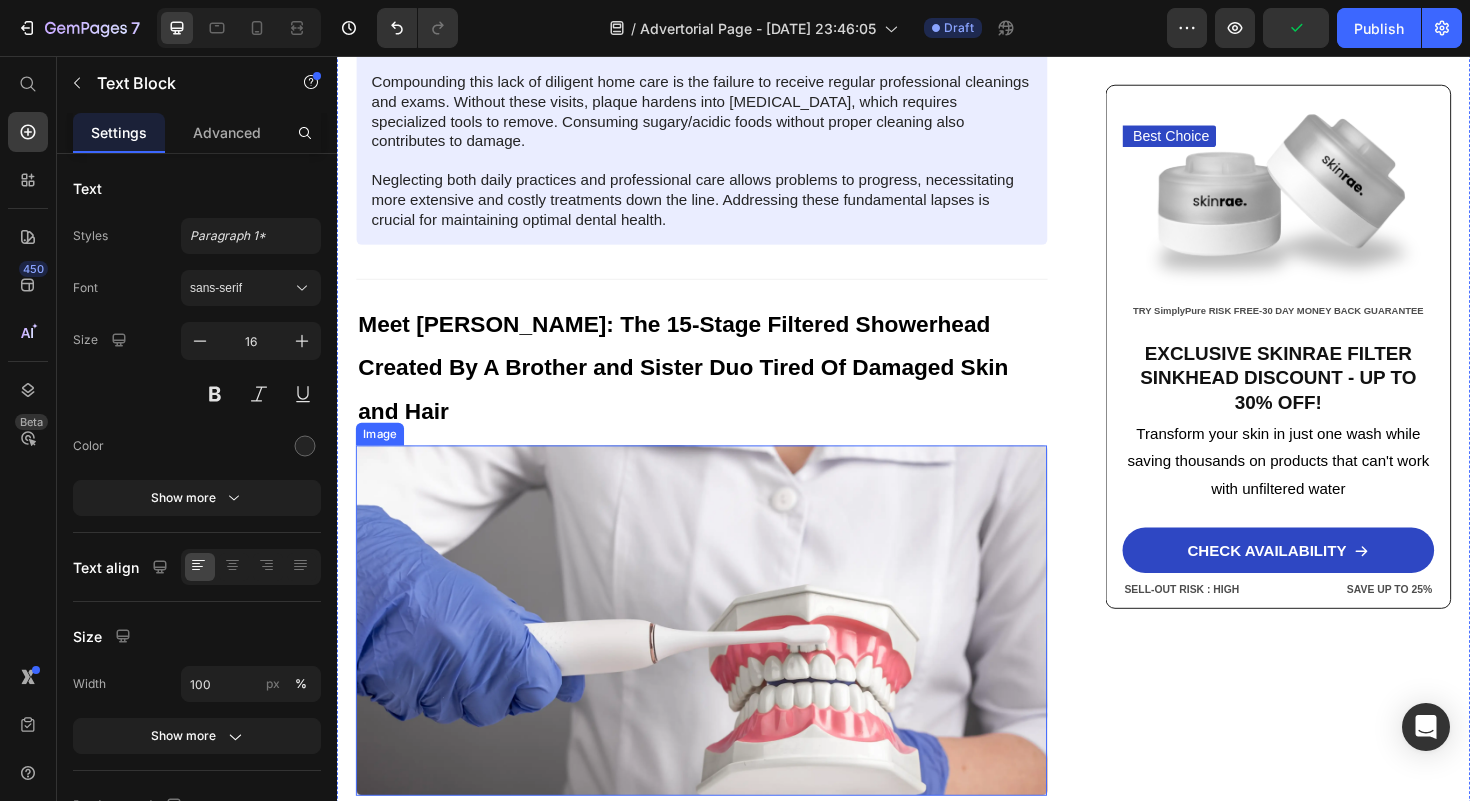 scroll, scrollTop: 3233, scrollLeft: 0, axis: vertical 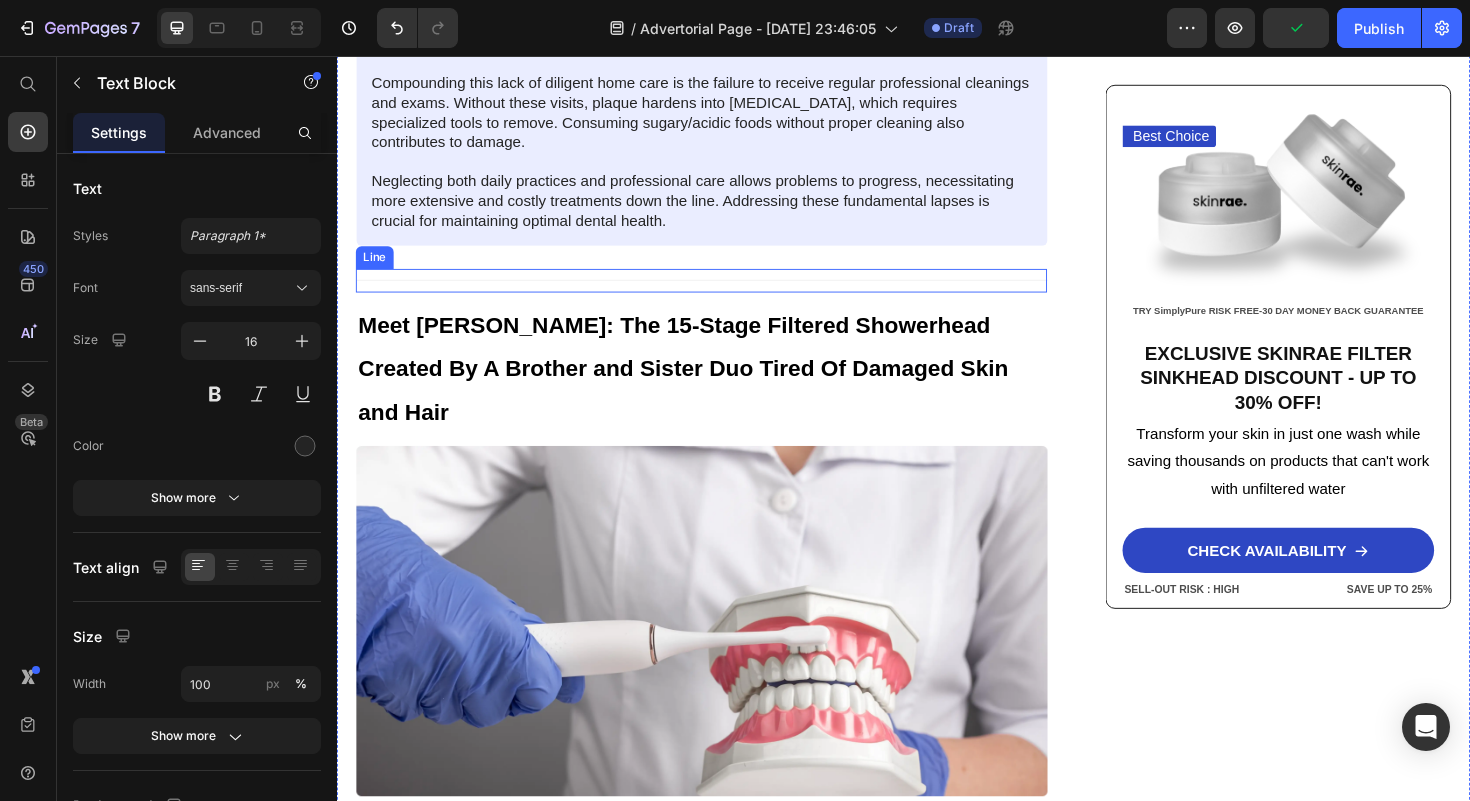 click on "Title Line" at bounding box center [723, 293] 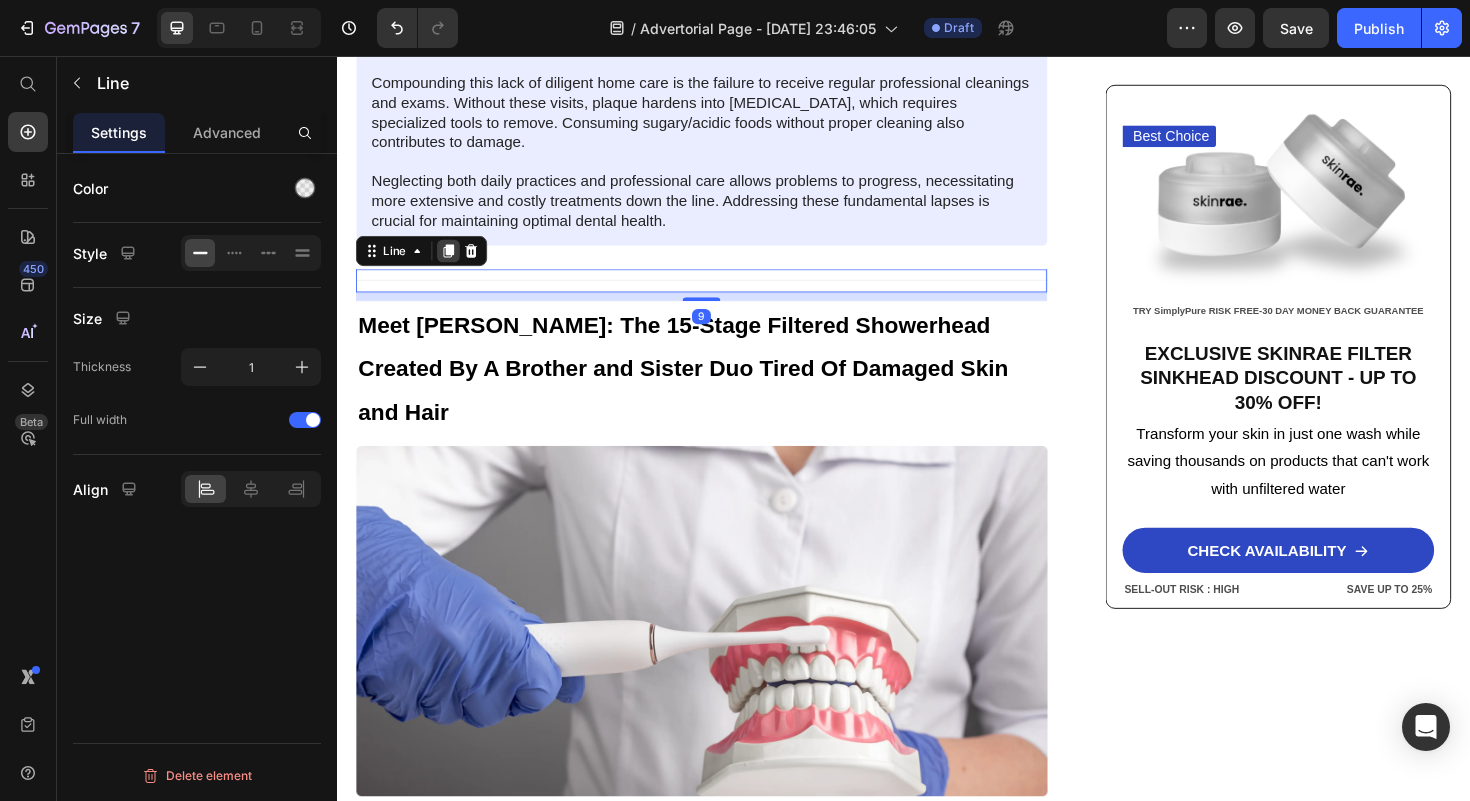 click 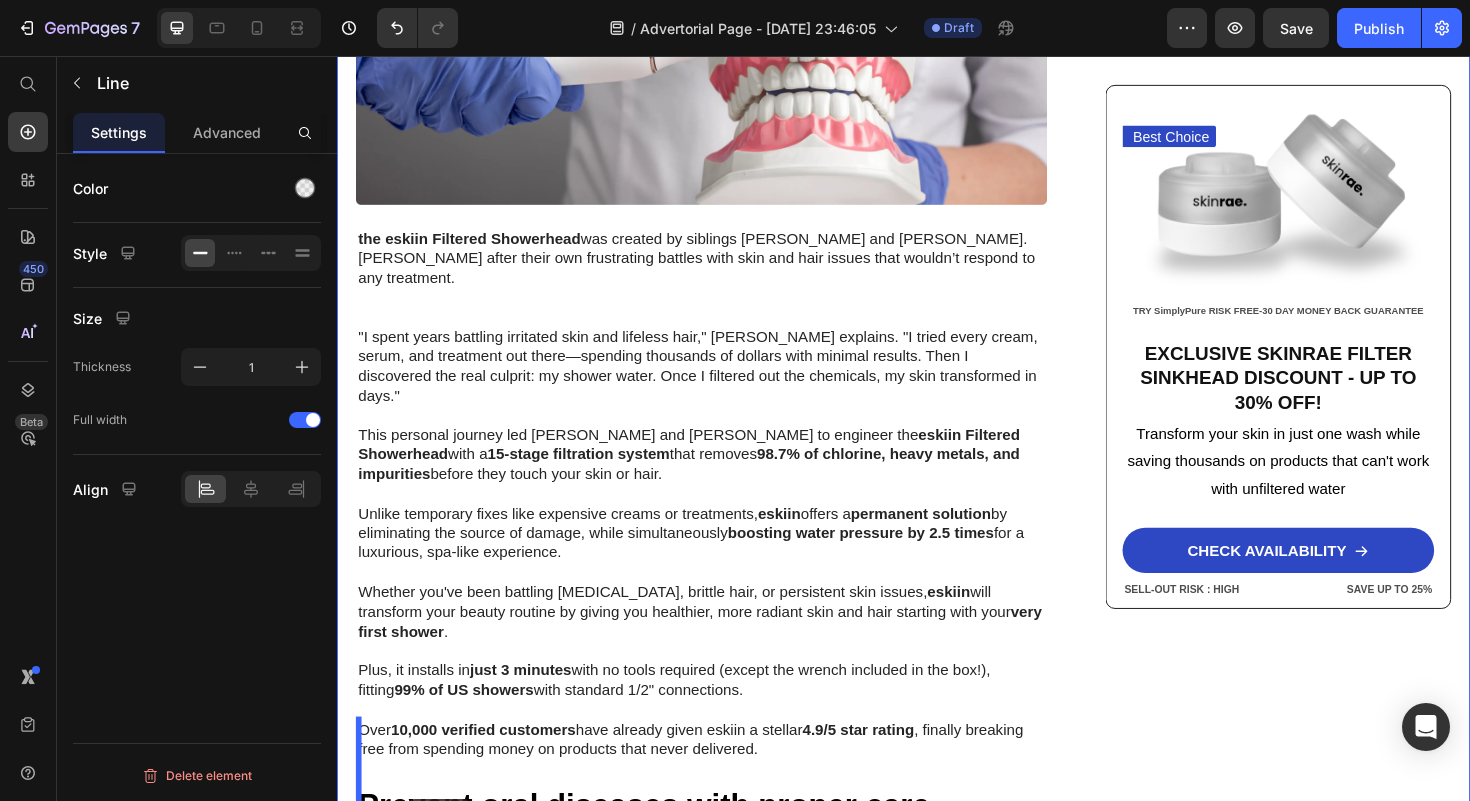 scroll, scrollTop: 4241, scrollLeft: 0, axis: vertical 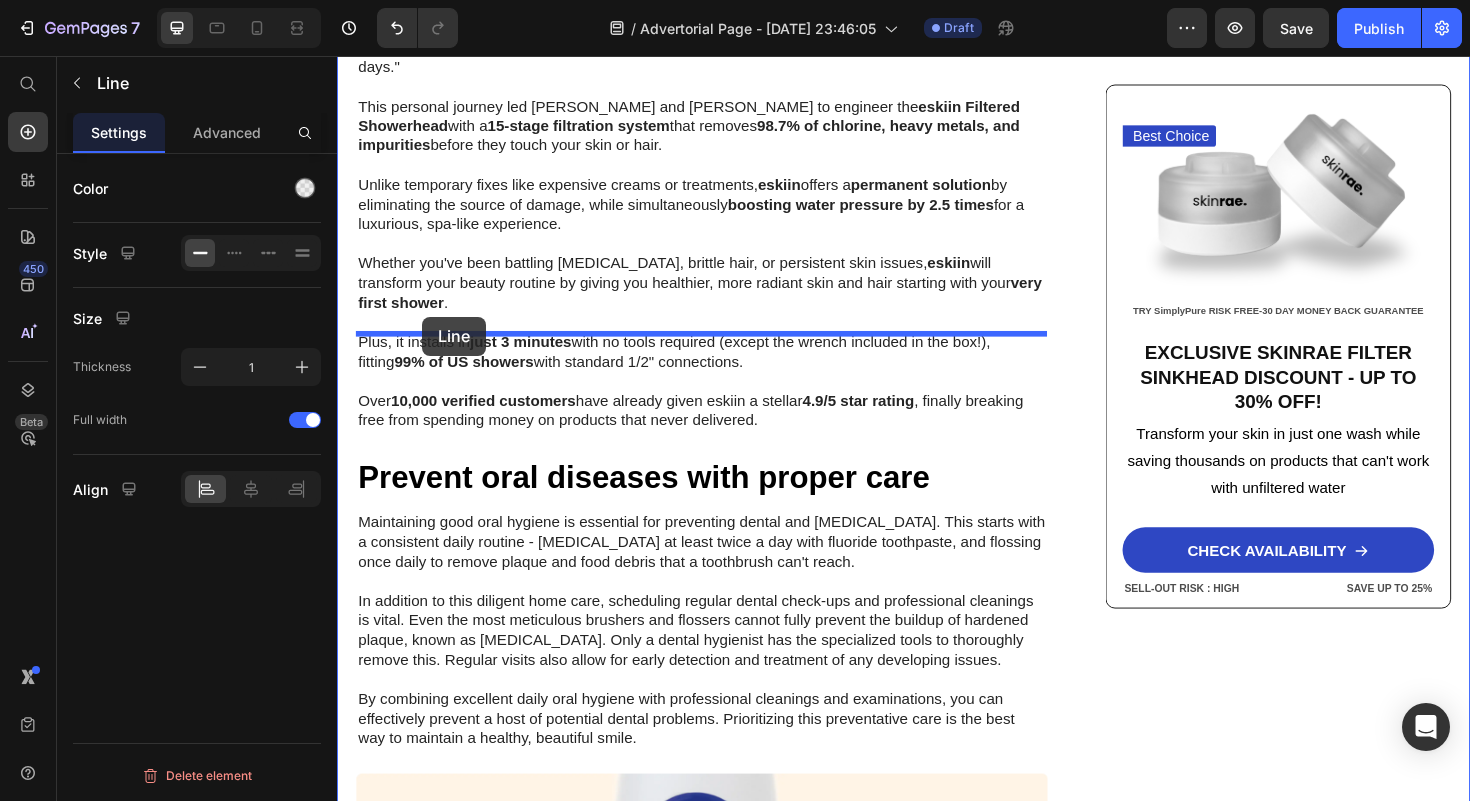 drag, startPoint x: 371, startPoint y: 275, endPoint x: 427, endPoint y: 332, distance: 79.9062 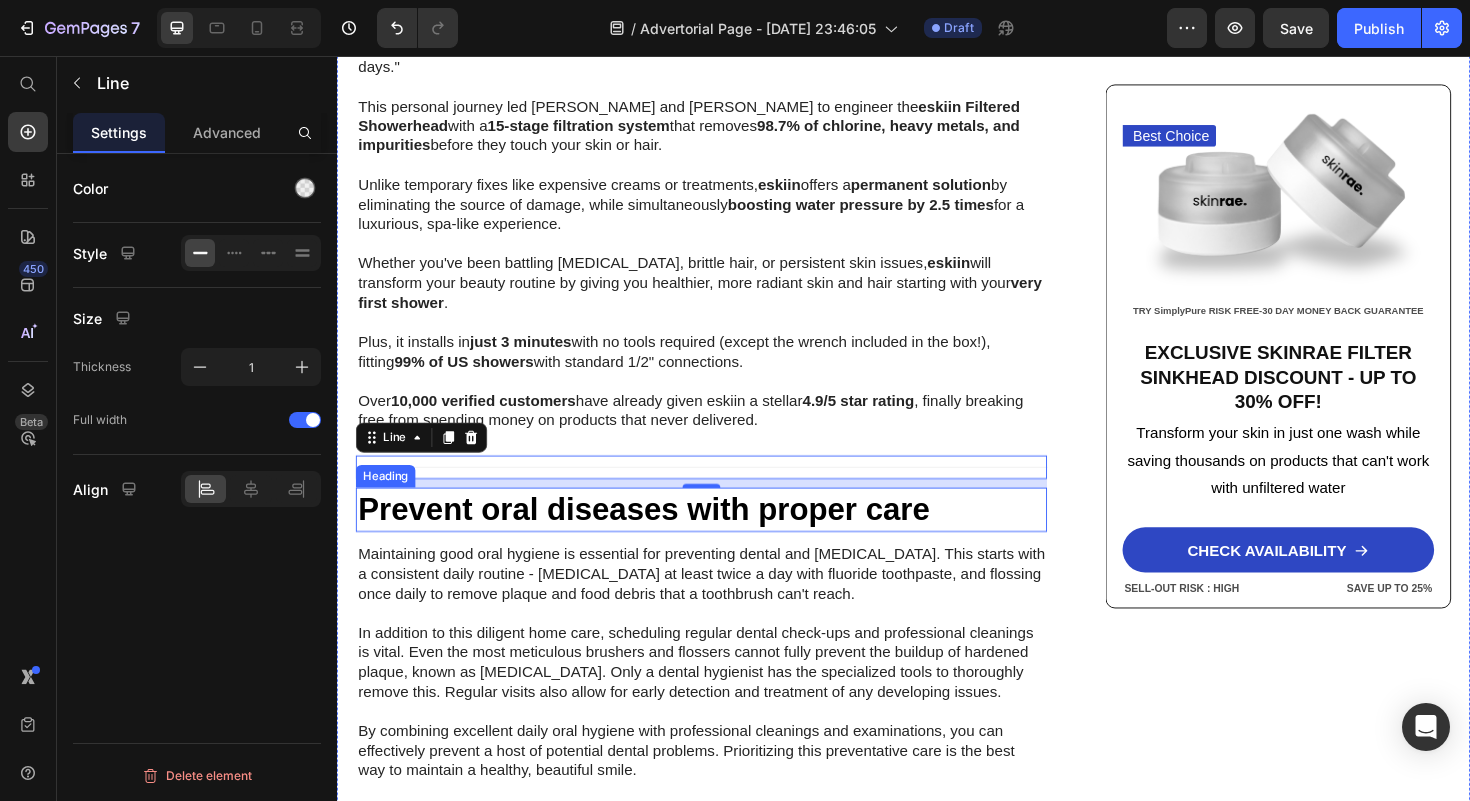 click on "Prevent oral diseases with proper care" at bounding box center (723, 536) 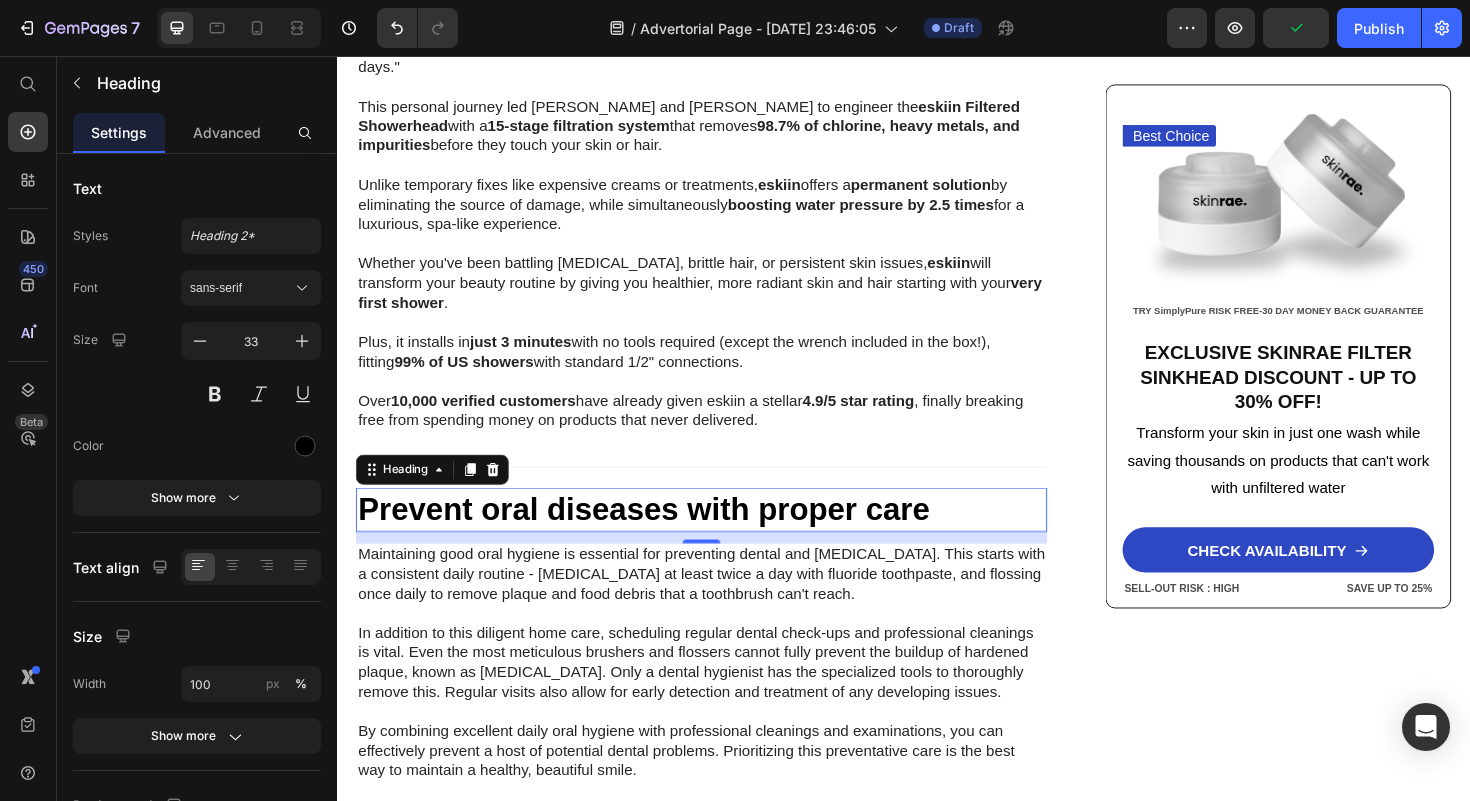 click on "Prevent oral diseases with proper care" at bounding box center [723, 536] 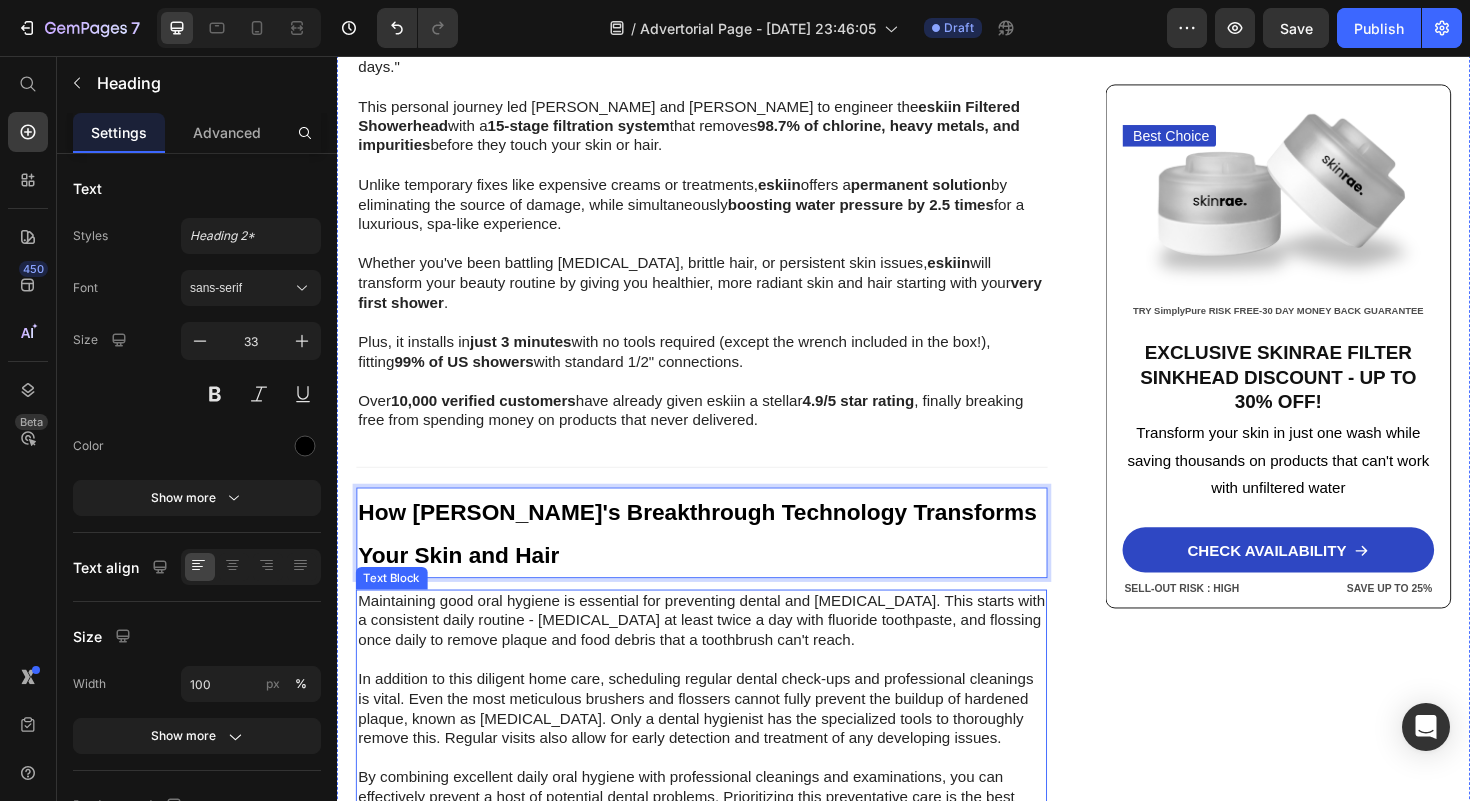 click on "Maintaining good oral hygiene is essential for preventing dental and [MEDICAL_DATA]. This starts with a consistent daily routine - [MEDICAL_DATA] at least twice a day with fluoride toothpaste, and flossing once daily to remove plaque and food debris that a toothbrush can't reach. In addition to this diligent home care, scheduling regular dental check-ups and professional cleanings is vital. Even the most meticulous brushers and flossers cannot fully prevent the buildup of hardened plaque, known as [MEDICAL_DATA]. Only a dental hygienist has the specialized tools to thoroughly remove this. Regular visits also allow for early detection and treatment of any developing issues. By combining excellent daily oral hygiene with professional cleanings and examinations, you can effectively prevent a host of potential dental problems. Prioritizing this preventative care is the best way to maintain a healthy, beautiful smile." at bounding box center [723, 748] 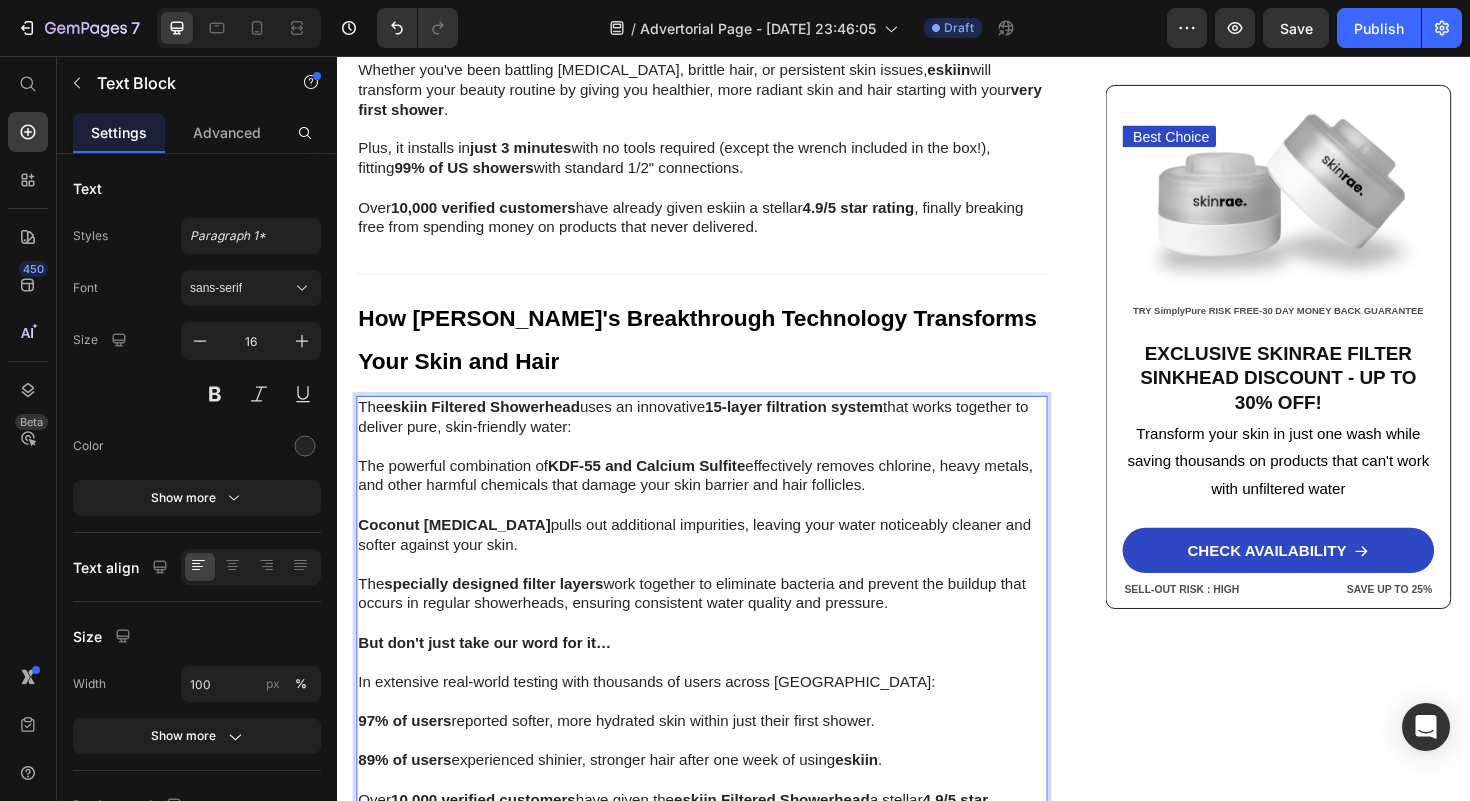 scroll, scrollTop: 4907, scrollLeft: 0, axis: vertical 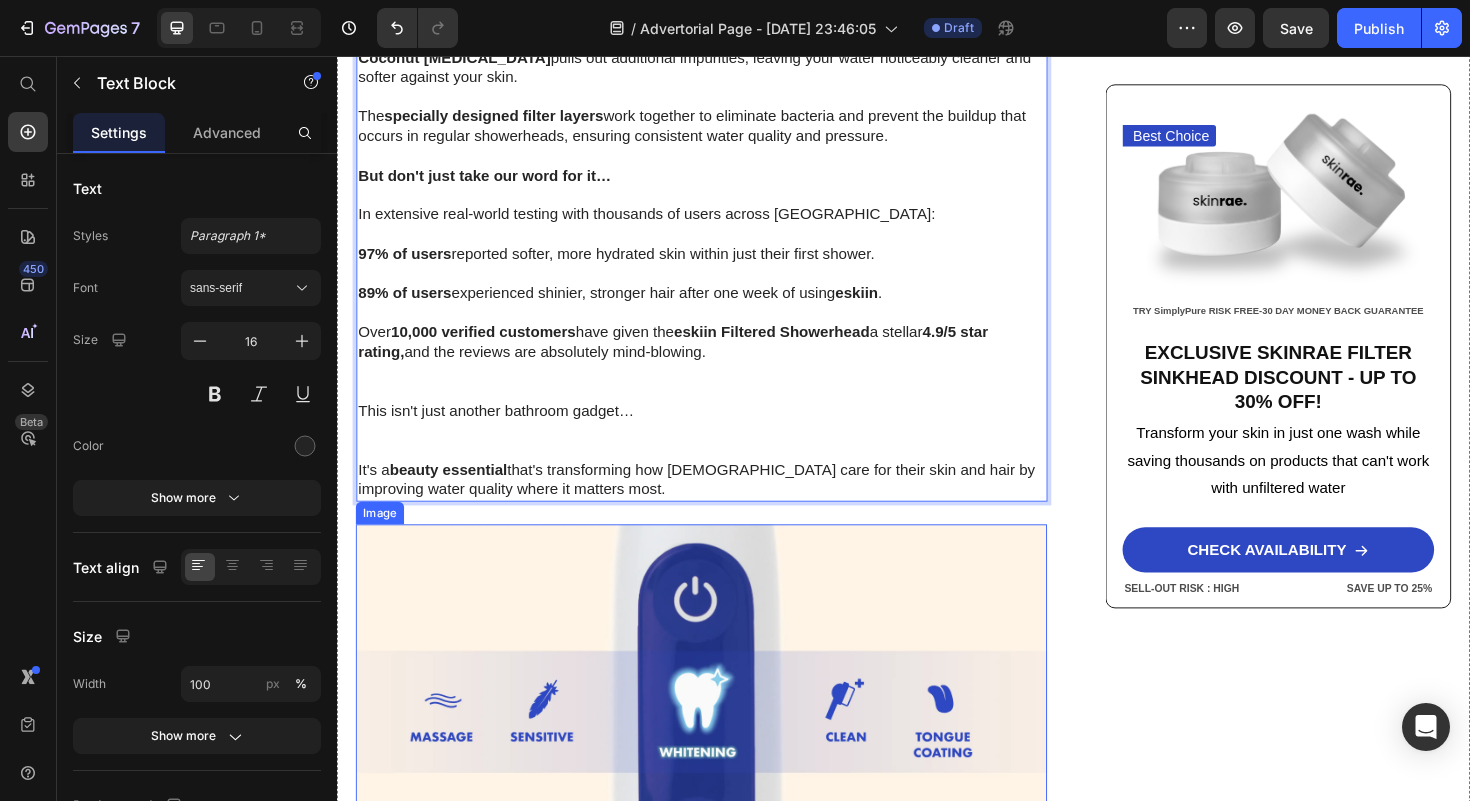 click at bounding box center [723, 737] 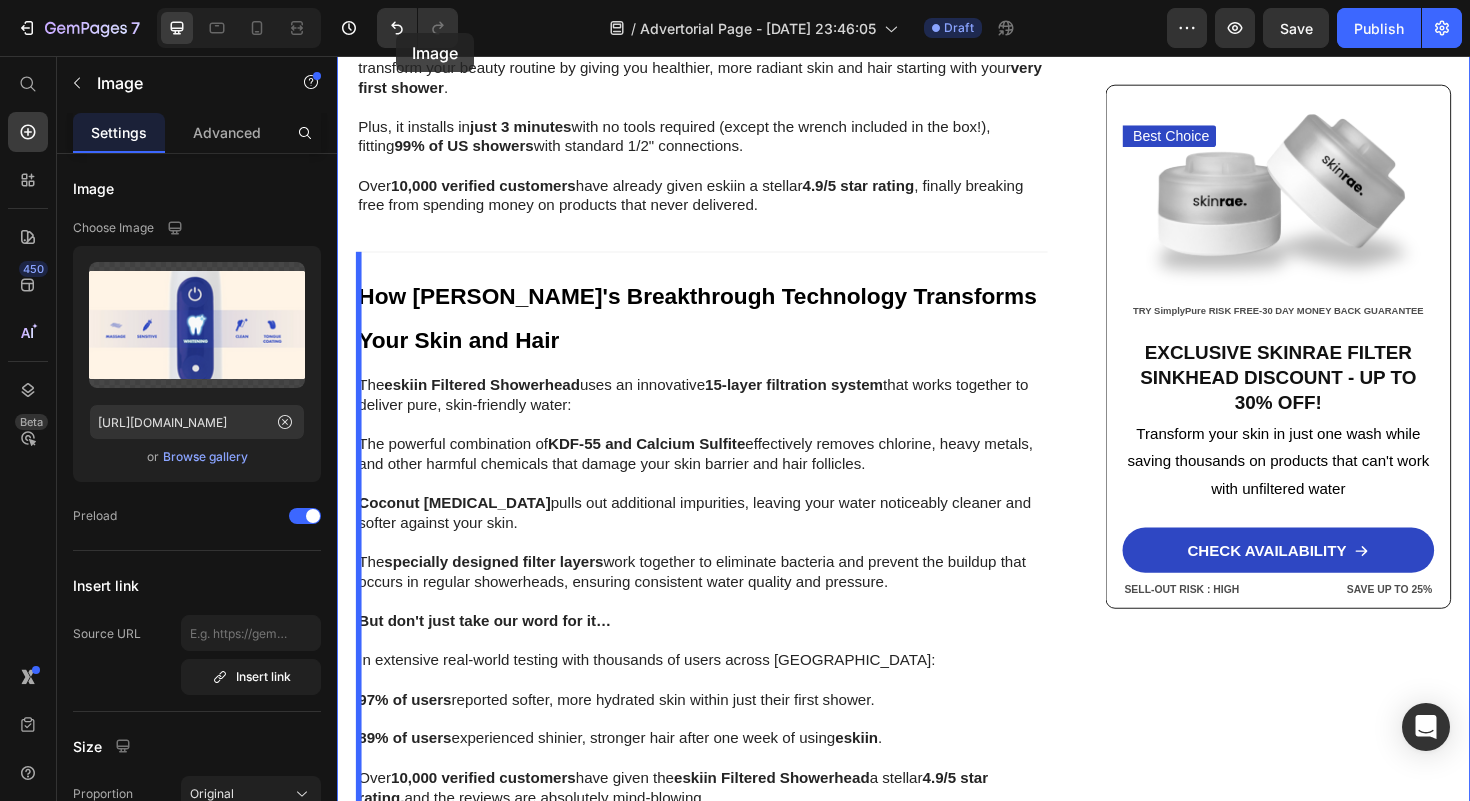 scroll, scrollTop: 4419, scrollLeft: 0, axis: vertical 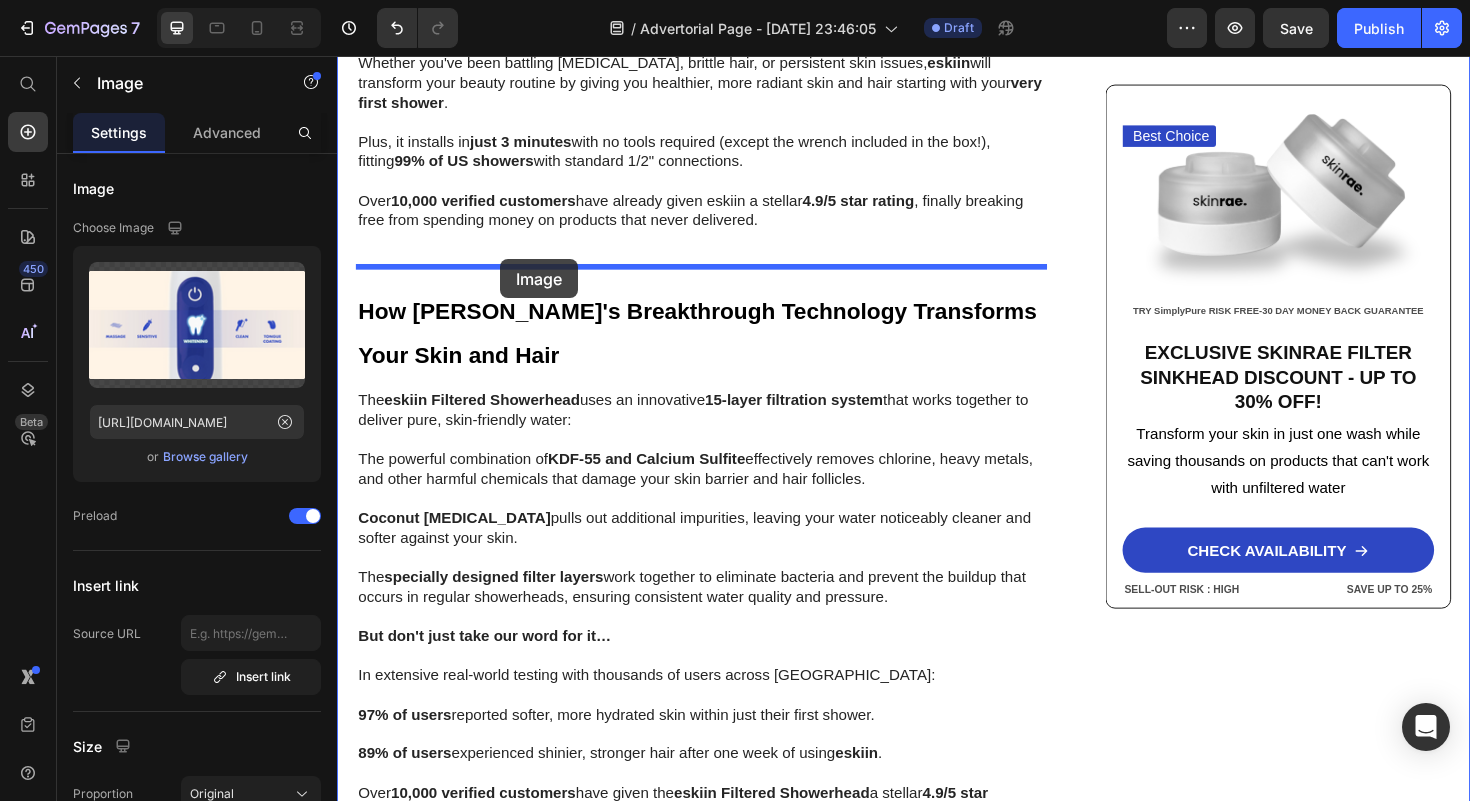 drag, startPoint x: 367, startPoint y: 409, endPoint x: 510, endPoint y: 271, distance: 198.72845 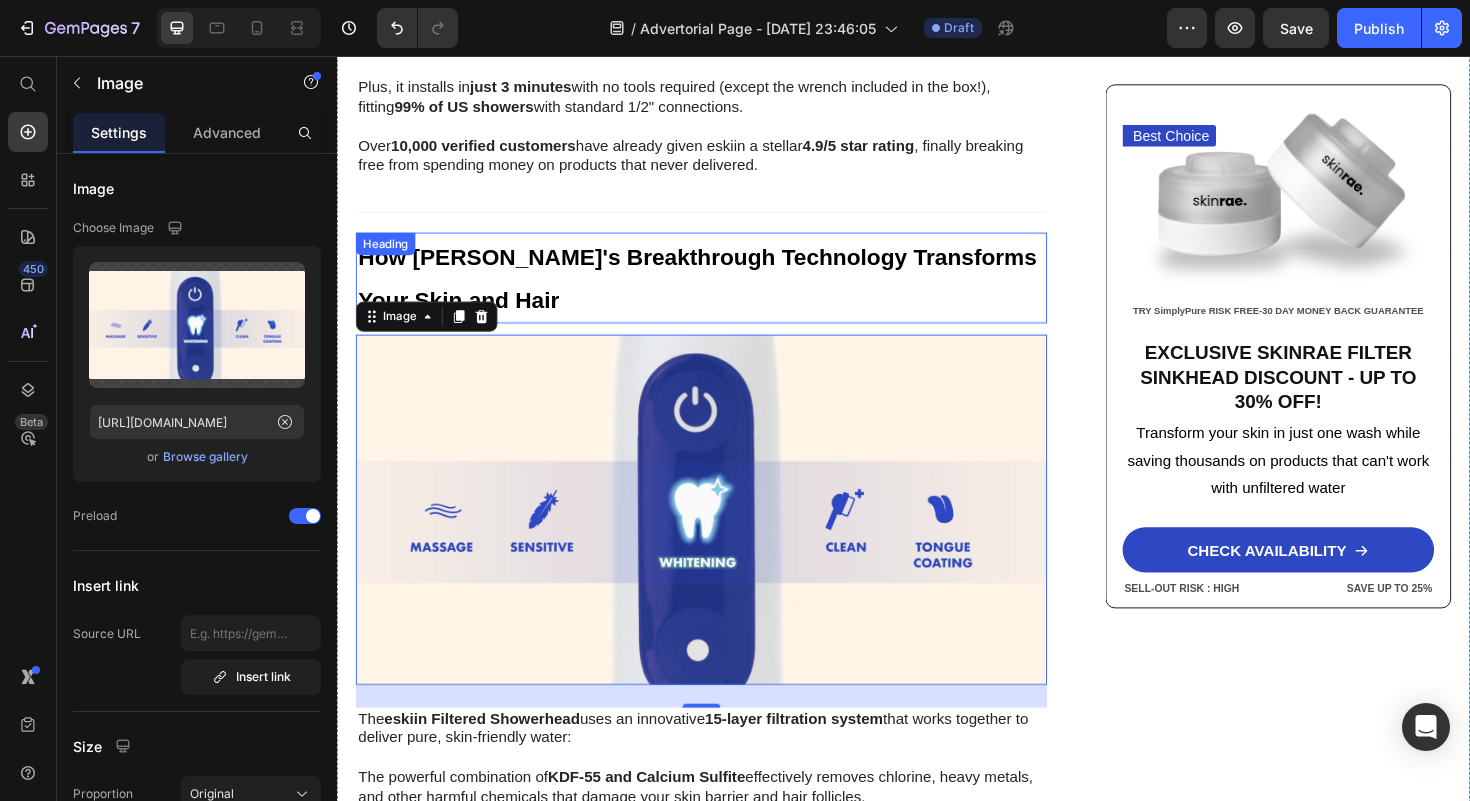 scroll, scrollTop: 4450, scrollLeft: 0, axis: vertical 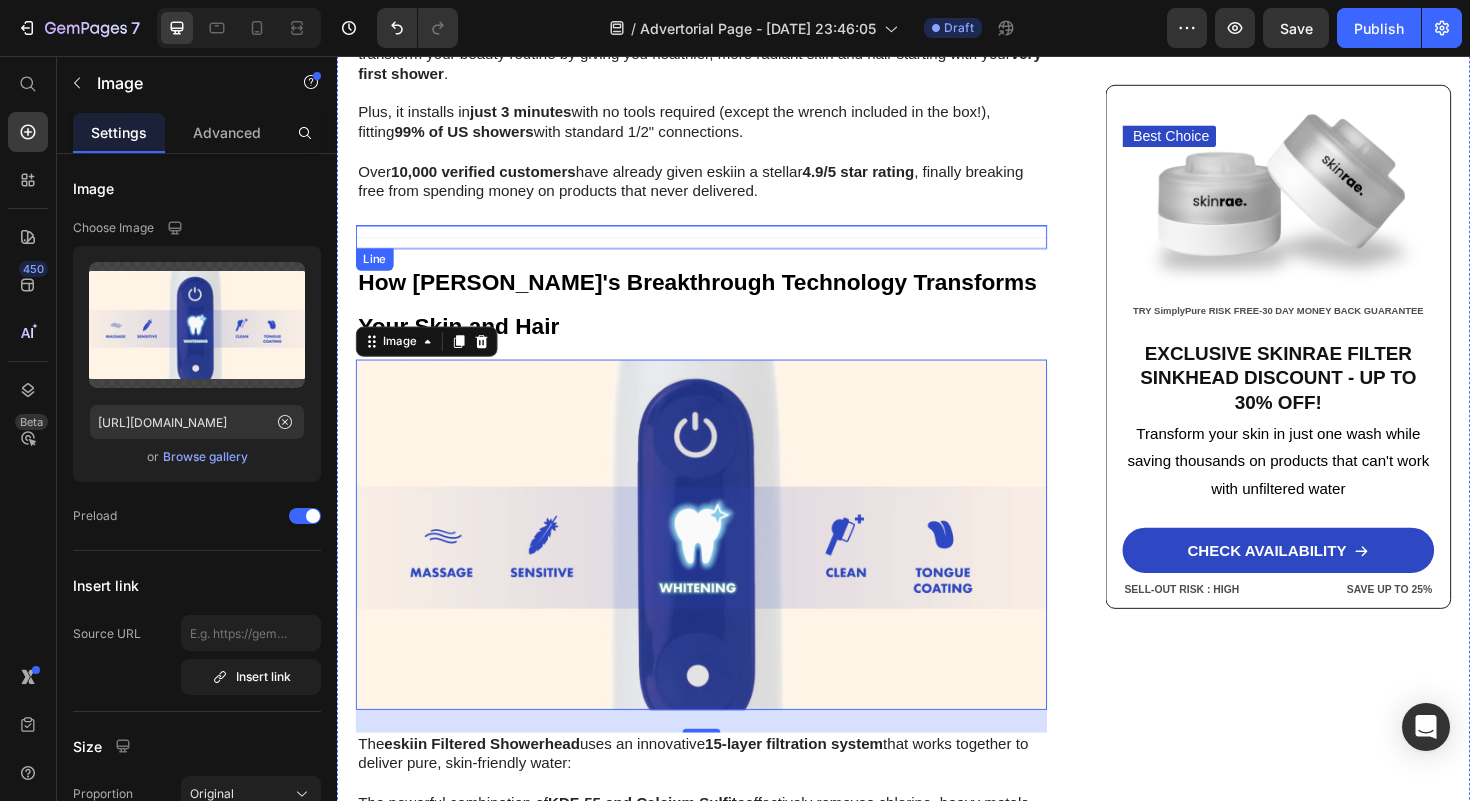 click on "Title Line" at bounding box center [723, 248] 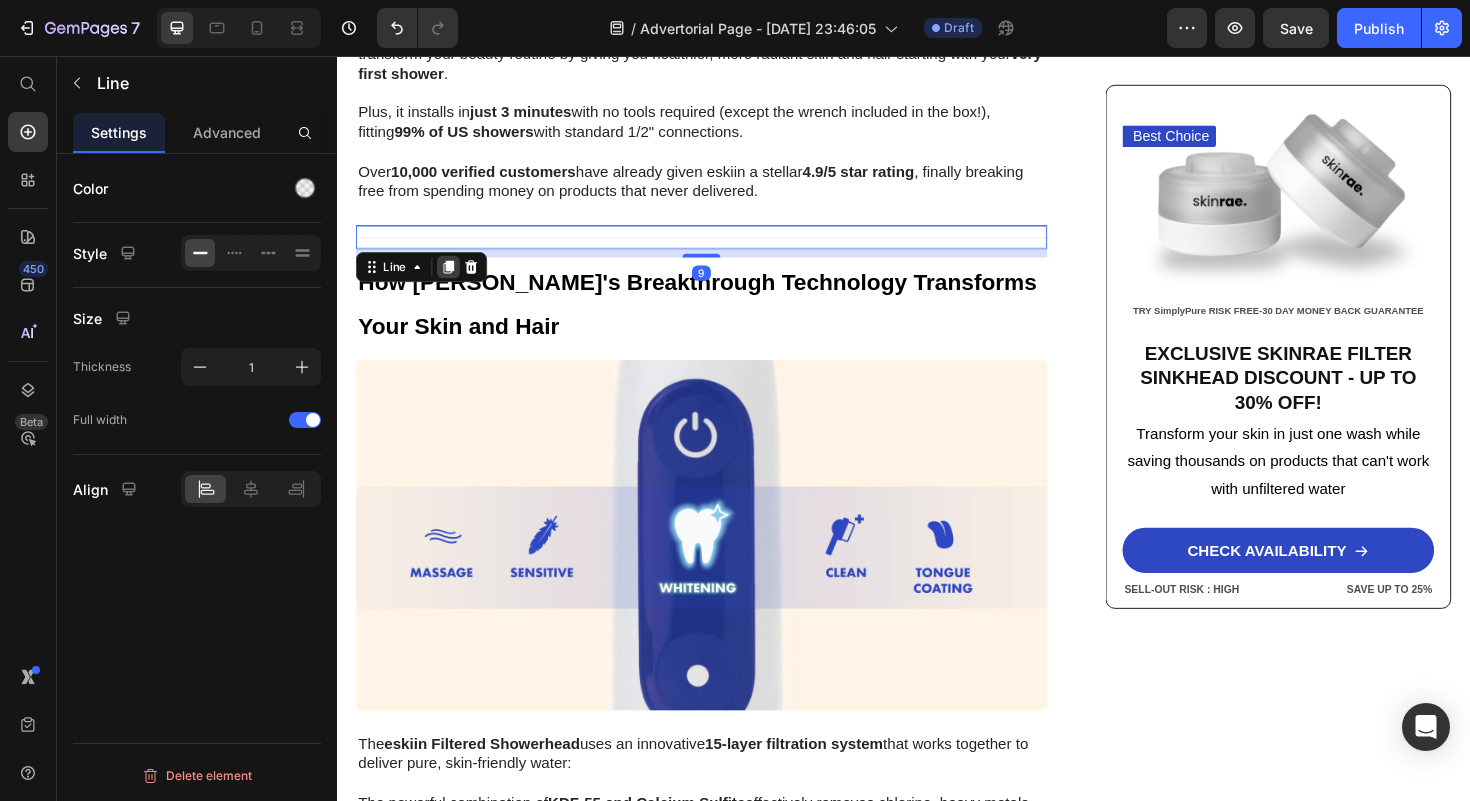 click 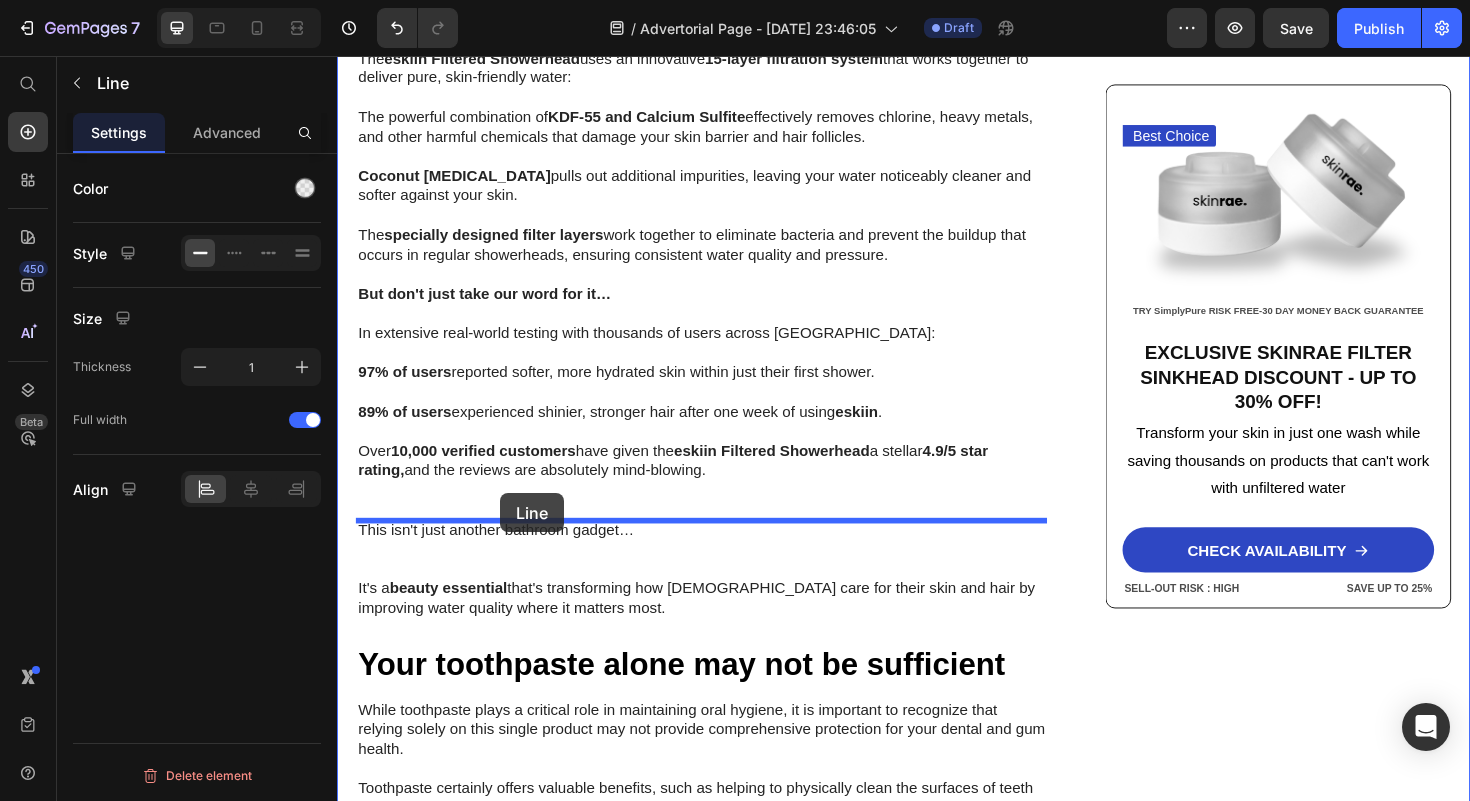 drag, startPoint x: 372, startPoint y: 122, endPoint x: 510, endPoint y: 522, distance: 423.13593 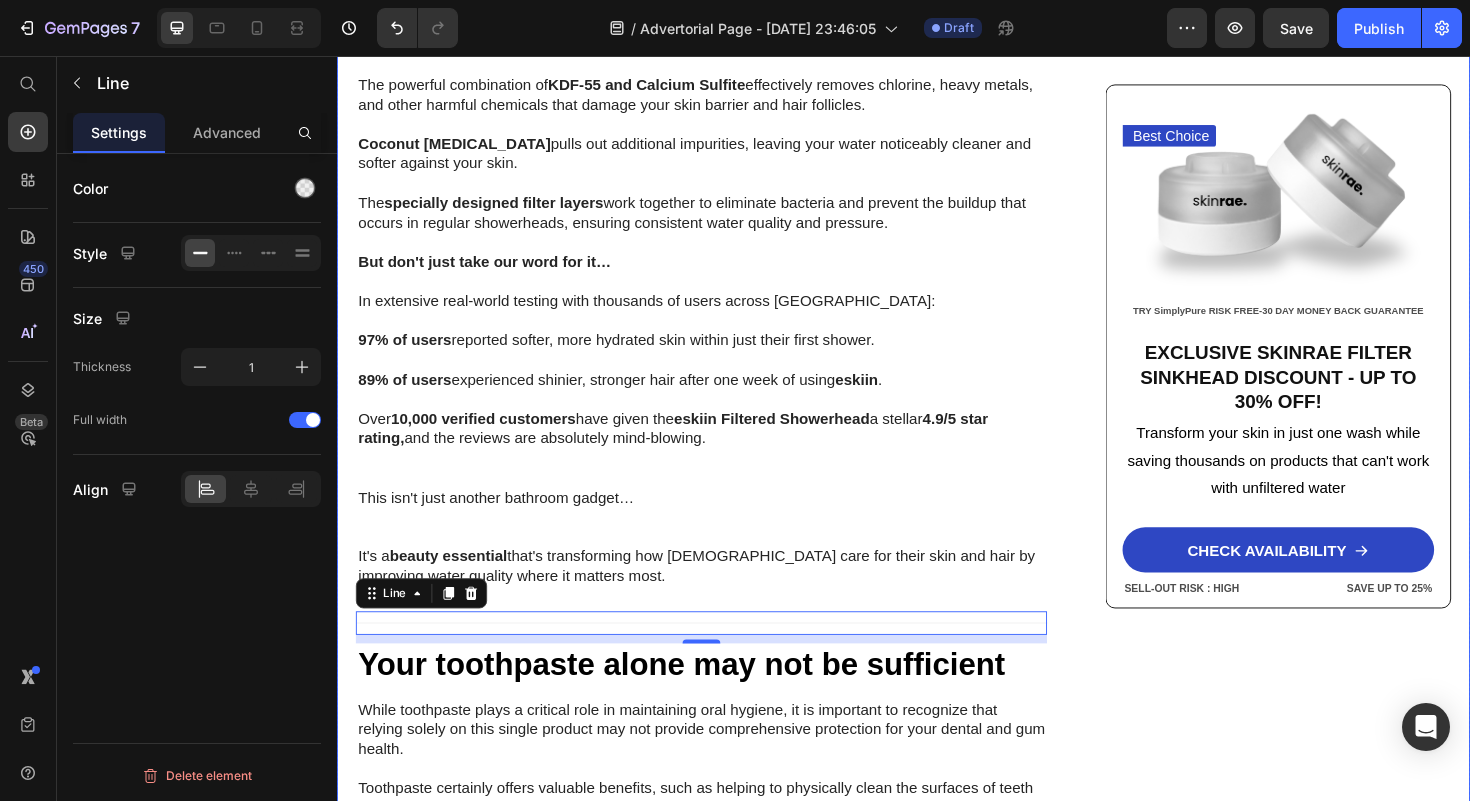 scroll, scrollTop: 5176, scrollLeft: 0, axis: vertical 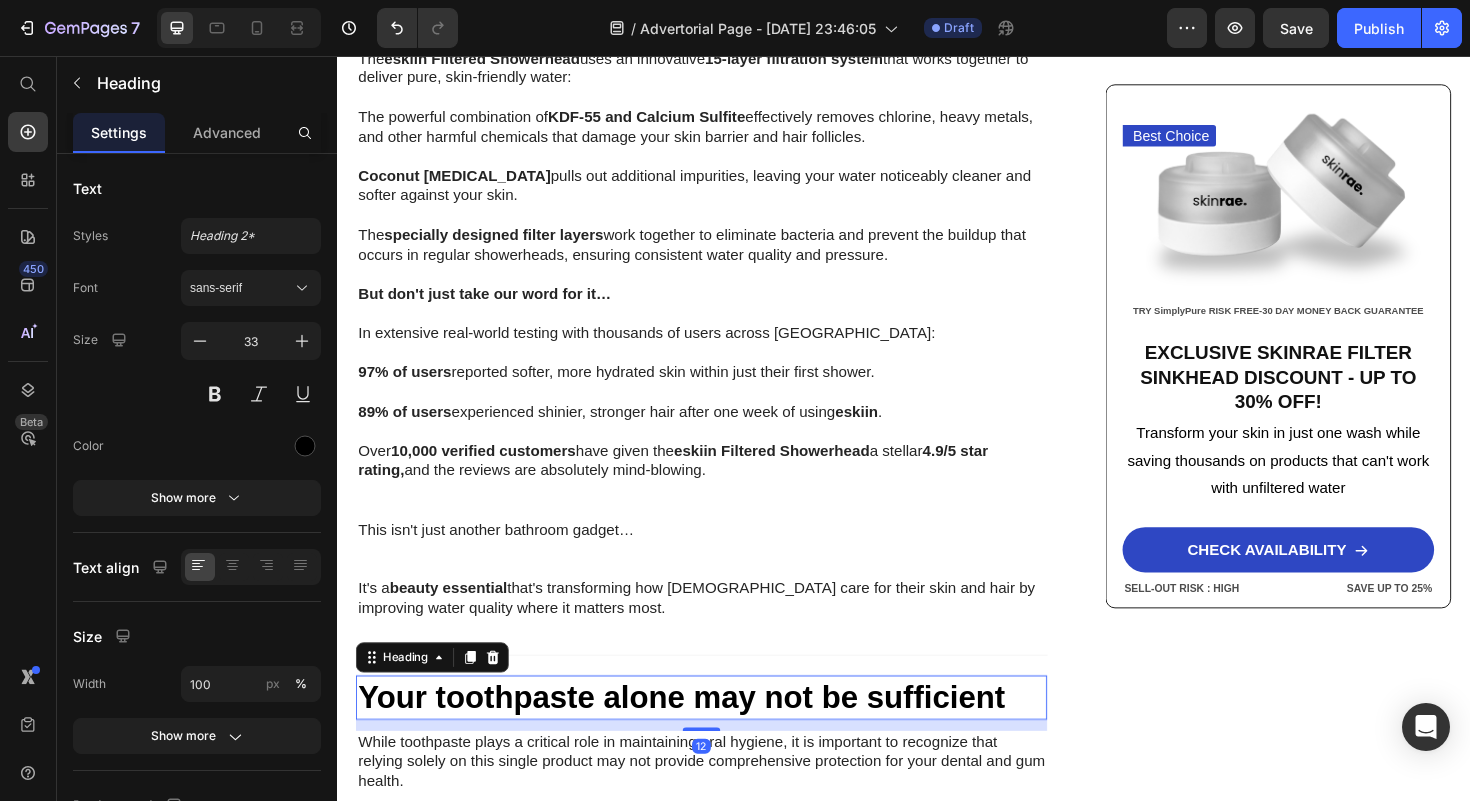 click on "Your toothpaste alone may not be sufficient" at bounding box center (723, 735) 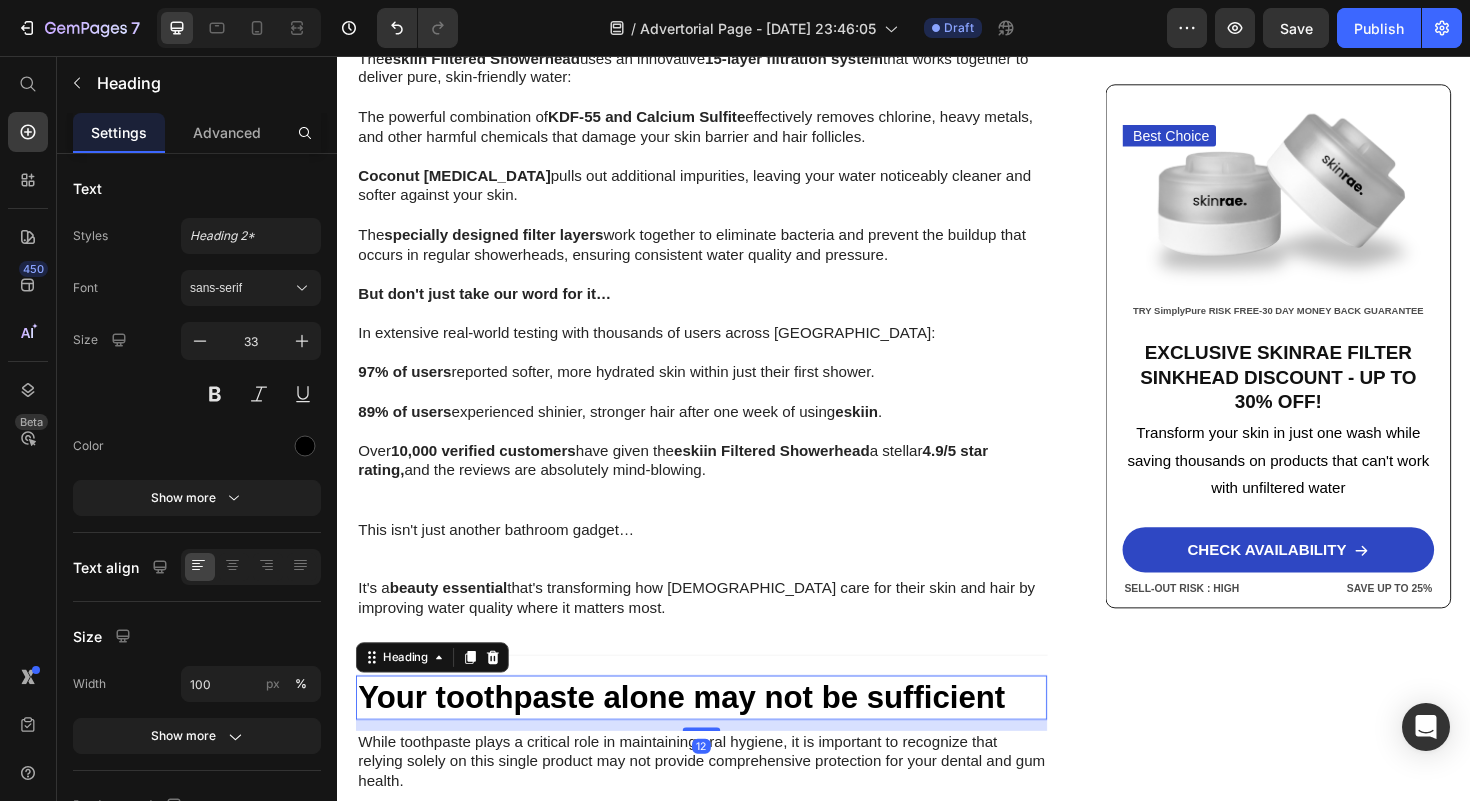 click on "Your toothpaste alone may not be sufficient" at bounding box center (723, 735) 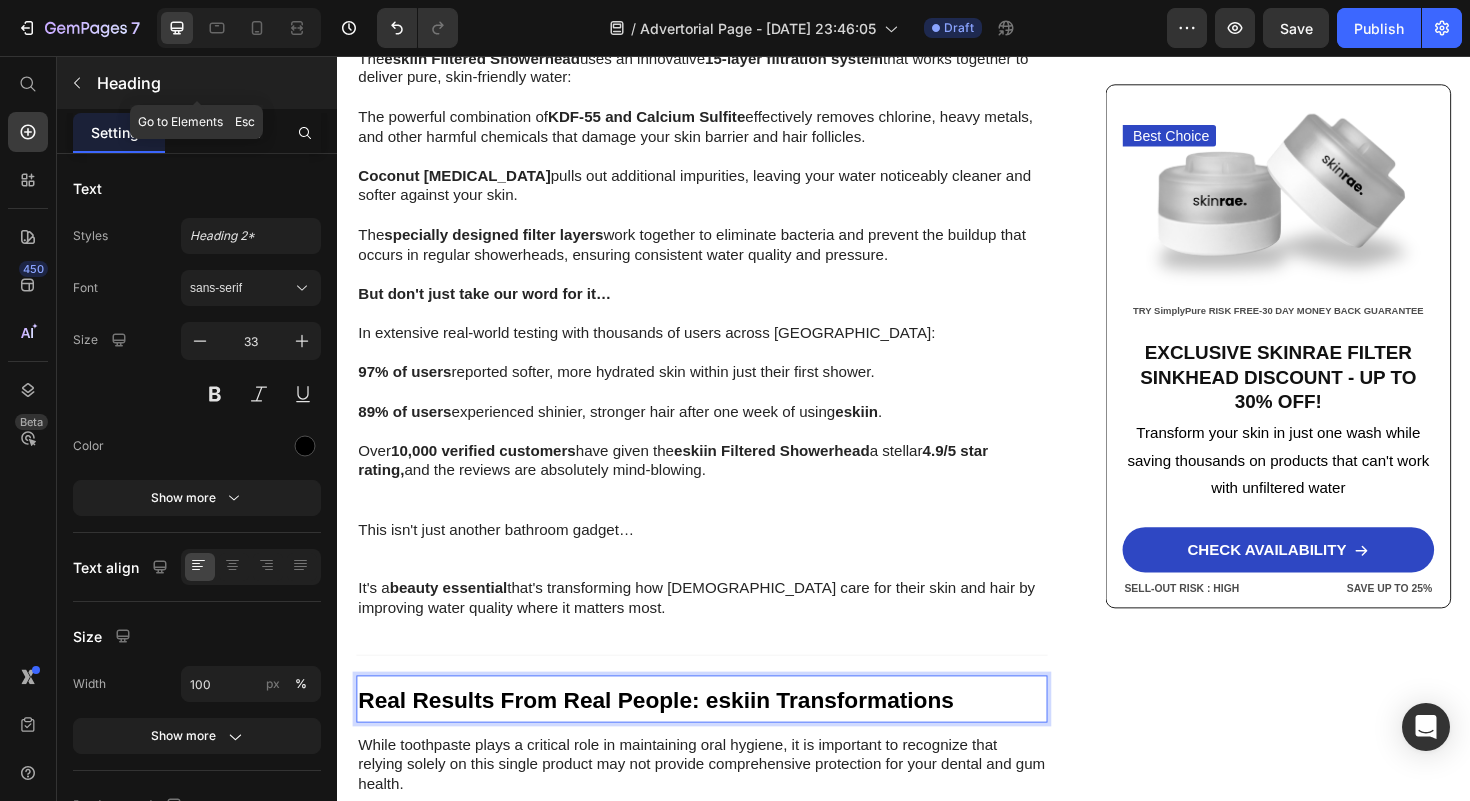 click 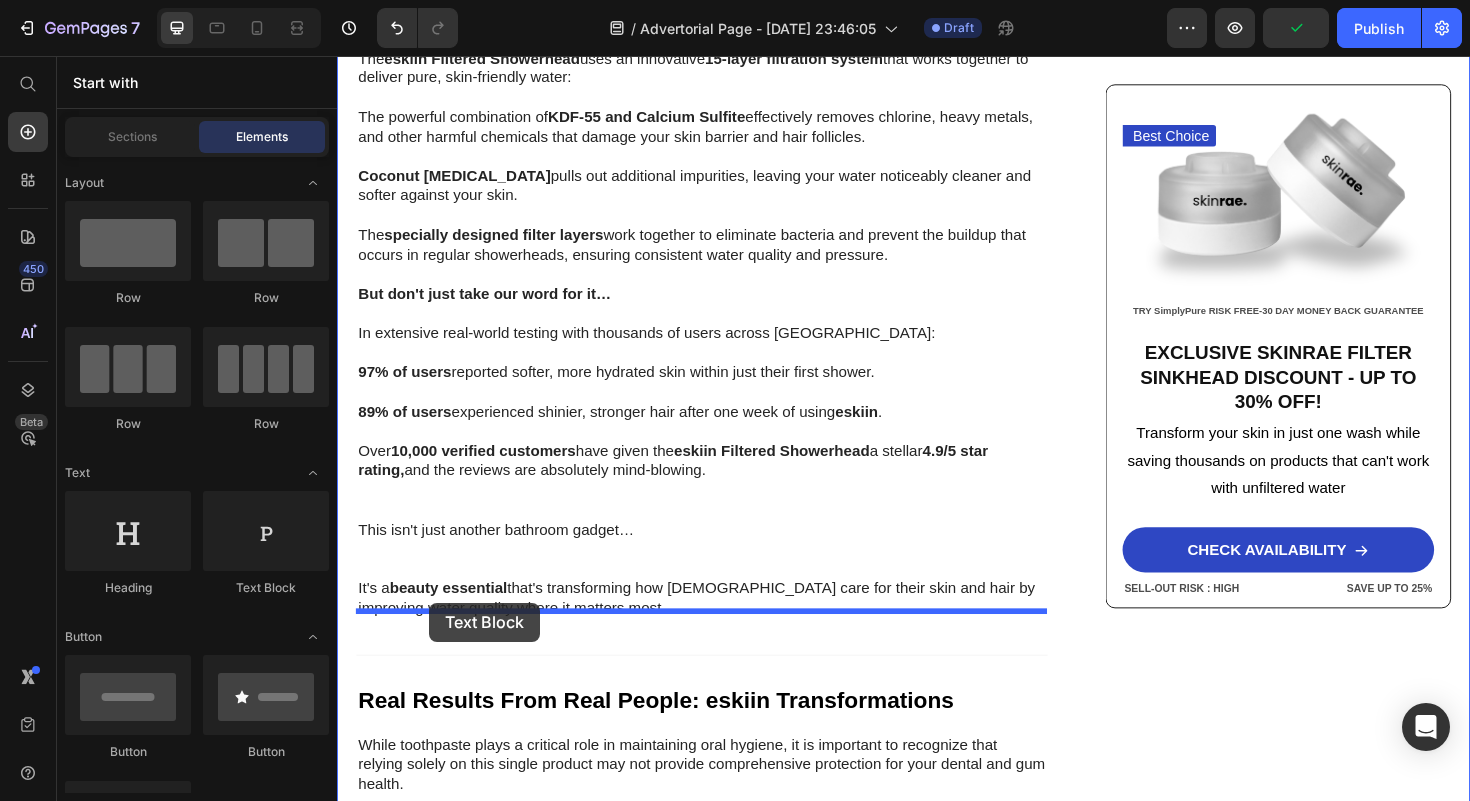 drag, startPoint x: 597, startPoint y: 592, endPoint x: 434, endPoint y: 635, distance: 168.57639 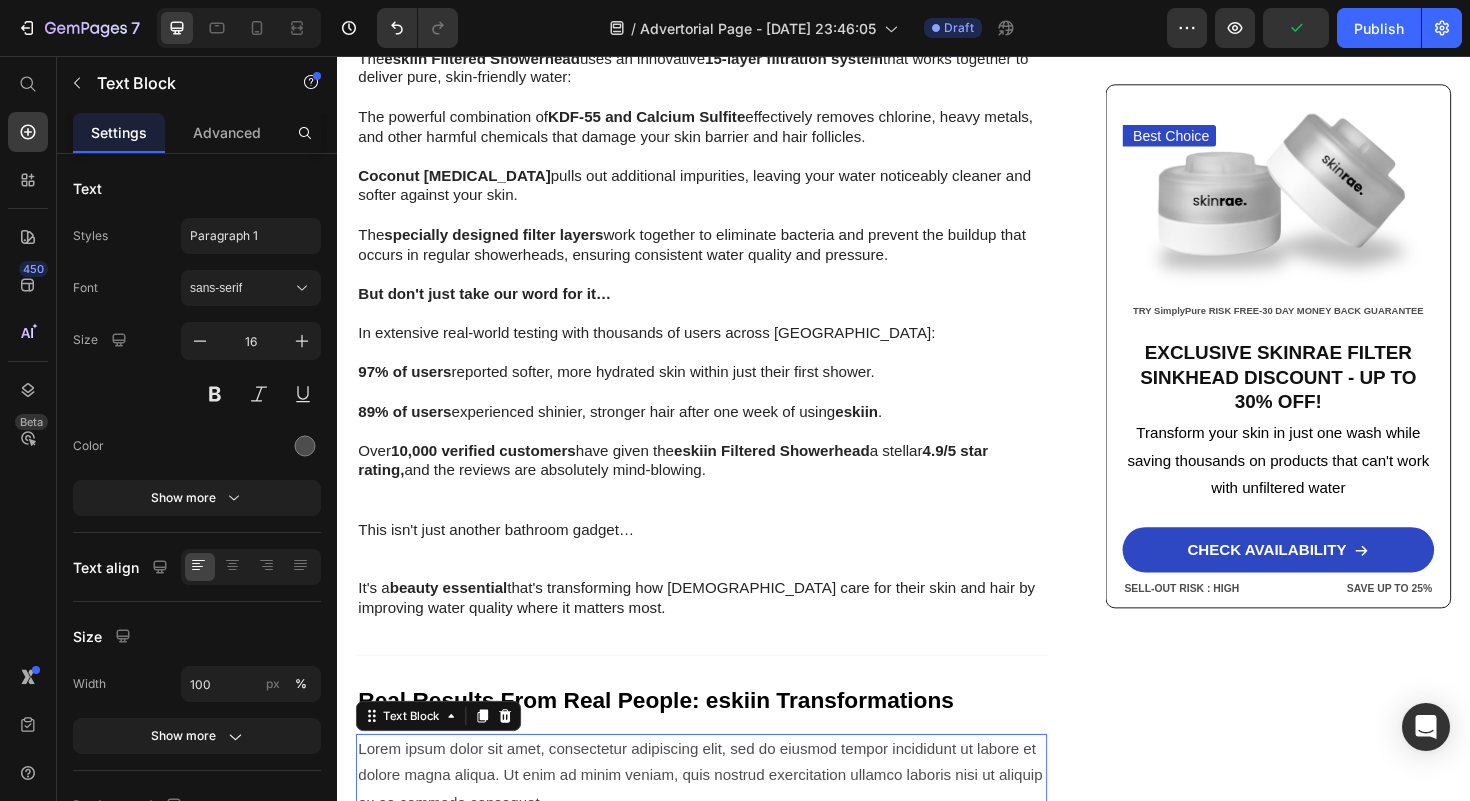 click on "Lorem ipsum dolor sit amet, consectetur adipiscing elit, sed do eiusmod tempor incididunt ut labore et dolore magna aliqua. Ut enim ad minim veniam, quis nostrud exercitation ullamco laboris nisi ut aliquip ex ea commodo consequat." at bounding box center (723, 819) 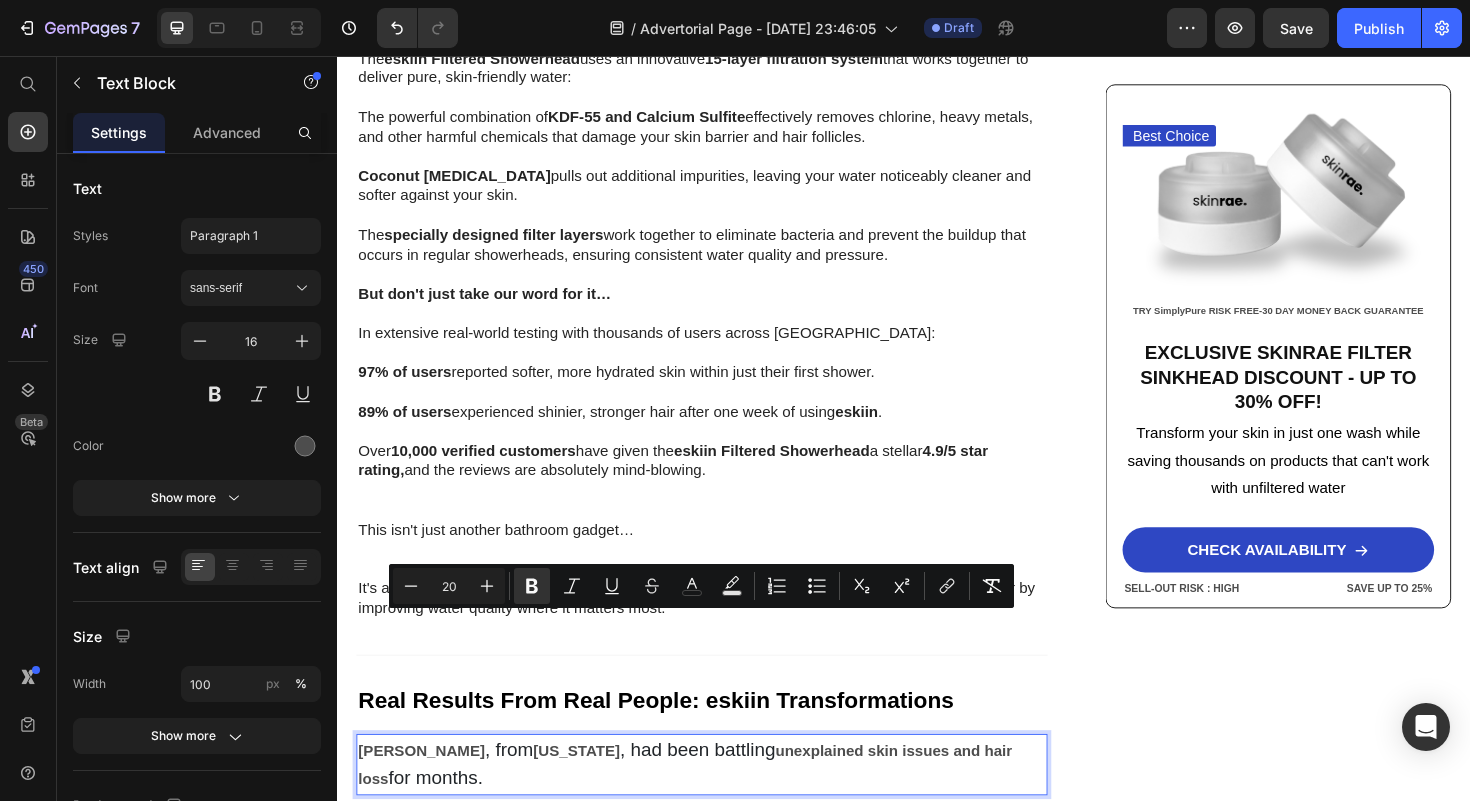 drag, startPoint x: 455, startPoint y: 691, endPoint x: 325, endPoint y: 642, distance: 138.92804 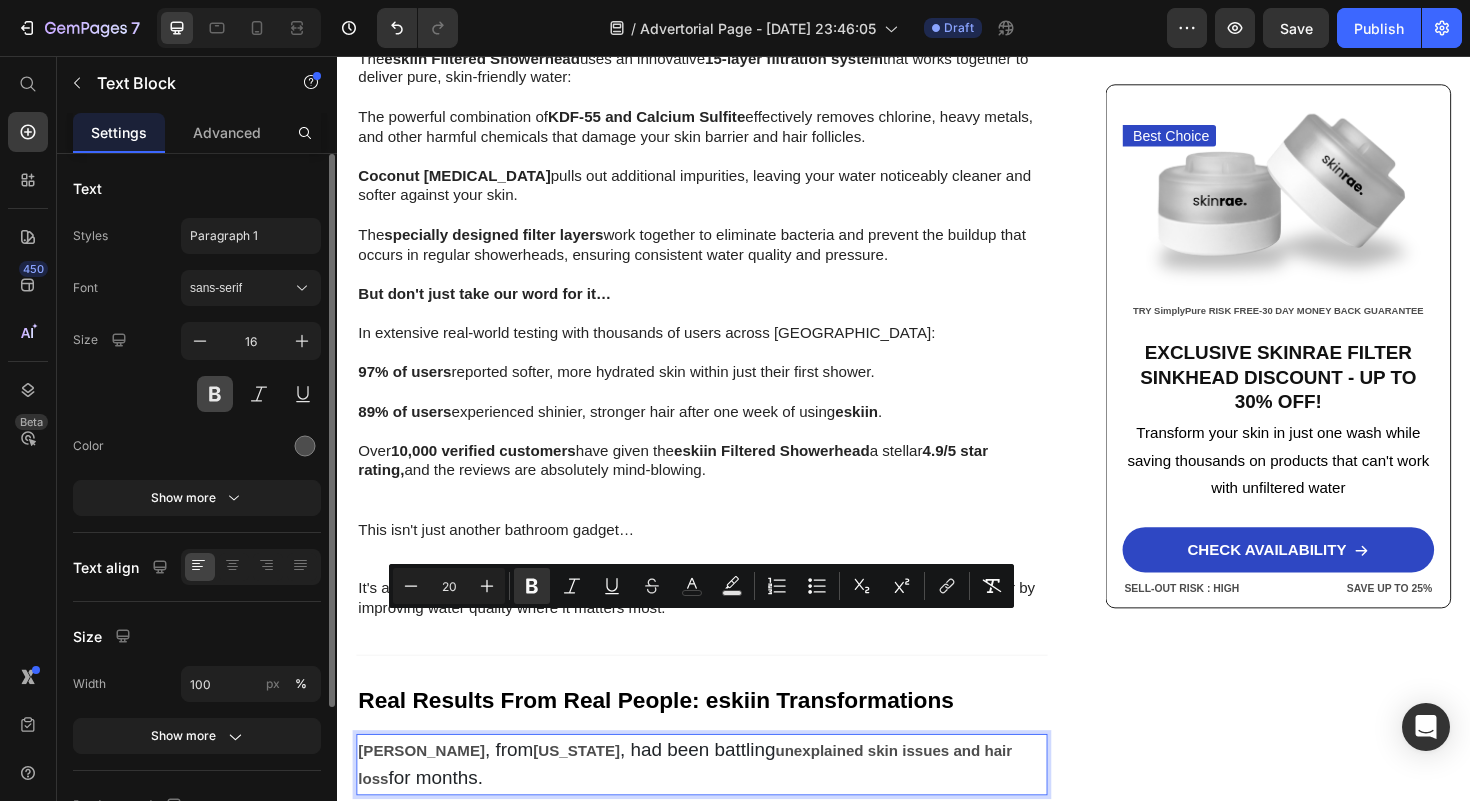 click at bounding box center [215, 394] 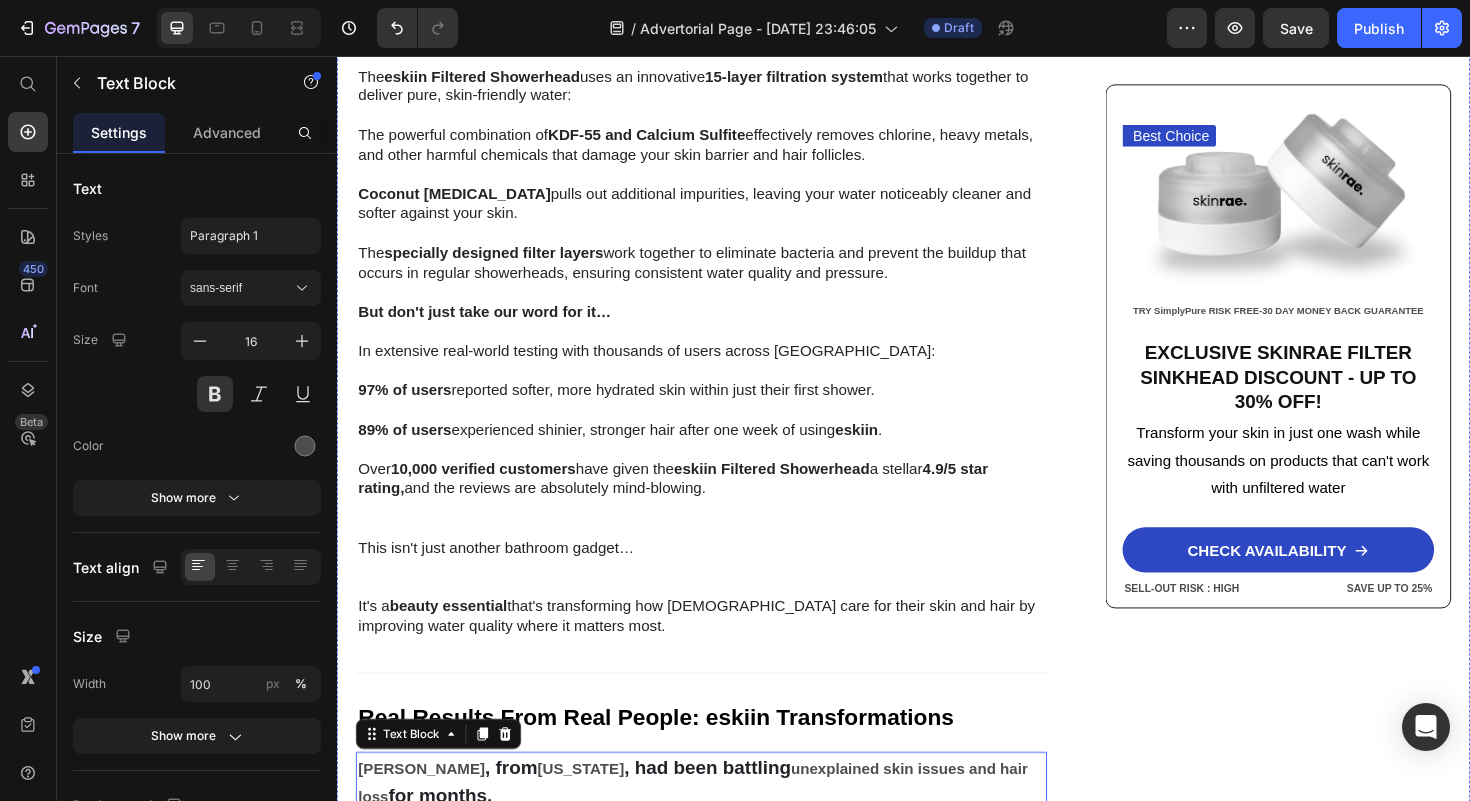 scroll, scrollTop: 5186, scrollLeft: 0, axis: vertical 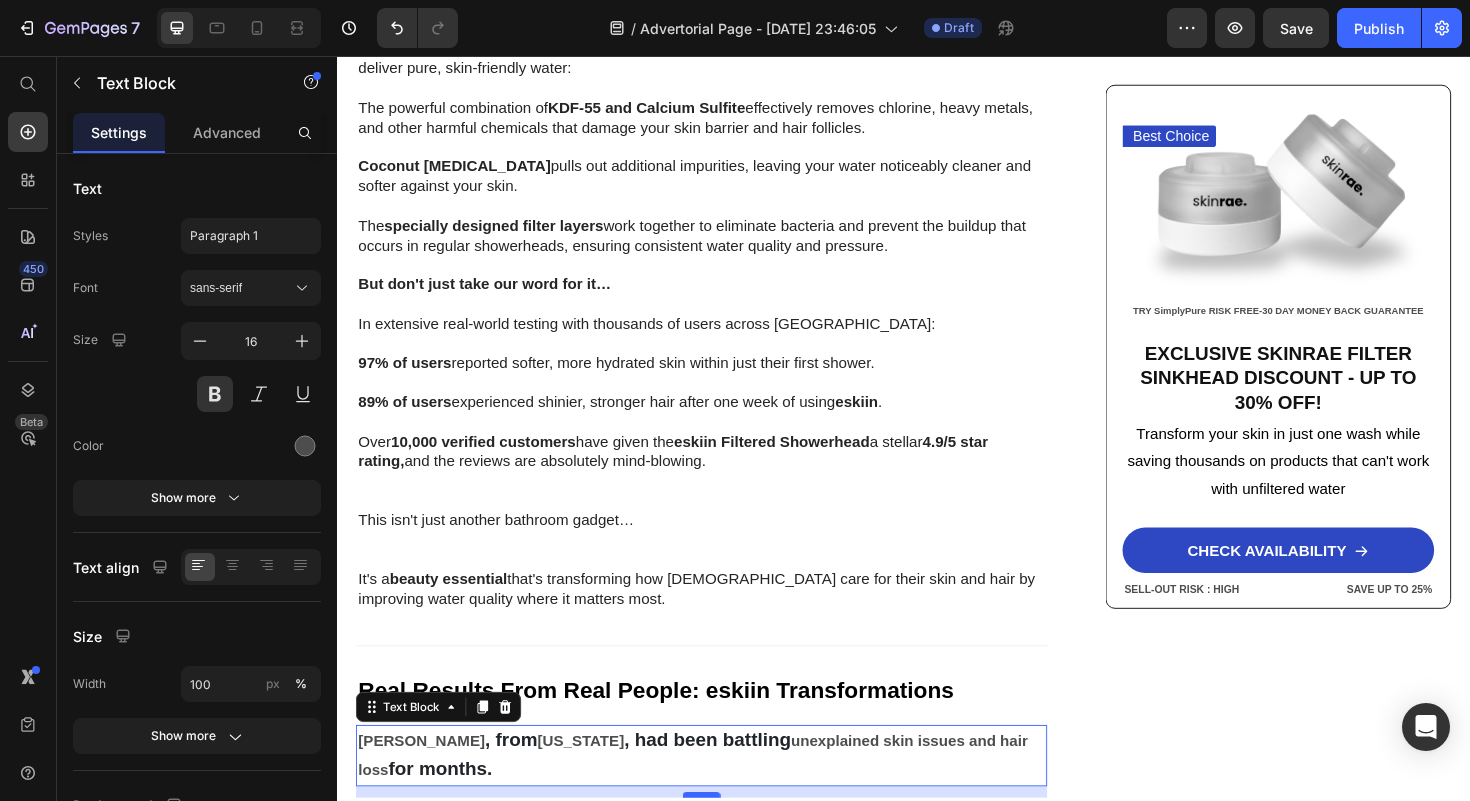 click at bounding box center (723, 838) 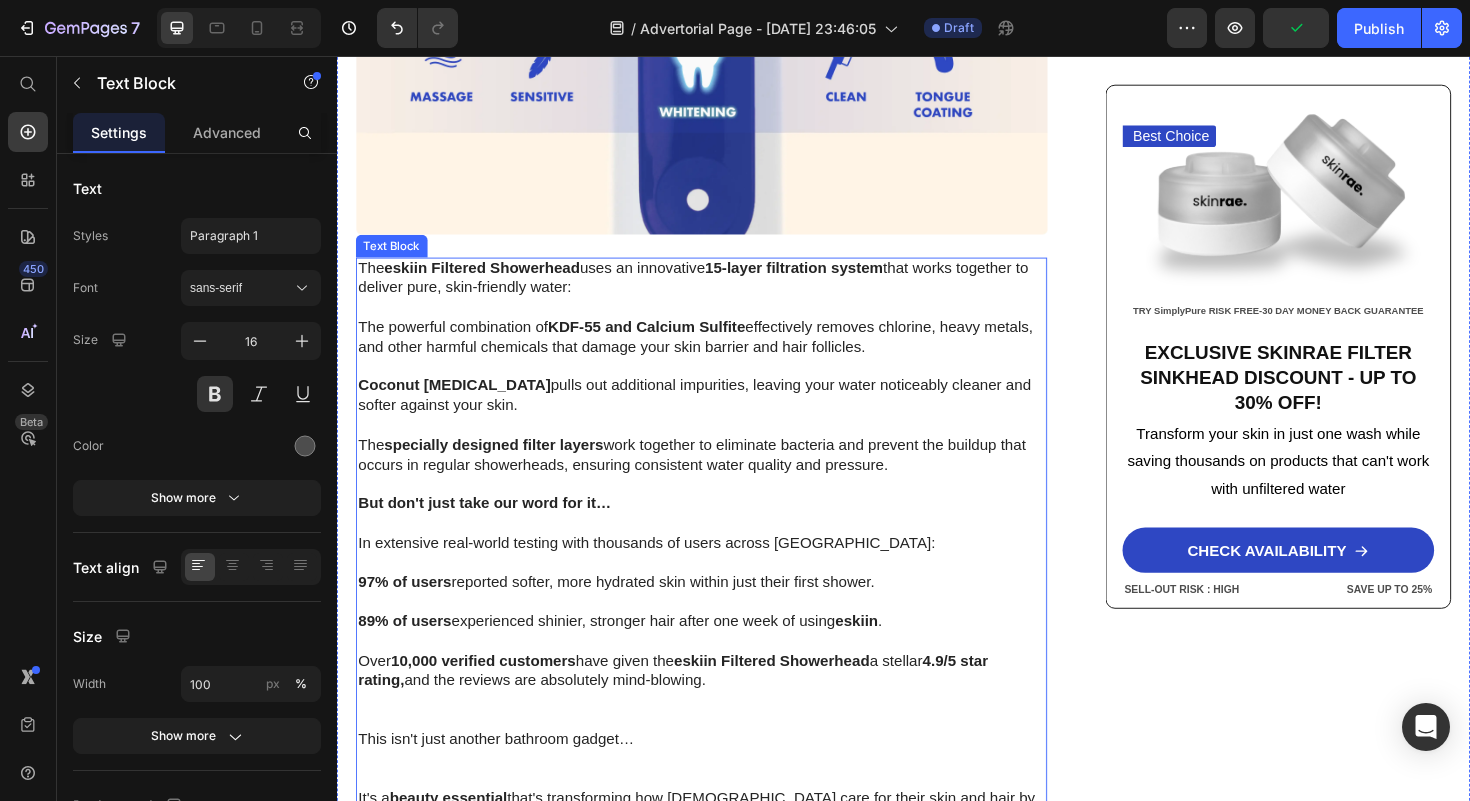 scroll, scrollTop: 4269, scrollLeft: 0, axis: vertical 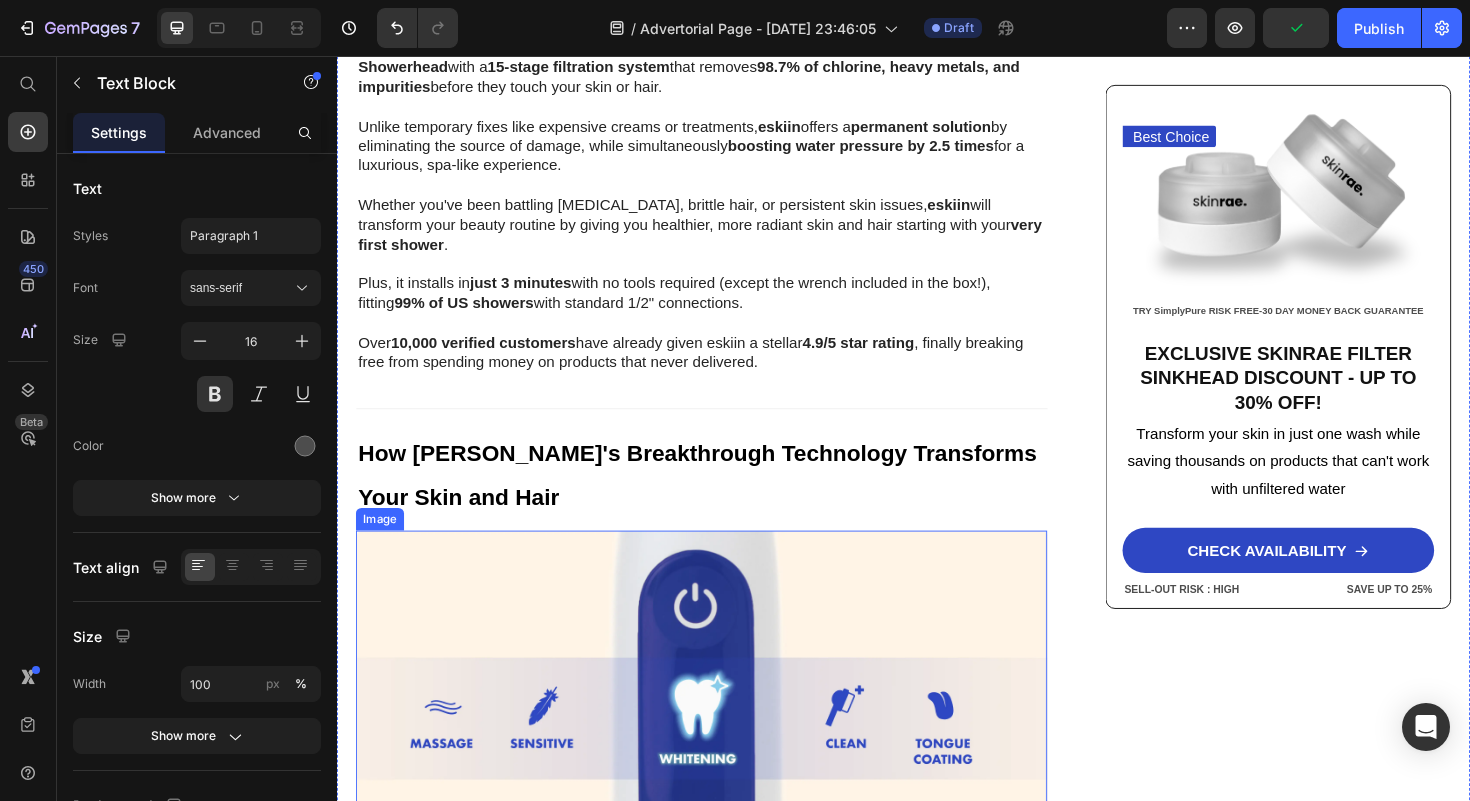 click at bounding box center (723, 744) 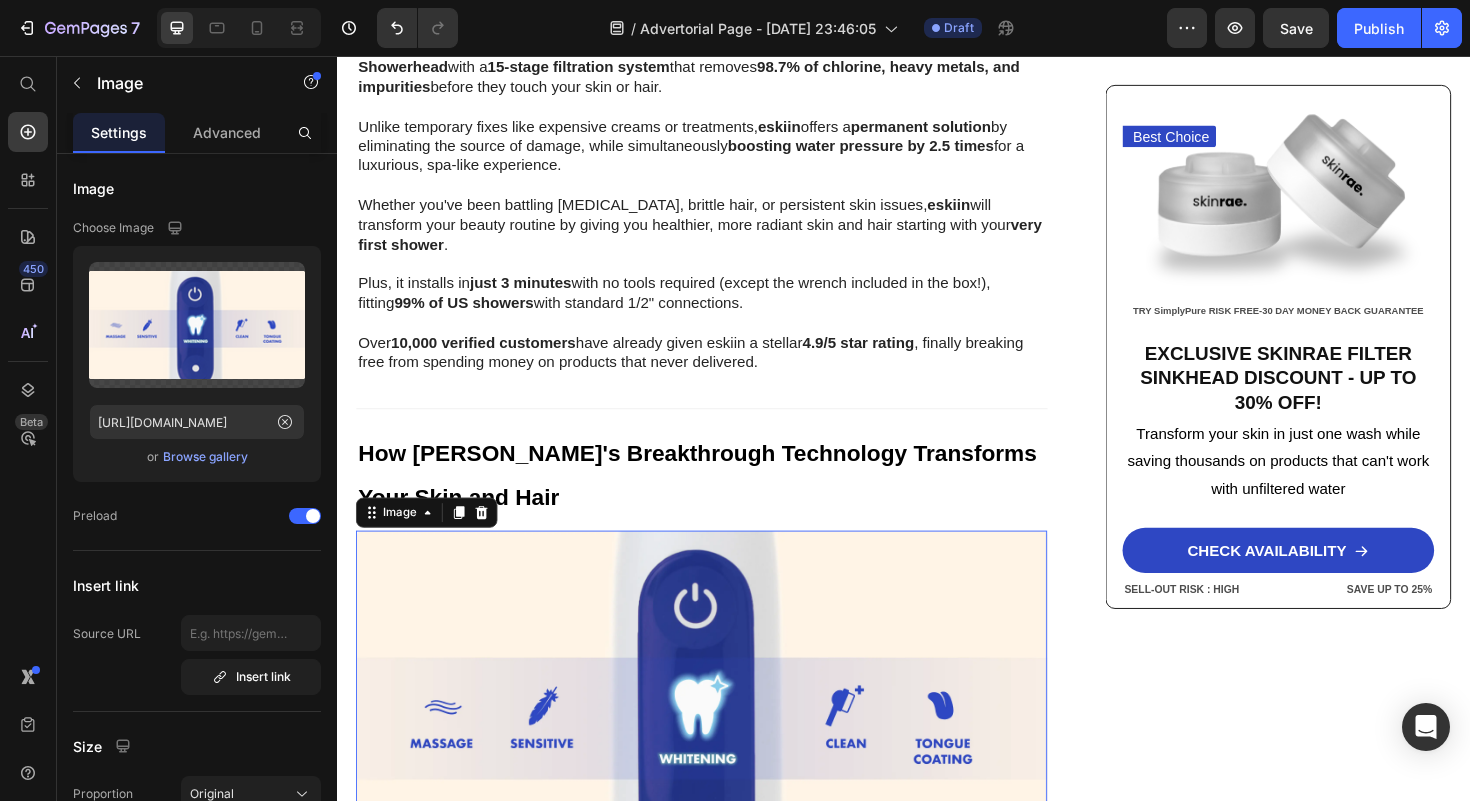 click 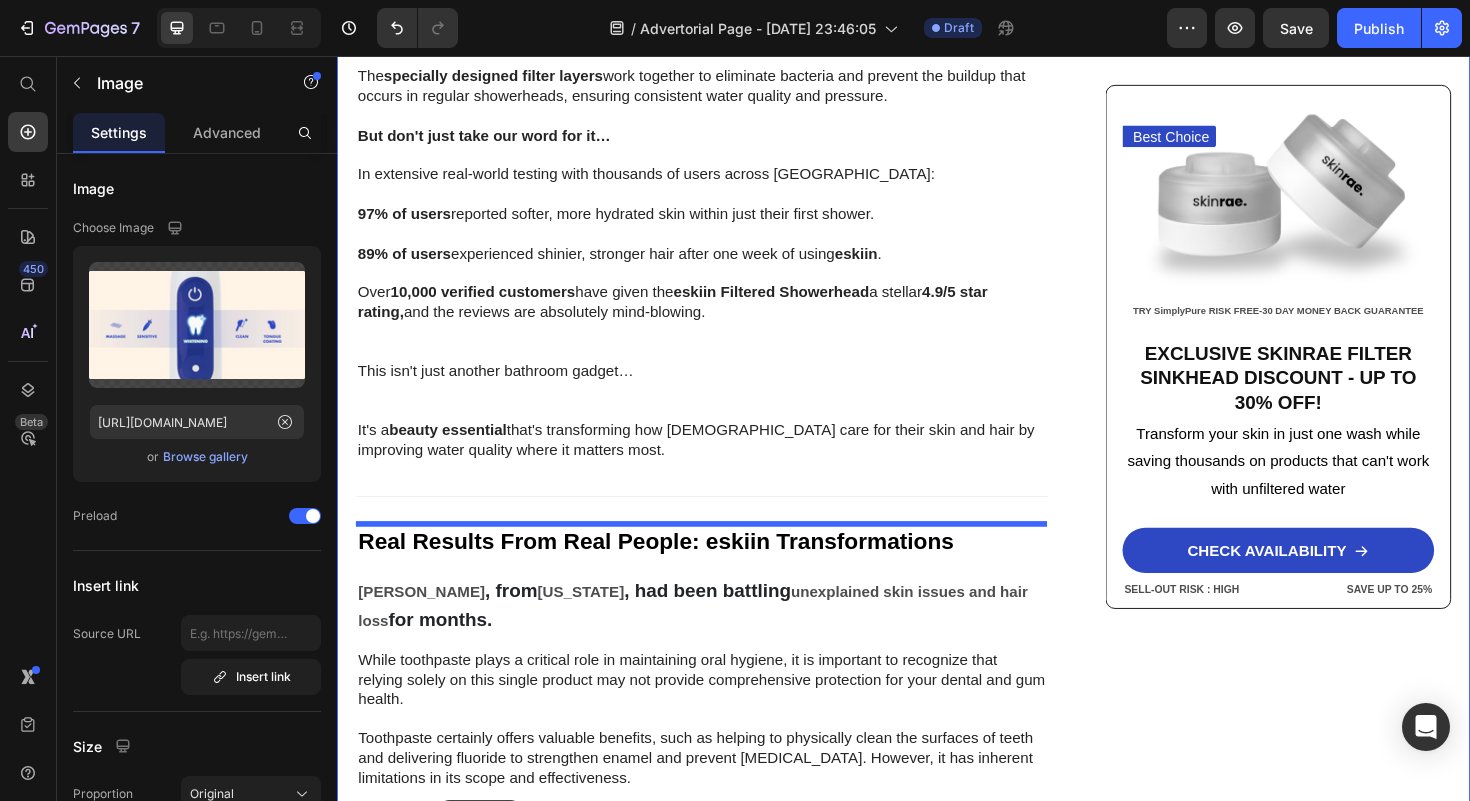 scroll, scrollTop: 5783, scrollLeft: 0, axis: vertical 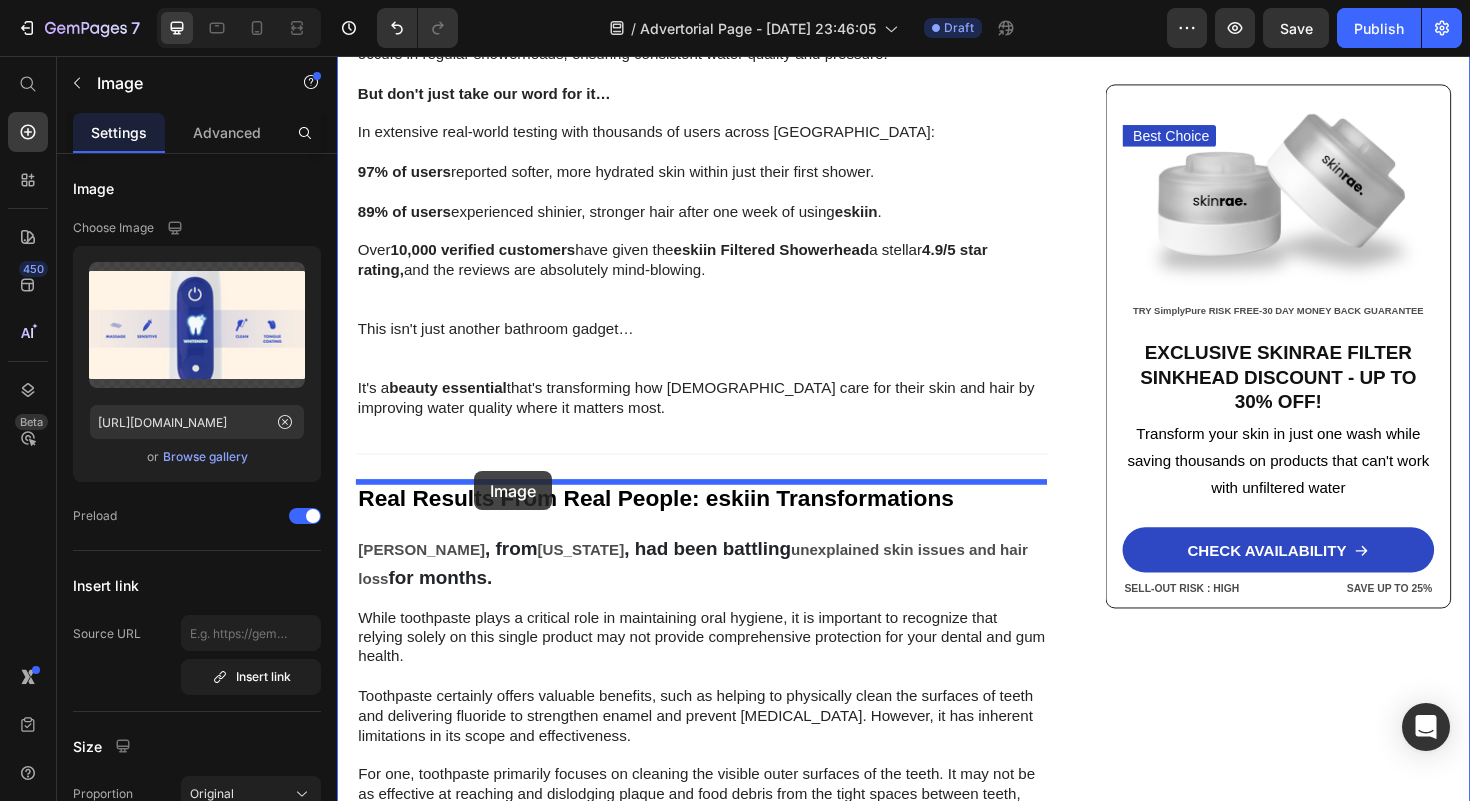 drag, startPoint x: 373, startPoint y: 105, endPoint x: 482, endPoint y: 496, distance: 405.90884 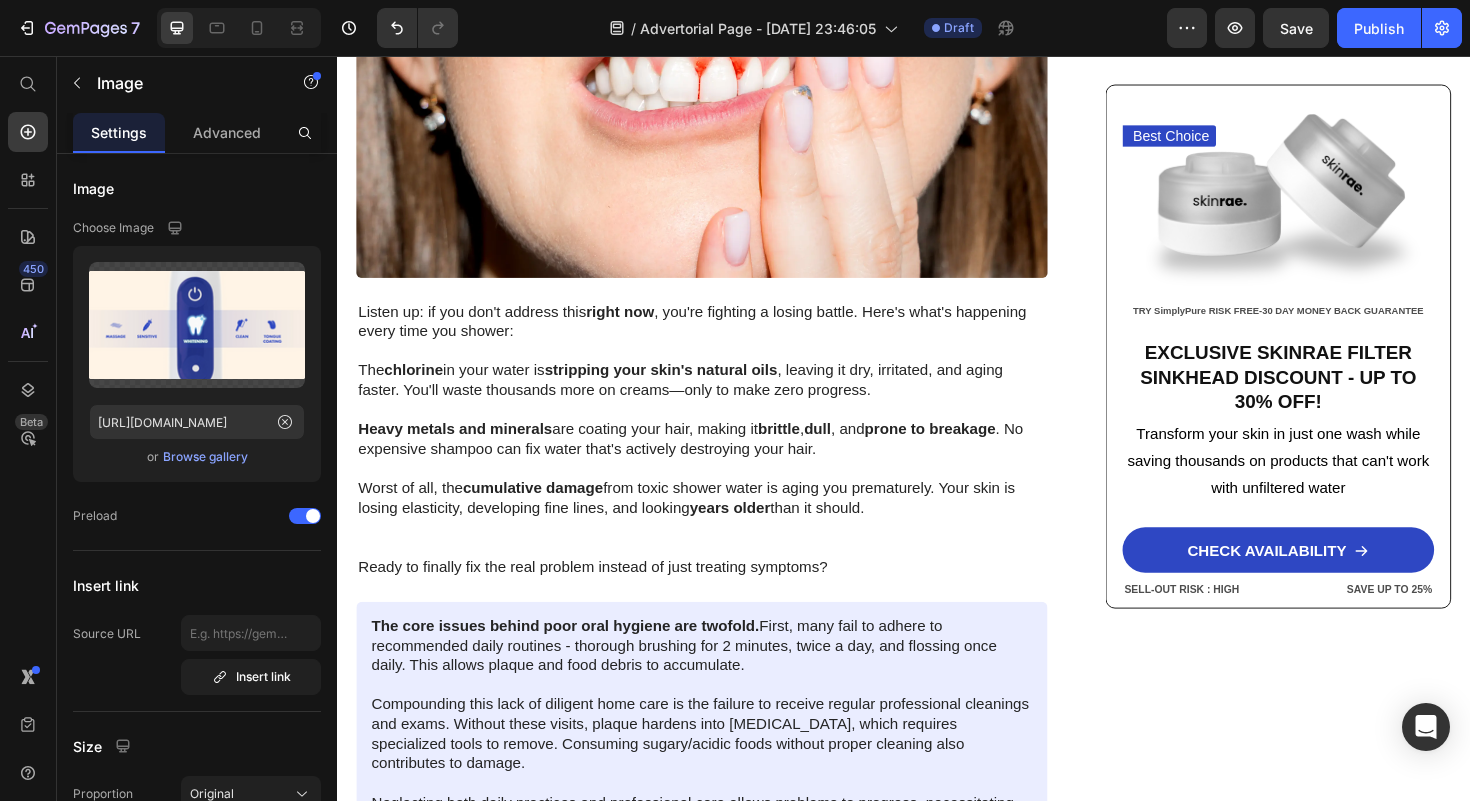 scroll, scrollTop: 2763, scrollLeft: 0, axis: vertical 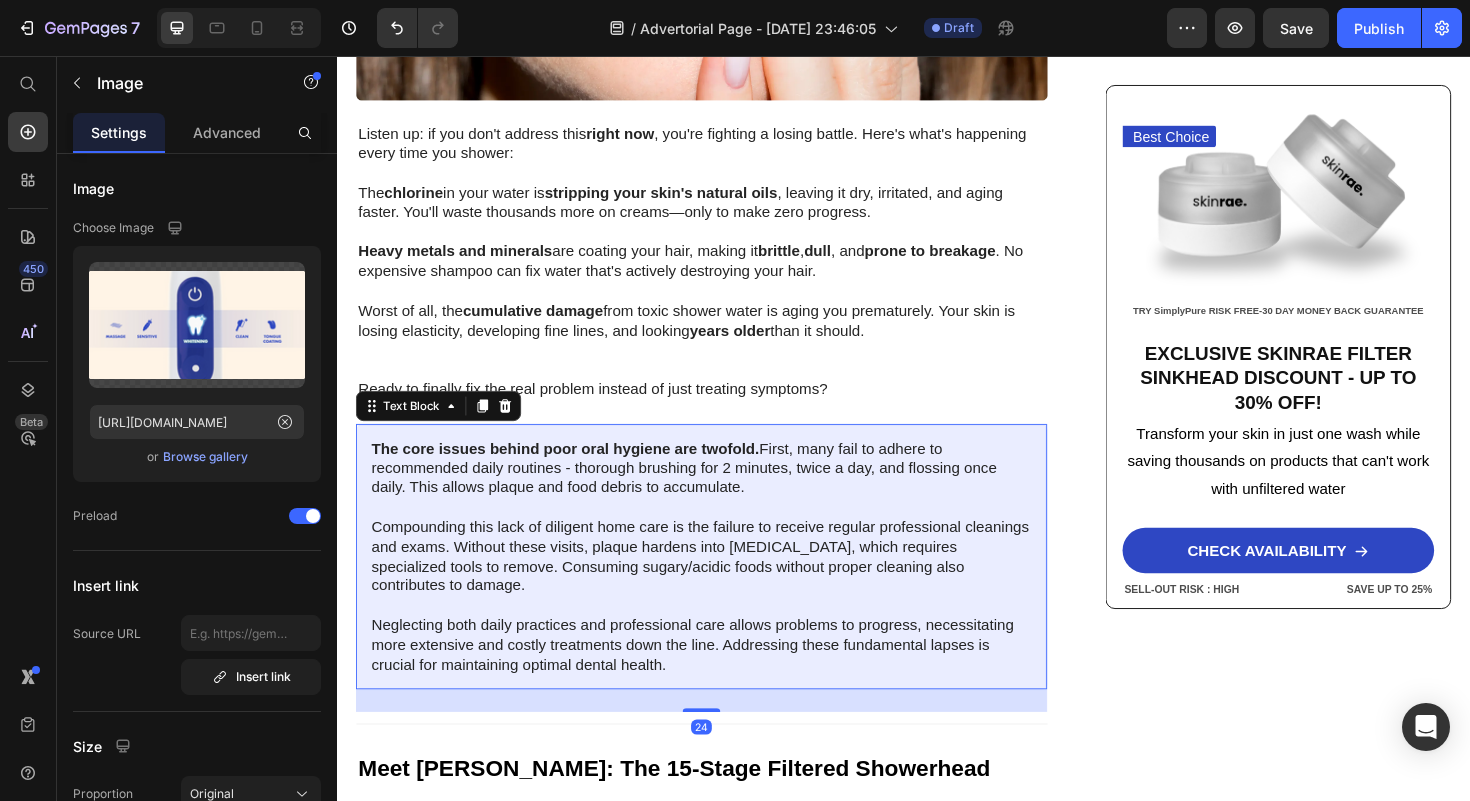 click on "The core issues behind poor oral hygiene are twofold.  First, many fail to adhere to recommended daily routines - thorough brushing for 2 minutes, twice a day, and flossing once daily. This allows plaque and food debris to accumulate. Compounding this lack of diligent home care is the failure to receive regular professional cleanings and exams. Without these visits, plaque hardens into [MEDICAL_DATA], which requires specialized tools to remove. Consuming sugary/acidic foods without proper cleaning also contributes to damage. Neglecting both daily practices and professional care allows problems to progress, necessitating more extensive and costly treatments down the line. Addressing these fundamental lapses is crucial for maintaining optimal dental health." at bounding box center (723, 587) 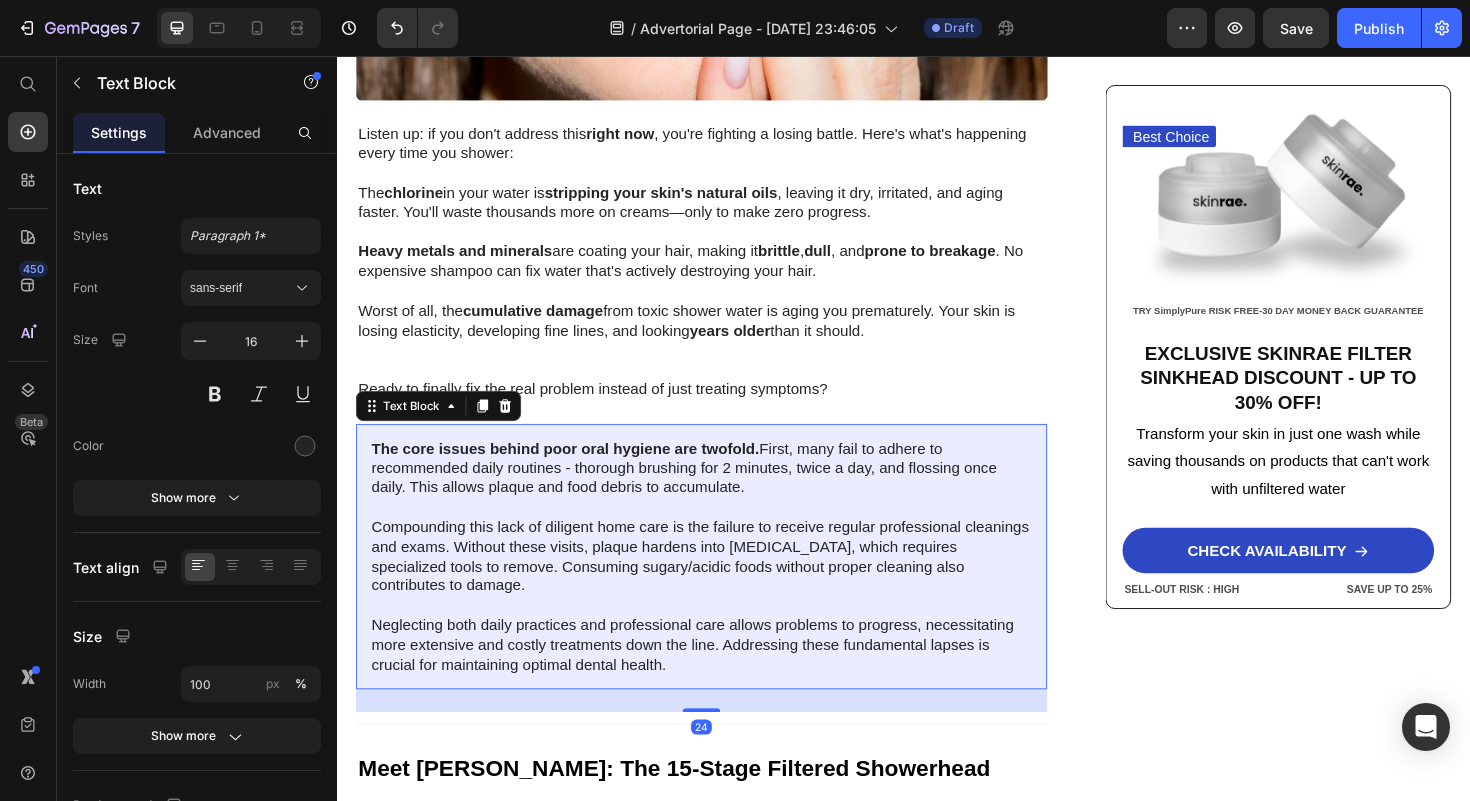 click on "The core issues behind poor oral hygiene are twofold.  First, many fail to adhere to recommended daily routines - thorough brushing for 2 minutes, twice a day, and flossing once daily. This allows plaque and food debris to accumulate. Compounding this lack of diligent home care is the failure to receive regular professional cleanings and exams. Without these visits, plaque hardens into [MEDICAL_DATA], which requires specialized tools to remove. Consuming sugary/acidic foods without proper cleaning also contributes to damage. Neglecting both daily practices and professional care allows problems to progress, necessitating more extensive and costly treatments down the line. Addressing these fundamental lapses is crucial for maintaining optimal dental health." at bounding box center (723, 587) 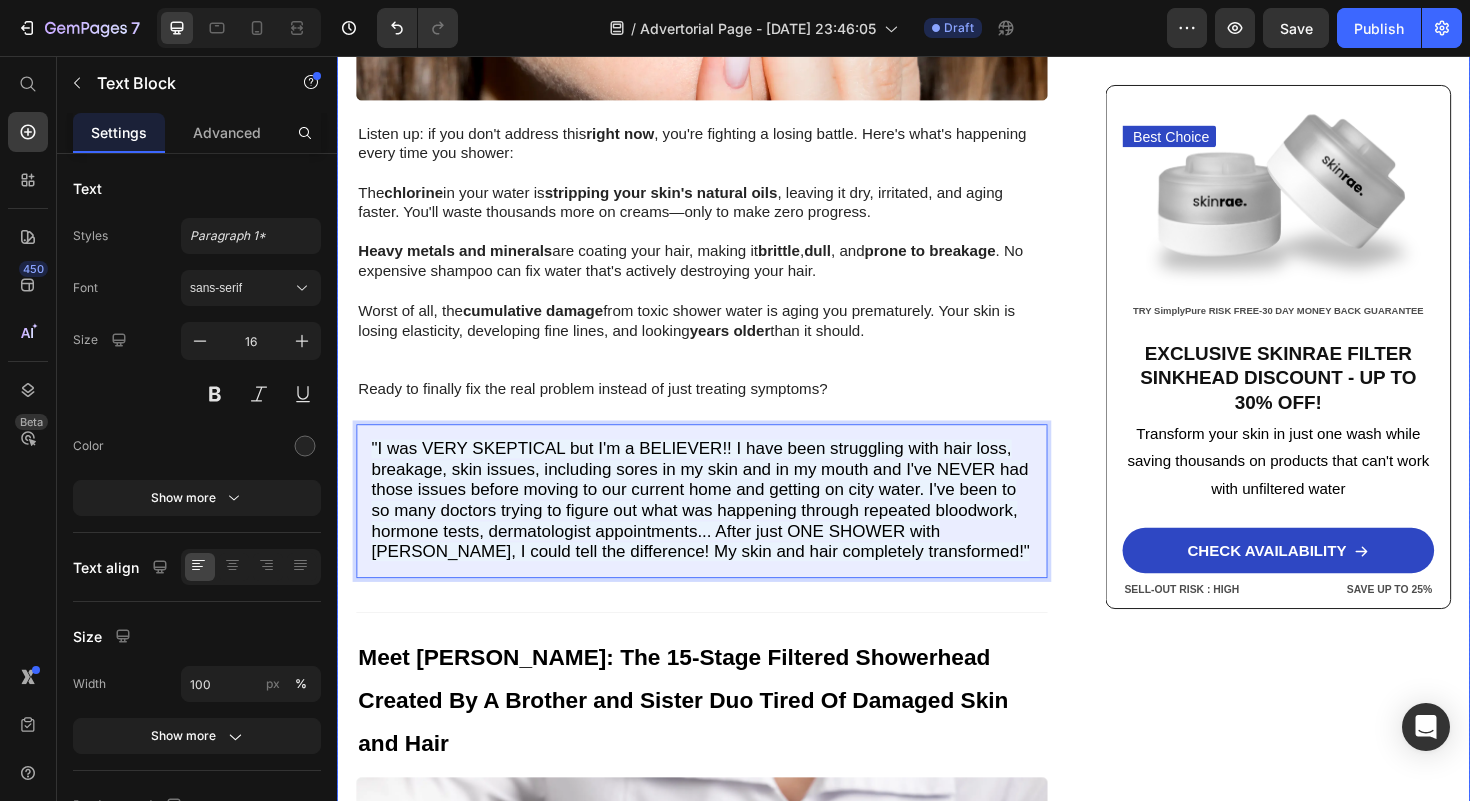 click on "Home > [MEDICAL_DATA] > Filtered Sinkhead Text Block Stop Poisoning Your Skin!  This Revolutionary Sink Filter  Eliminated My Skin Problems In 24 Hours—And Saved Me Thousands! Heading Image [PERSON_NAME]  - [US_STATE] [DATE] Text Block Row Image URGENT!  Your shower water contains chemicals destroying your skin daily—and expensive creams can't fix it. Discover how this 15-stage filter transforms your skin in just 24 hours while boosting water pressure by 2.5x Text Block Look in your mirror right now… Do you see  dry, damaged skin  that makes you feel  frustrated  and  defeated ? Are you sick of wasting hundreds on expensive creams and treatments while your skin  just keeps getting  worse ? You've tried everything—moisturizers, serums, masks—but nothing works. Instead, you've made things worse:  wasted money, continued damage , and an endless cycle of  frustration  that never stops. Let's face it—you're done.  Done Want to know why those expensive products are  failing you eliminate it forever . ." at bounding box center (937, 1032) 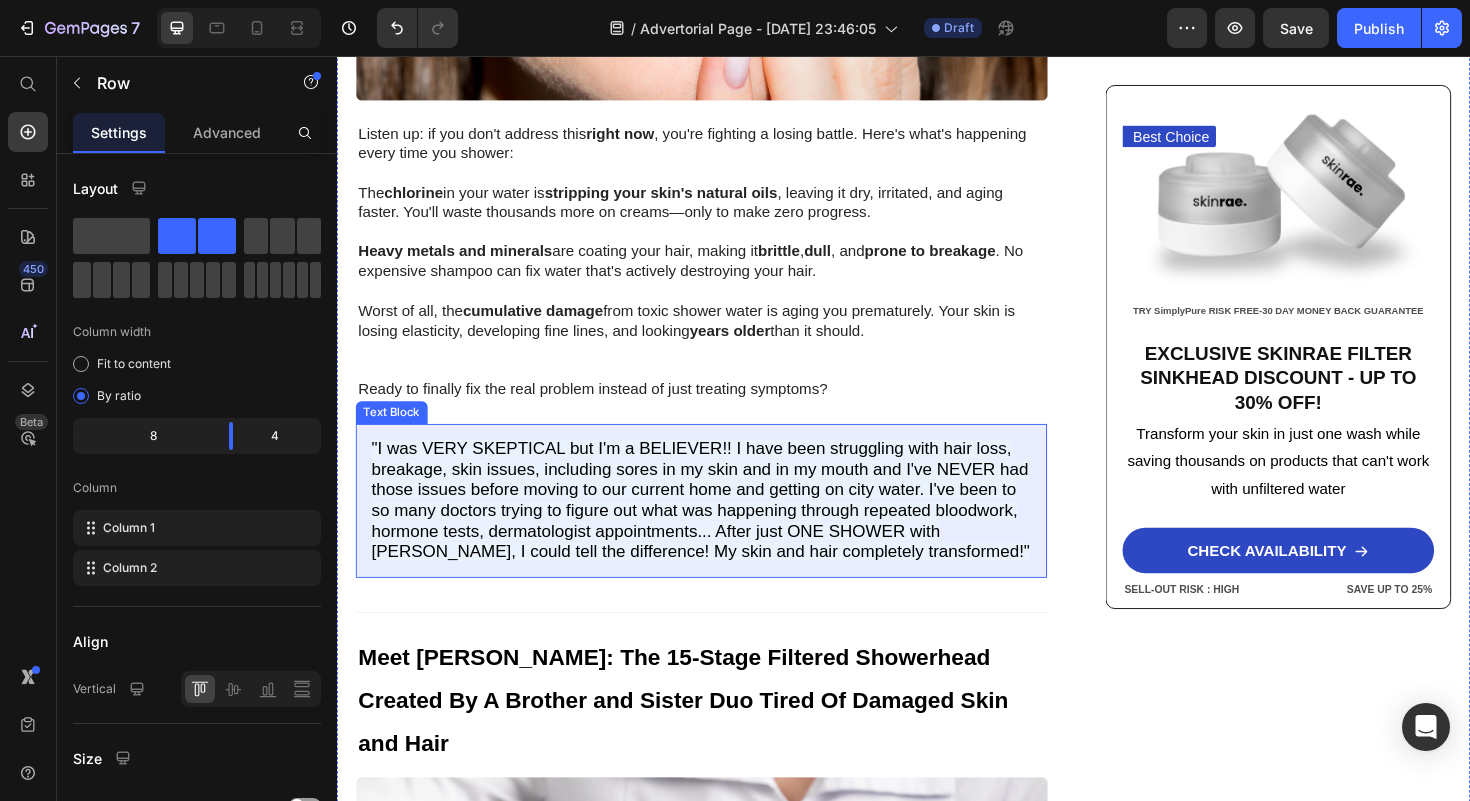 drag, startPoint x: 762, startPoint y: 558, endPoint x: 709, endPoint y: 554, distance: 53.15073 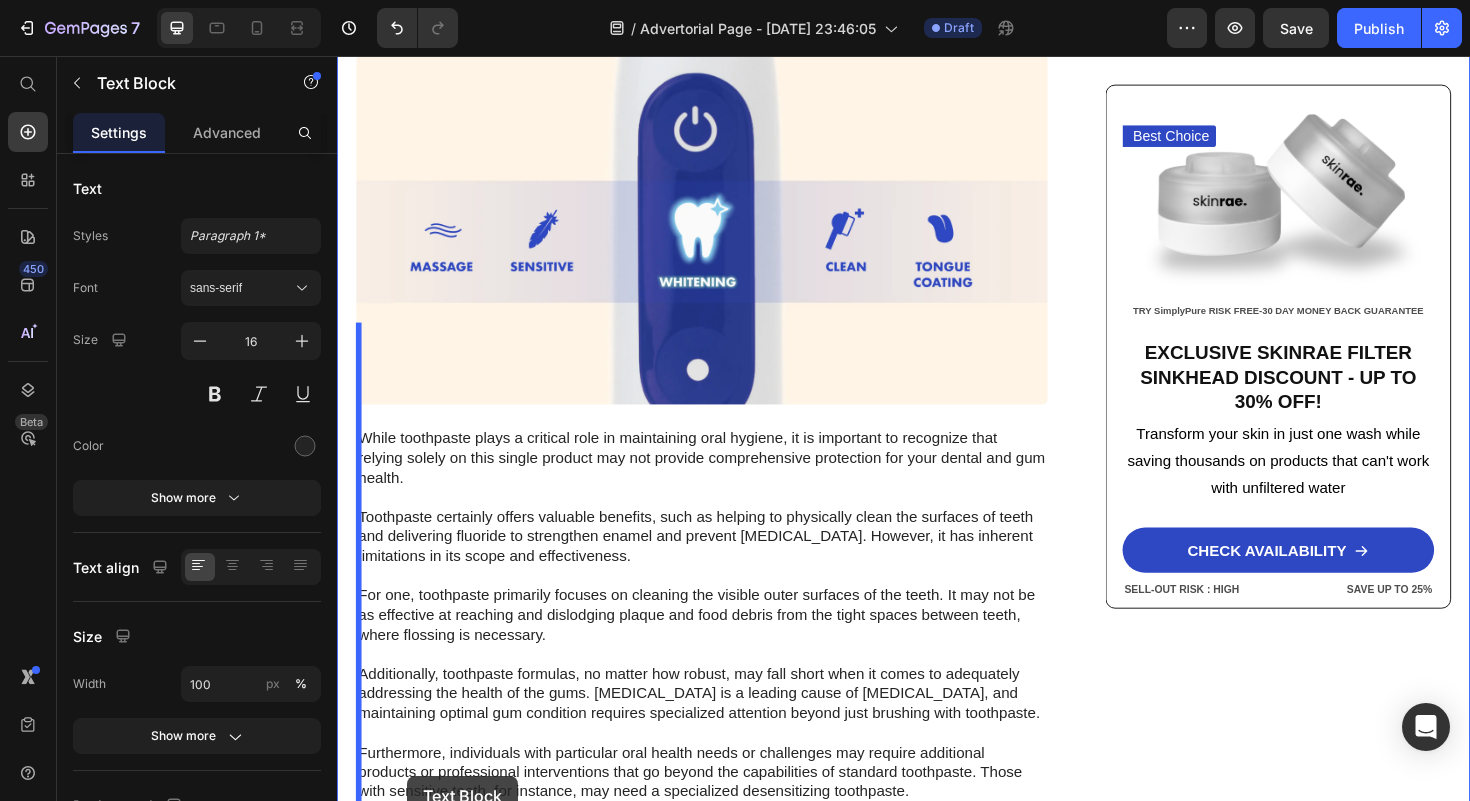 scroll, scrollTop: 6006, scrollLeft: 0, axis: vertical 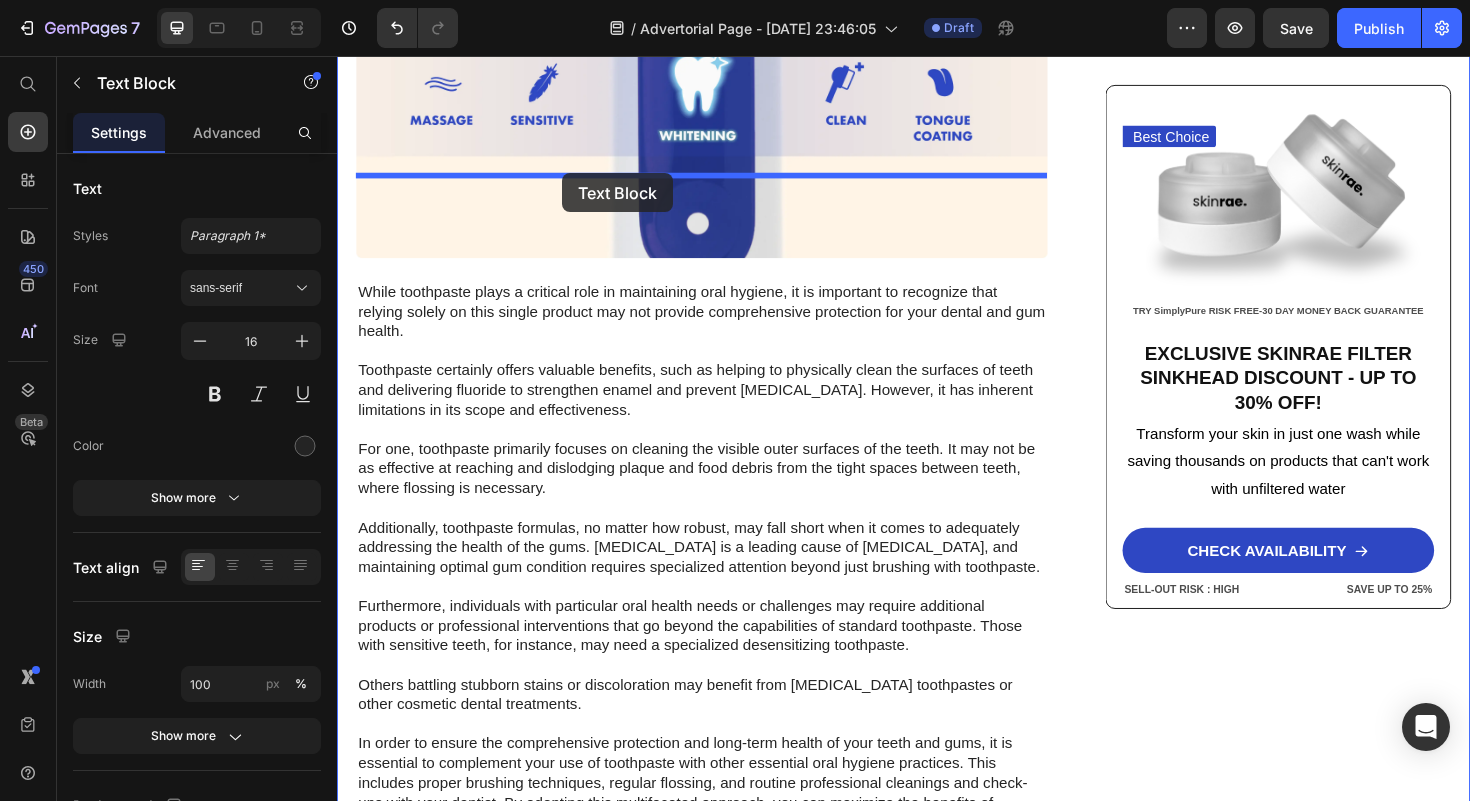 drag, startPoint x: 369, startPoint y: 426, endPoint x: 579, endPoint y: 183, distance: 321.16818 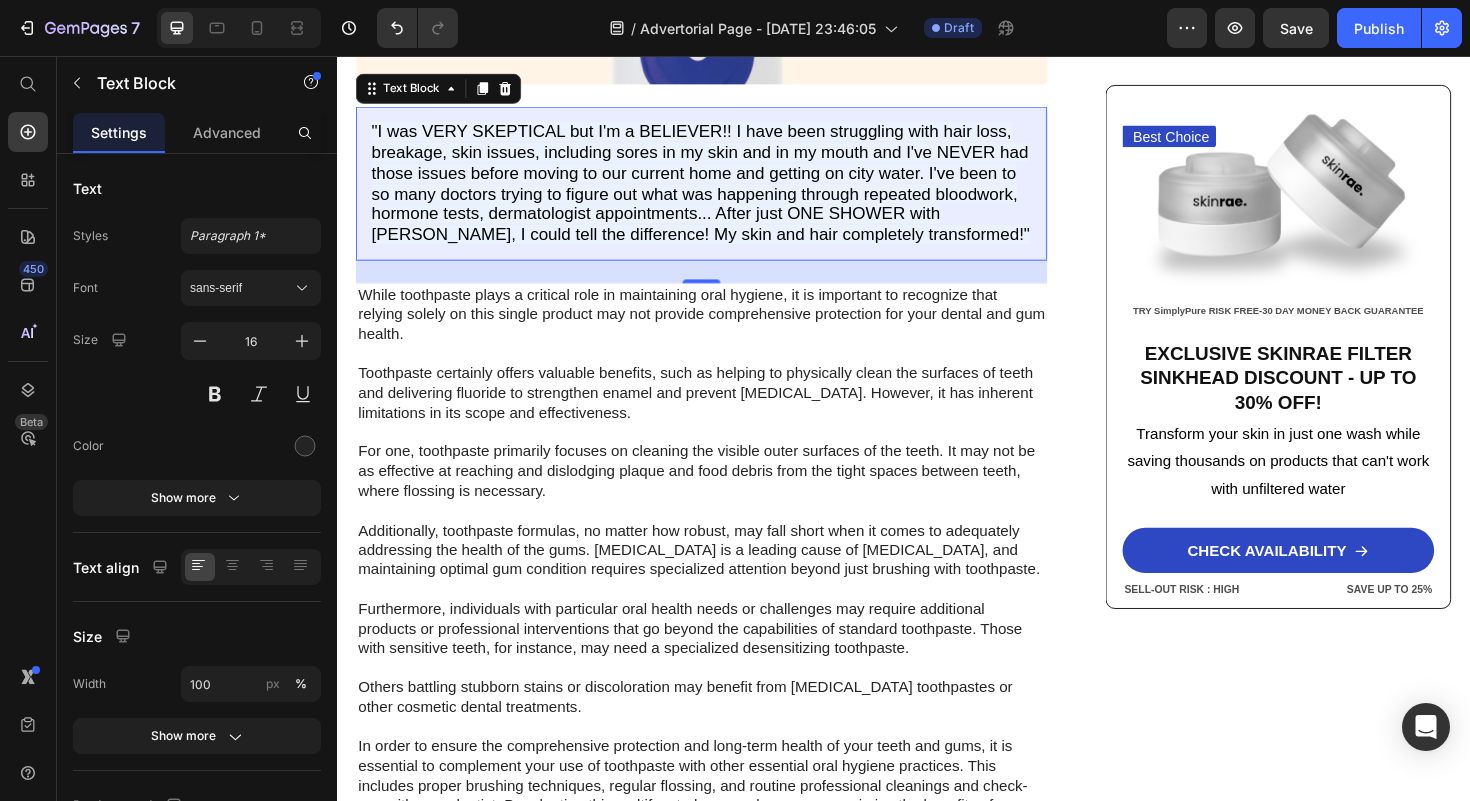 scroll, scrollTop: 5822, scrollLeft: 0, axis: vertical 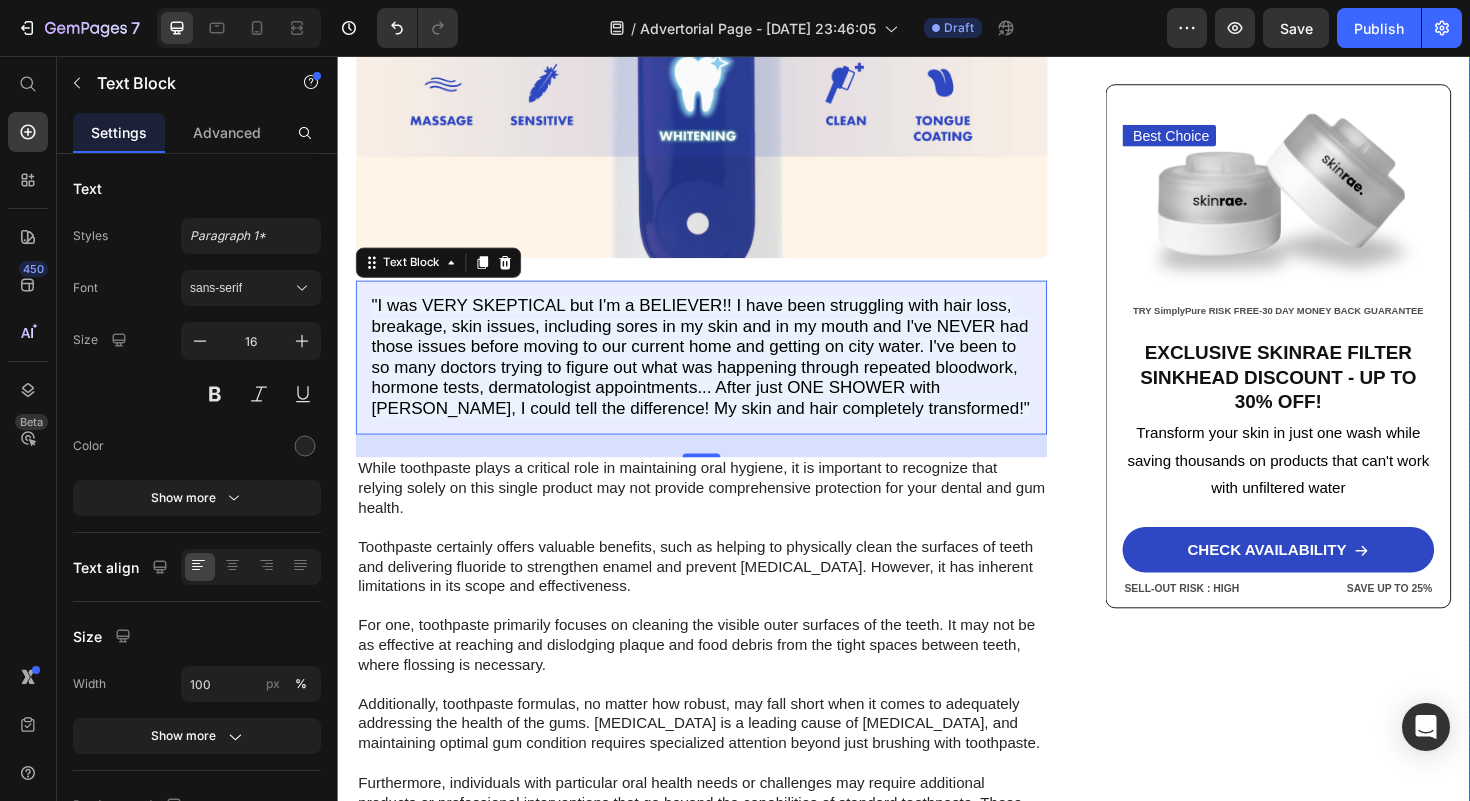 click on "Home > [MEDICAL_DATA] > Filtered Sinkhead Text Block Stop Poisoning Your Skin!  This Revolutionary Sink Filter  Eliminated My Skin Problems In 24 Hours—And Saved Me Thousands! Heading Image [PERSON_NAME]  - [US_STATE] [DATE] Text Block Row Image URGENT!  Your shower water contains chemicals destroying your skin daily—and expensive creams can't fix it. Discover how this 15-stage filter transforms your skin in just 24 hours while boosting water pressure by 2.5x Text Block Look in your mirror right now… Do you see  dry, damaged skin  that makes you feel  frustrated  and  defeated ? Are you sick of wasting hundreds on expensive creams and treatments while your skin  just keeps getting  worse ? You've tried everything—moisturizers, serums, masks—but nothing works. Instead, you've made things worse:  wasted money, continued damage , and an endless cycle of  frustration  that never stops. Let's face it—you're done.  Done Want to know why those expensive products are  failing you eliminate it forever . ." at bounding box center [937, -2027] 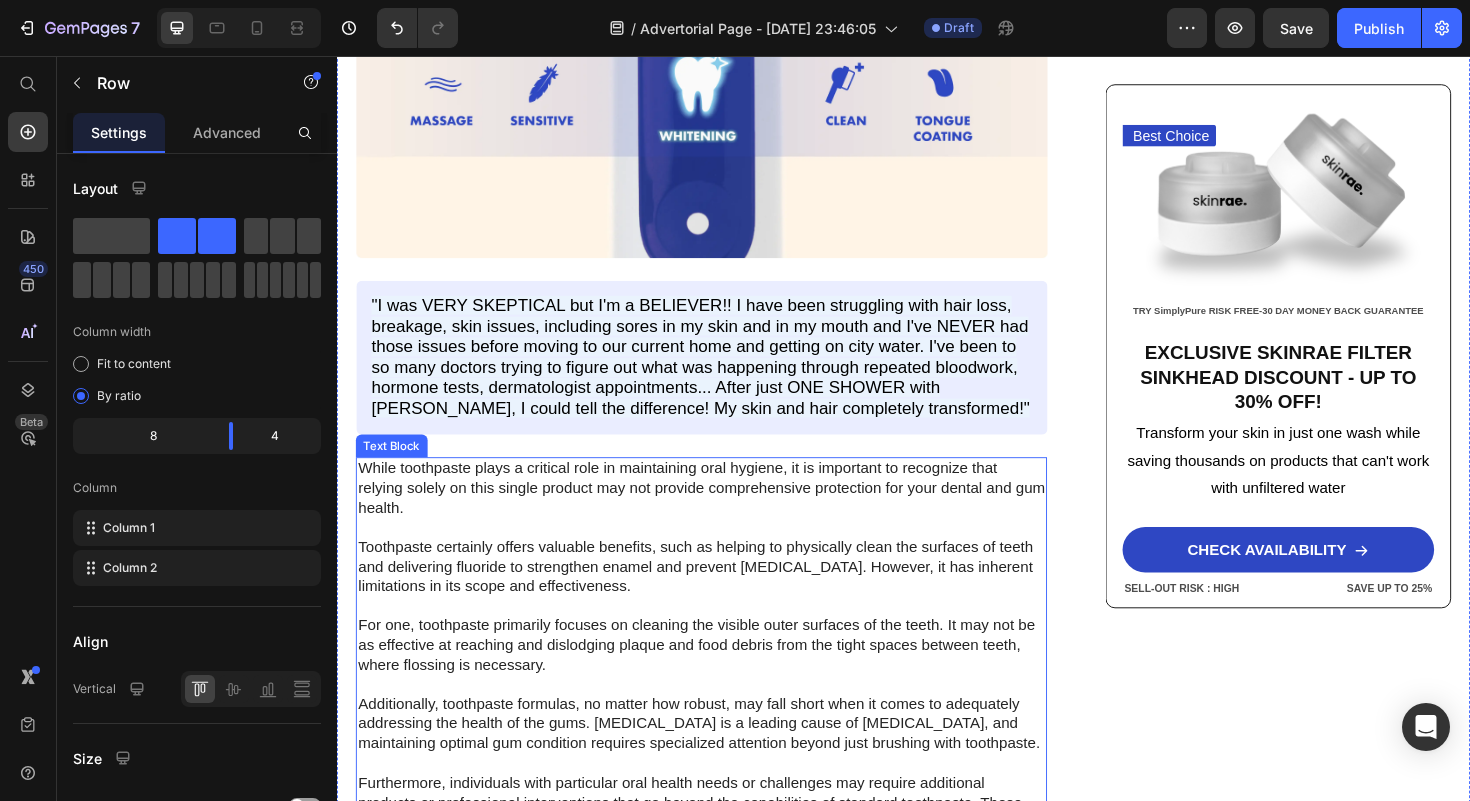 click on "While toothpaste plays a critical role in maintaining oral hygiene, it is important to recognize that relying solely on this single product may not provide comprehensive protection for your dental and gum health.  Toothpaste certainly offers valuable benefits, such as helping to physically clean the surfaces of teeth and delivering fluoride to strengthen enamel and prevent [MEDICAL_DATA]. However, it has inherent limitations in its scope and effectiveness. For one, toothpaste primarily focuses on cleaning the visible outer surfaces of the teeth. It may not be as effective at reaching and dislodging plaque and food debris from the tight spaces between teeth, where flossing is necessary.  Additionally, toothpaste formulas, no matter how robust, may fall short when it comes to adequately addressing the health of the gums. [MEDICAL_DATA] is a leading cause of [MEDICAL_DATA], and maintaining optimal gum condition requires specialized attention beyond just brushing with toothpaste." at bounding box center [723, 774] 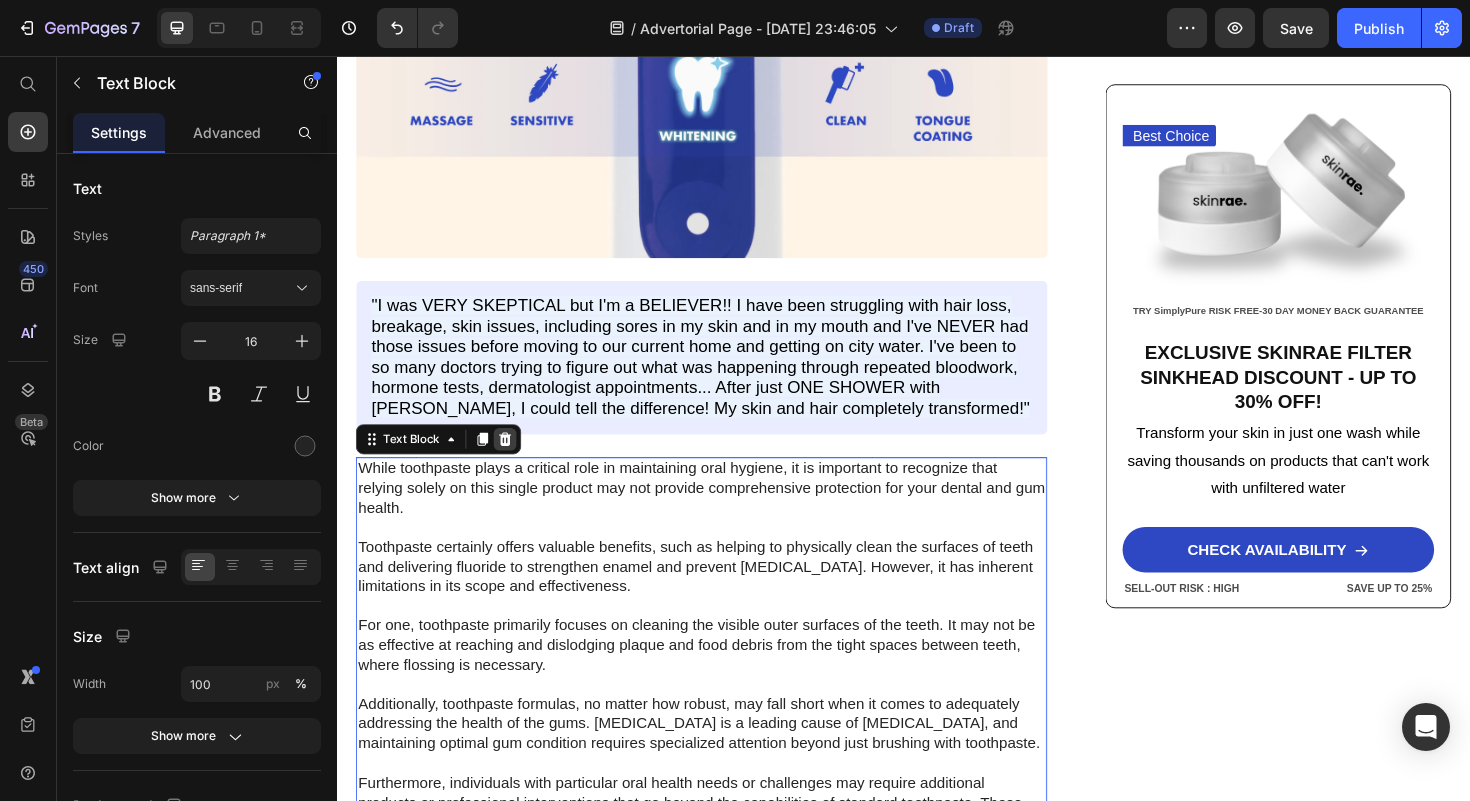 click 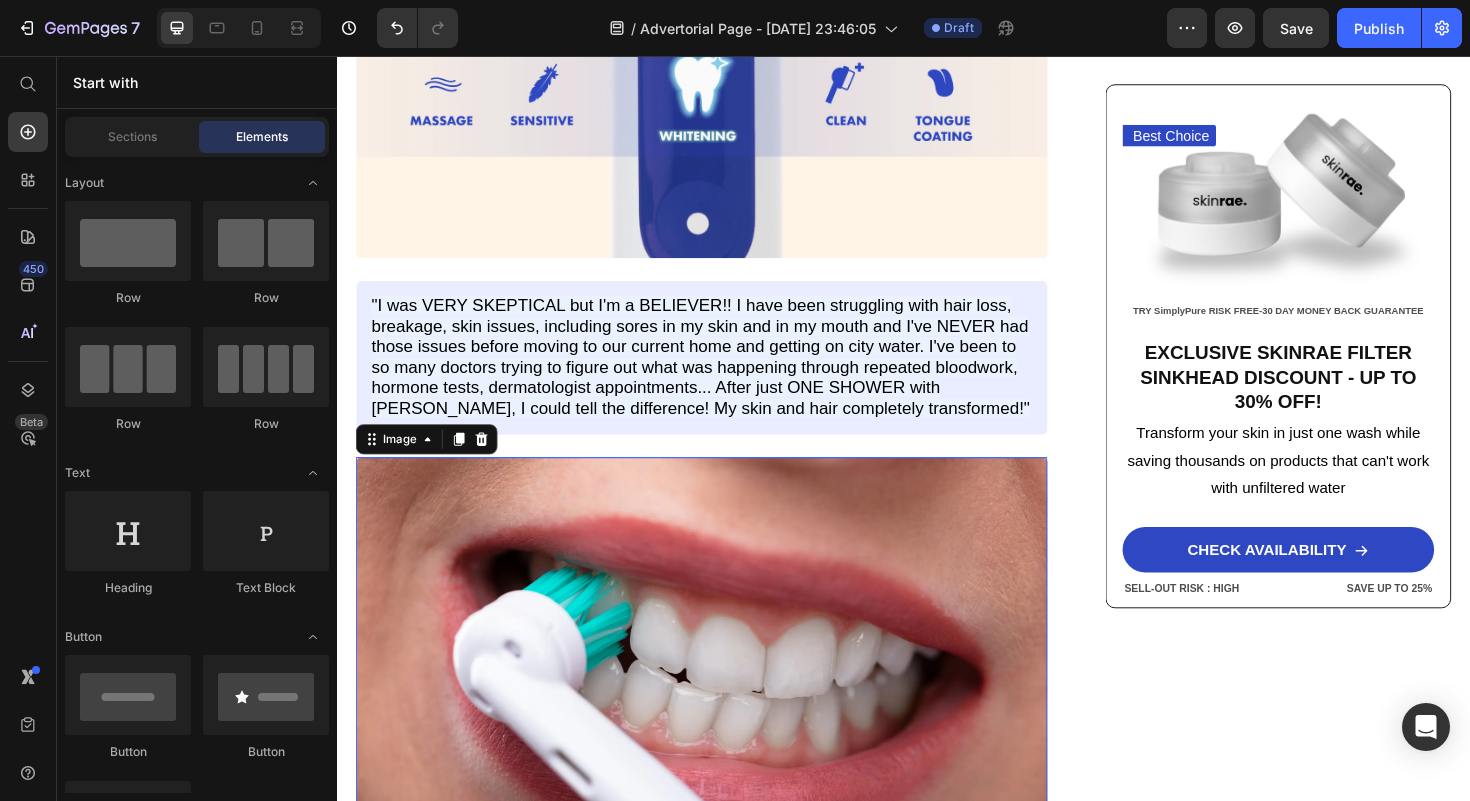 click at bounding box center [723, 716] 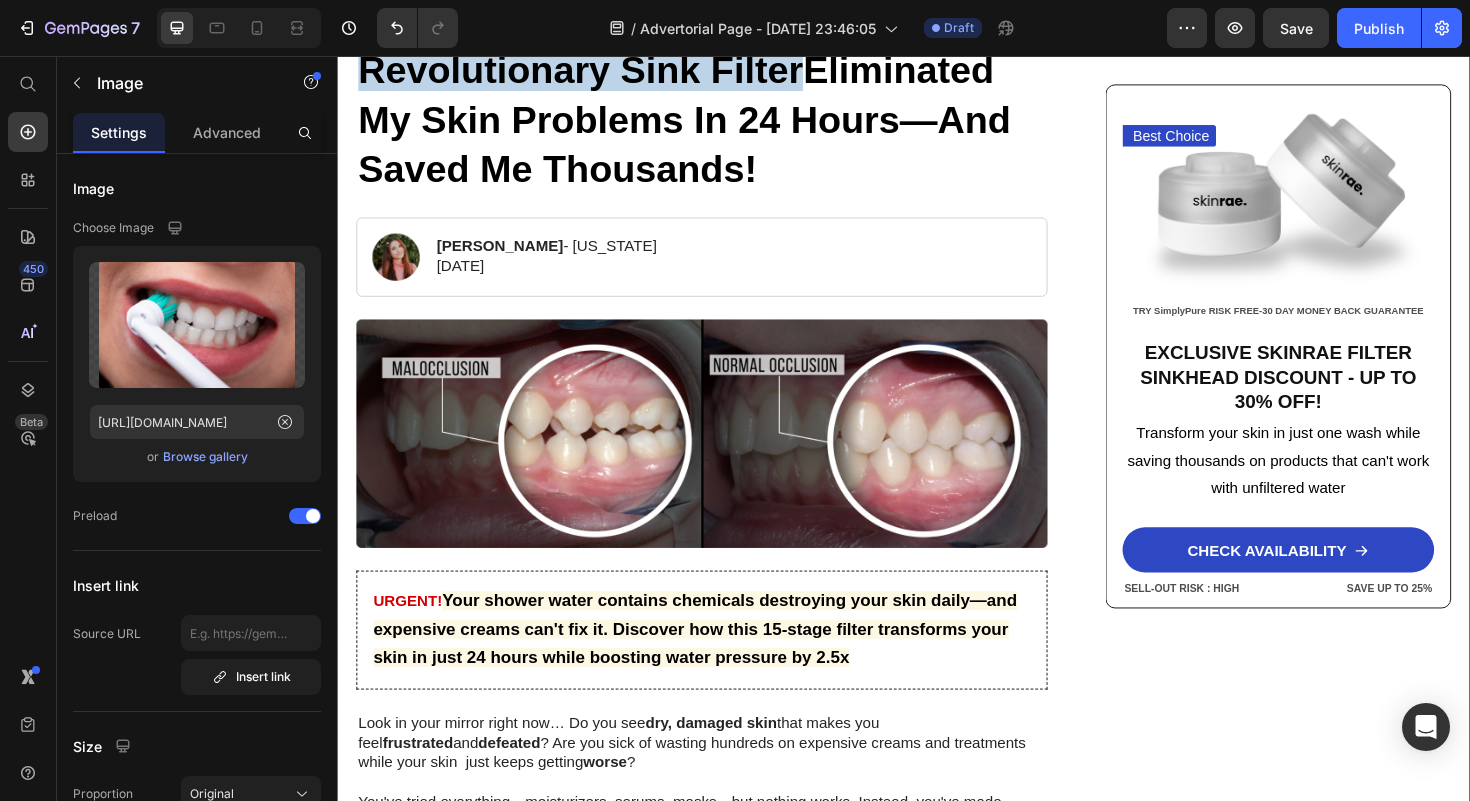 scroll, scrollTop: 0, scrollLeft: 0, axis: both 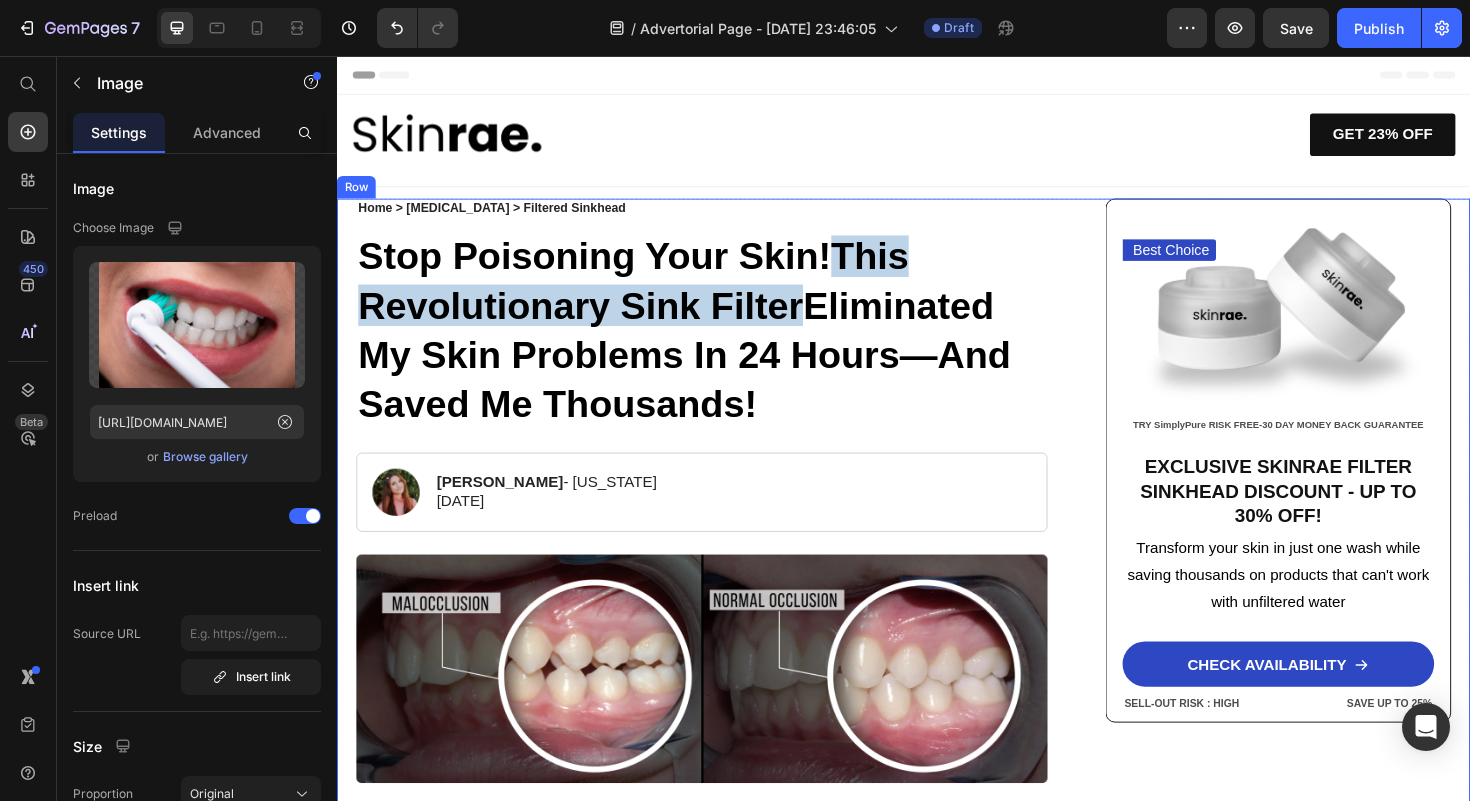 click on "Home > [MEDICAL_DATA] > Filtered Sinkhead Text Block Stop Poisoning Your Skin!  This Revolutionary Sink Filter  Eliminated My Skin Problems In 24 Hours—And Saved Me Thousands! Heading Image [PERSON_NAME]  - [US_STATE] [DATE] Text Block Row Image URGENT!  Your shower water contains chemicals destroying your skin daily—and expensive creams can't fix it. Discover how this 15-stage filter transforms your skin in just 24 hours while boosting water pressure by 2.5x Text Block Look in your mirror right now… Do you see  dry, damaged skin  that makes you feel  frustrated  and  defeated ? Are you sick of wasting hundreds on expensive creams and treatments while your skin  just keeps getting  worse ?   You've tried everything—moisturizers, serums, masks—but nothing works. Instead, you've made things worse:  wasted money, continued damage , and an endless cycle of  frustration  that never stops.   Let's face it—you're done.  Done   Want to know why those expensive products are  failing you     Title" at bounding box center [937, 3490] 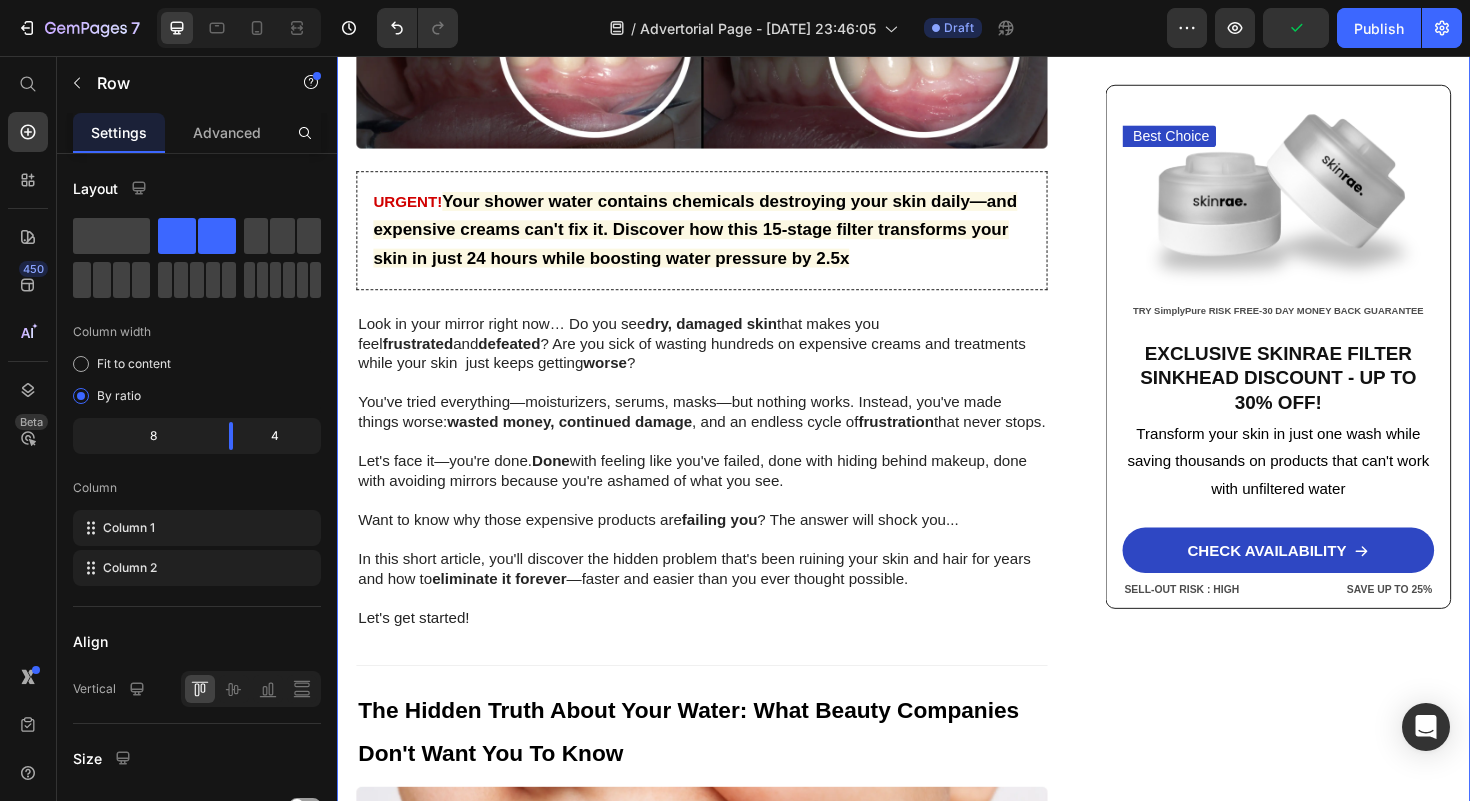 scroll, scrollTop: 671, scrollLeft: 0, axis: vertical 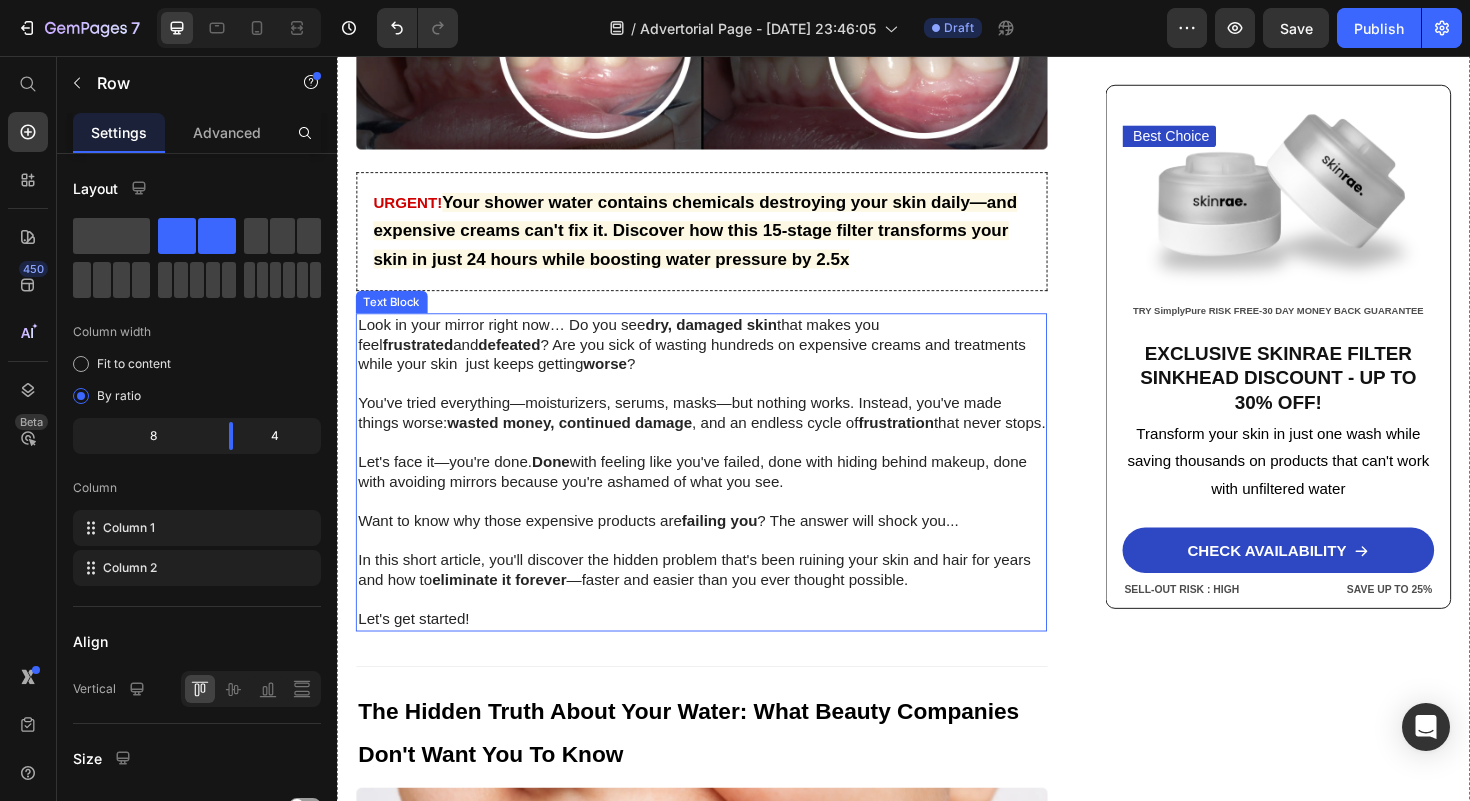click on "In this short article, you'll discover the hidden problem that's been ruining your skin and hair for years and how to  eliminate it forever —faster and easier than you ever thought possible." at bounding box center (723, 601) 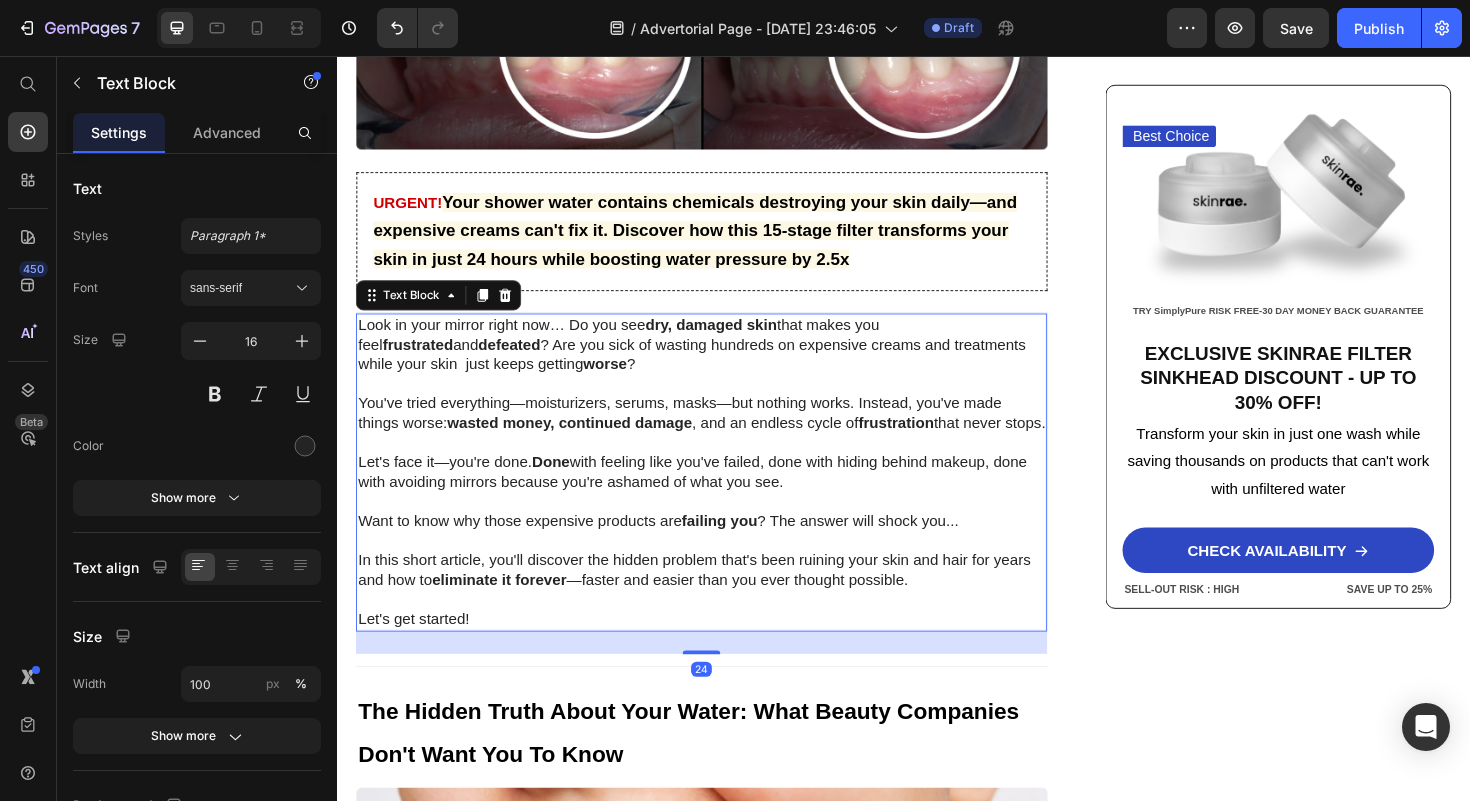 click on "In this short article, you'll discover the hidden problem that's been ruining your skin and hair for years and how to  eliminate it forever —faster and easier than you ever thought possible." at bounding box center (723, 601) 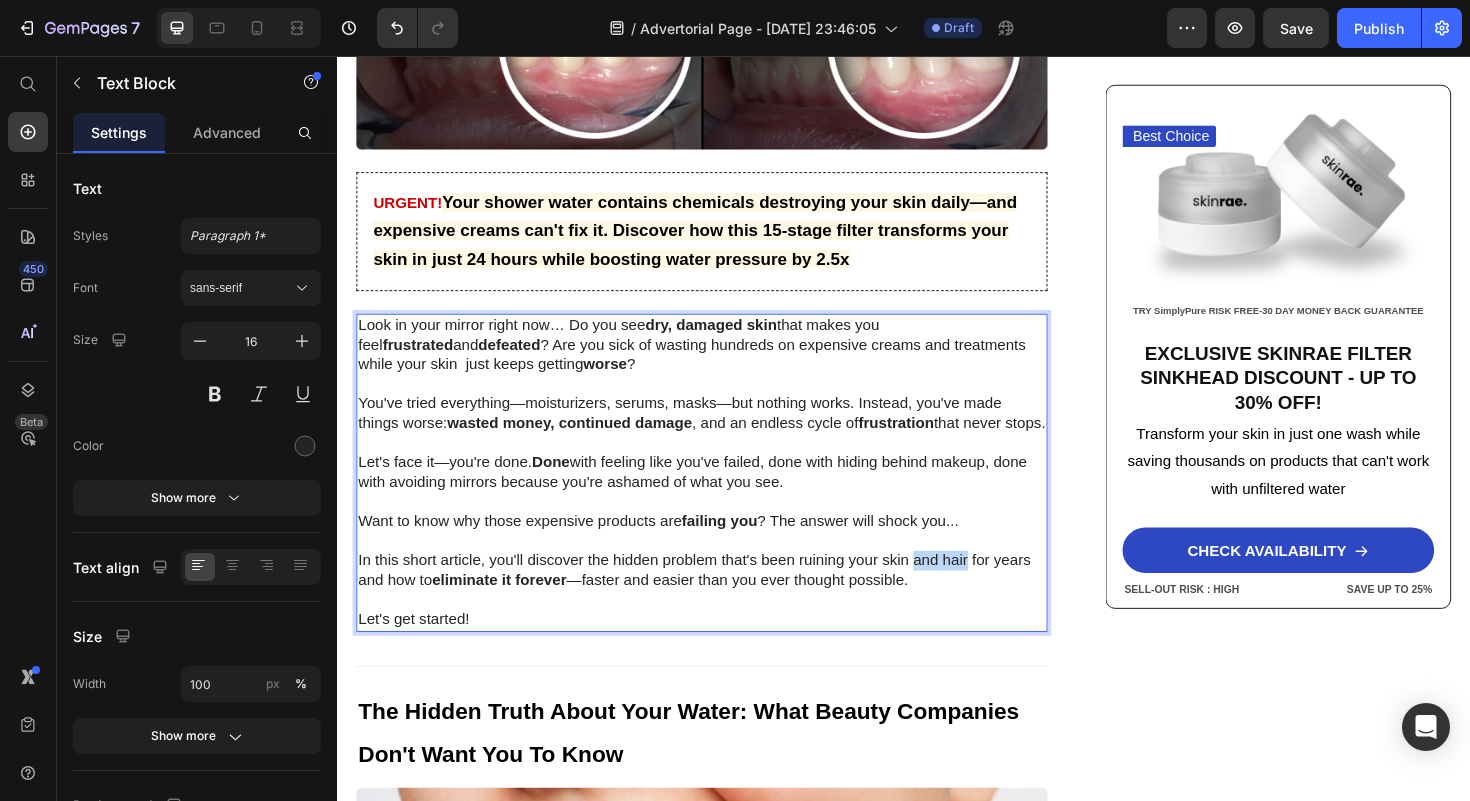 drag, startPoint x: 950, startPoint y: 612, endPoint x: 1003, endPoint y: 622, distance: 53.935146 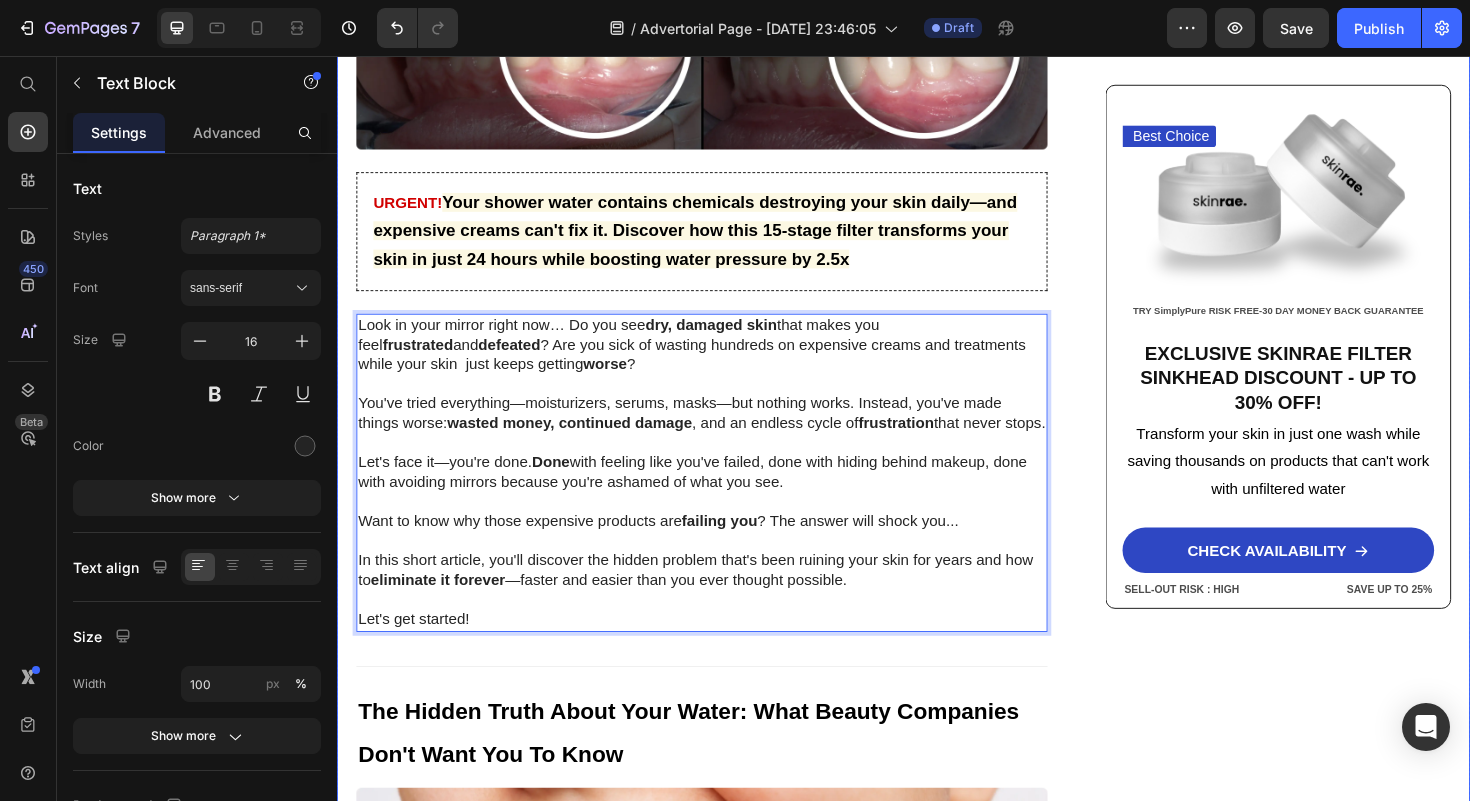 click on "Home > [MEDICAL_DATA] > Filtered Sinkhead Text Block Stop Poisoning Your Skin!  This Revolutionary Sink Filter  Eliminated My Skin Problems In 24 Hours—And Saved Me Thousands! Heading Image [PERSON_NAME]  - [US_STATE] [DATE] Text Block Row Image URGENT!  Your shower water contains chemicals destroying your skin daily—and expensive creams can't fix it. Discover how this 15-stage filter transforms your skin in just 24 hours while boosting water pressure by 2.5x Text Block Look in your mirror right now… Do you see  dry, damaged skin  that makes you feel  frustrated  and  defeated ? Are you sick of wasting hundreds on expensive creams and treatments while your skin  just keeps getting  worse ? You've tried everything—moisturizers, serums, masks—but nothing works. Instead, you've made things worse:  wasted money, continued damage , and an endless cycle of  frustration  that never stops. Let's face it—you're done.  Done Want to know why those expensive products are  failing you eliminate it forever   ." at bounding box center [937, 2819] 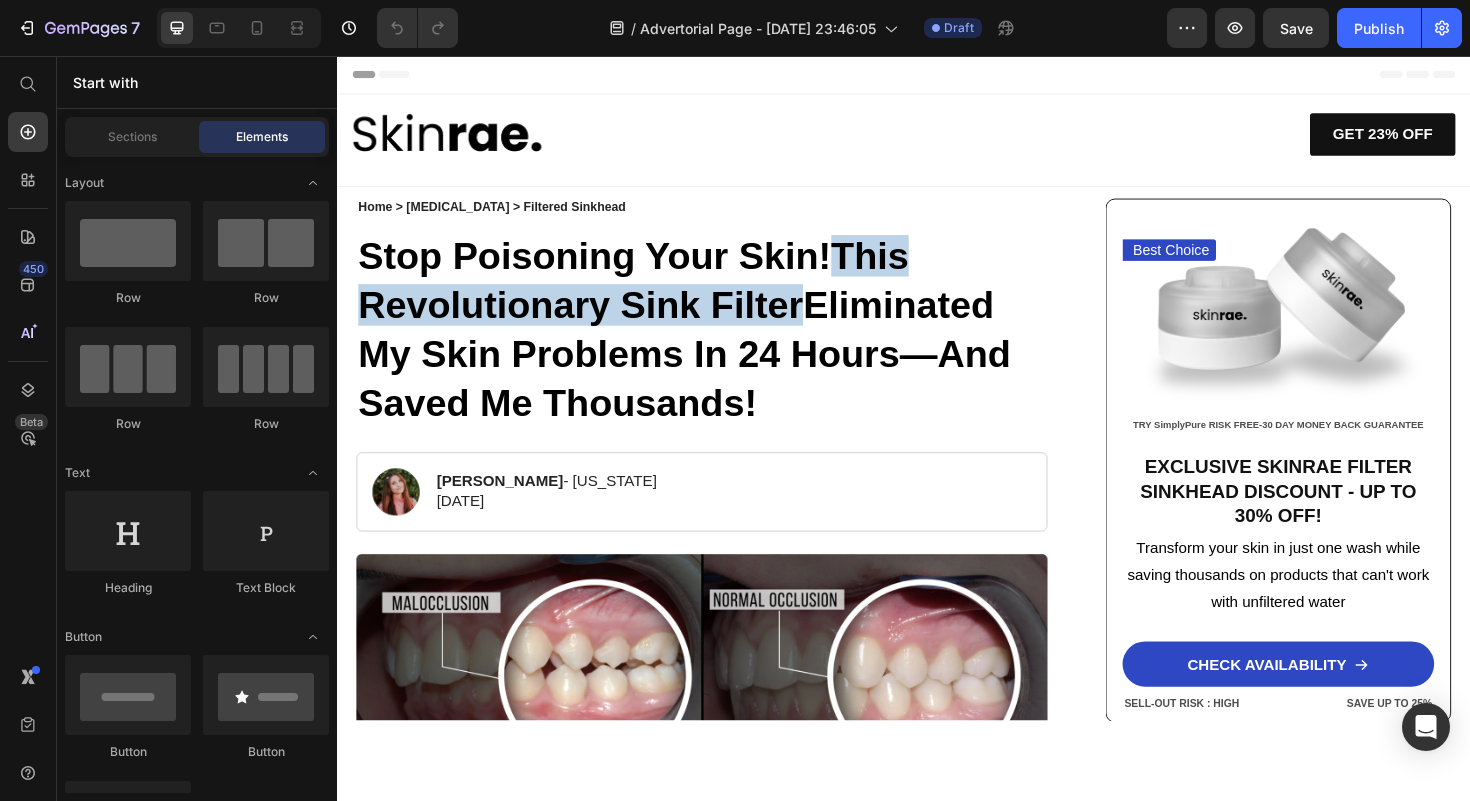 scroll, scrollTop: 0, scrollLeft: 0, axis: both 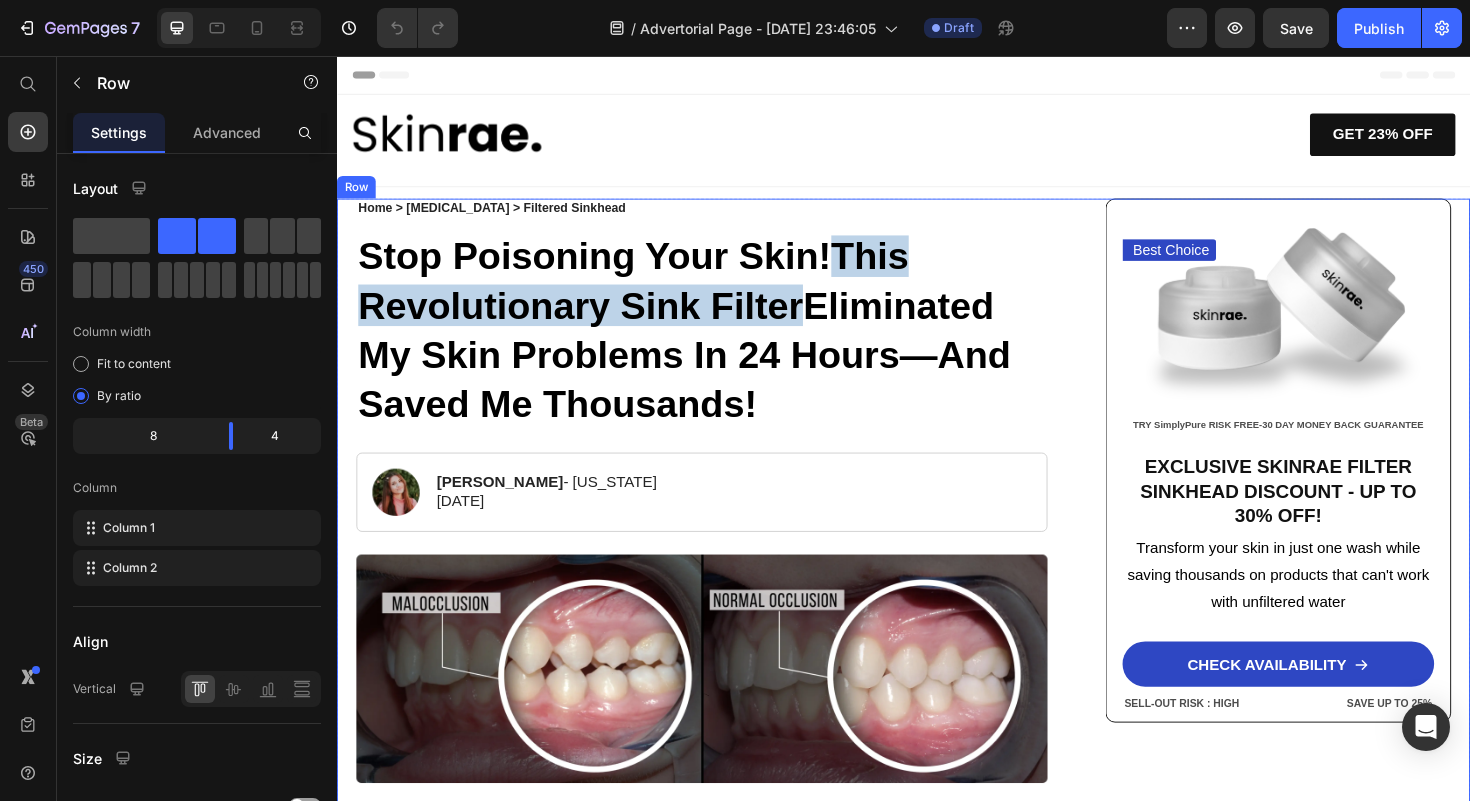 click on "Home > [MEDICAL_DATA] > Filtered Sinkhead Text Block Stop Poisoning Your Skin!  This Revolutionary Sink Filter  Eliminated My Skin Problems In 24 Hours—And Saved Me Thousands! Heading Image [PERSON_NAME]  - [US_STATE] [DATE] Text Block Row Image URGENT!  Your shower water contains chemicals destroying your skin daily—and expensive creams can't fix it. Discover how this 15-stage filter transforms your skin in just 24 hours while boosting water pressure by 2.5x Text Block Look in your mirror right now… Do you see  dry, damaged skin  that makes you feel  frustrated  and  defeated ? Are you sick of wasting hundreds on expensive creams and treatments while your skin  just keeps getting  worse ?   You've tried everything—moisturizers, serums, masks—but nothing works. Instead, you've made things worse:  wasted money, continued damage , and an endless cycle of  frustration  that never stops.   Let's face it—you're done.  Done   Want to know why those expensive products are  failing you     Title" at bounding box center [937, 3490] 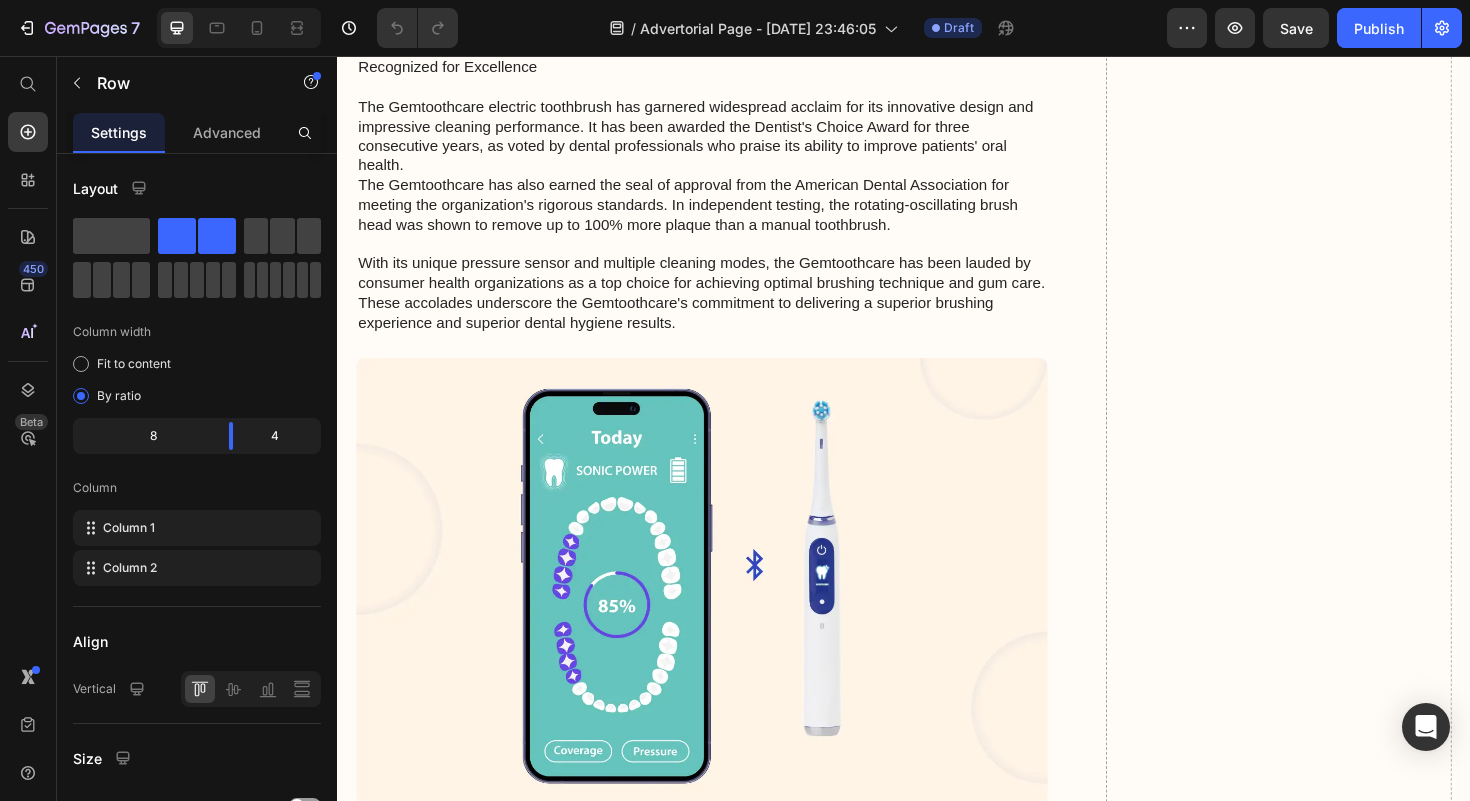 scroll, scrollTop: 8334, scrollLeft: 0, axis: vertical 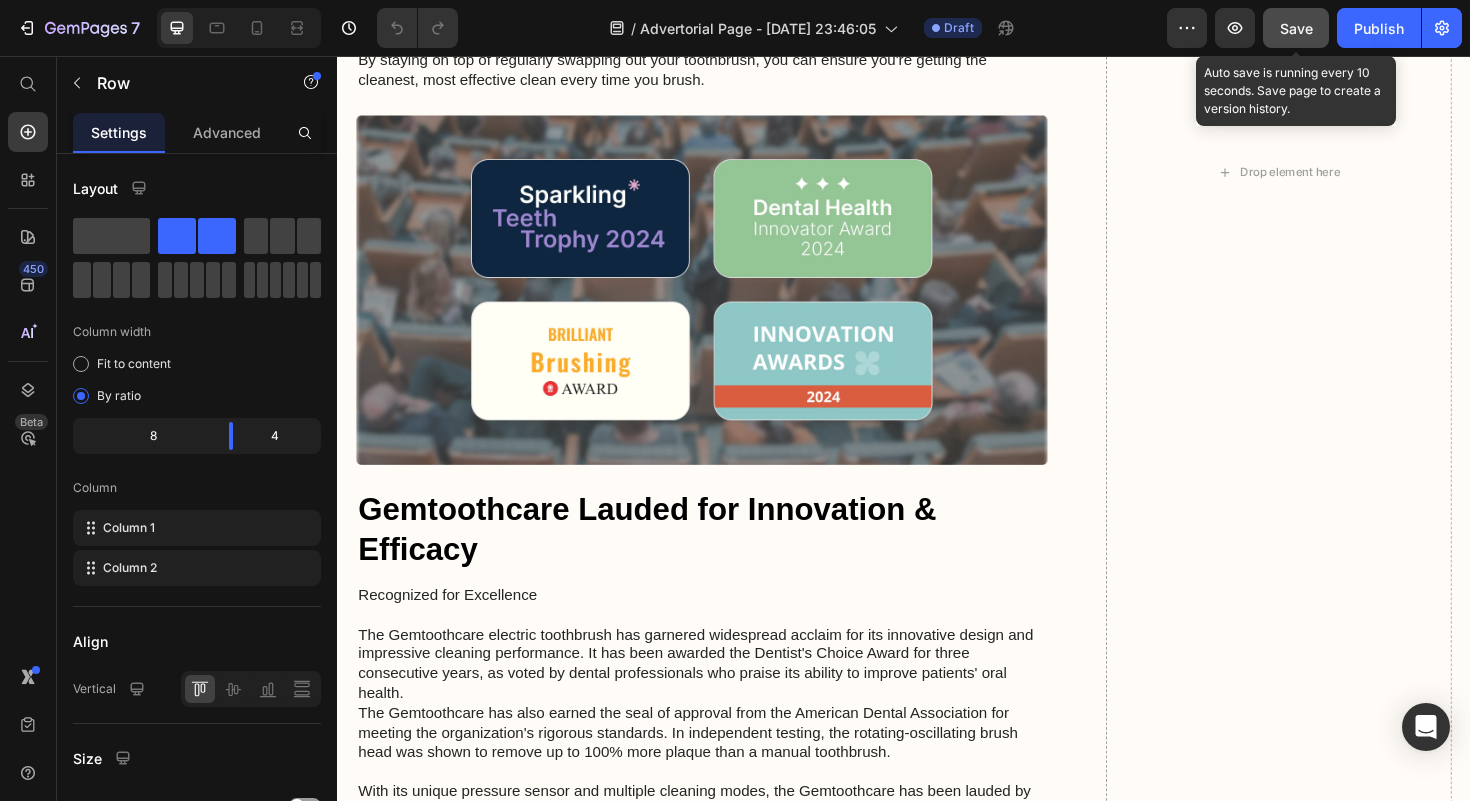click on "Save" at bounding box center (1296, 28) 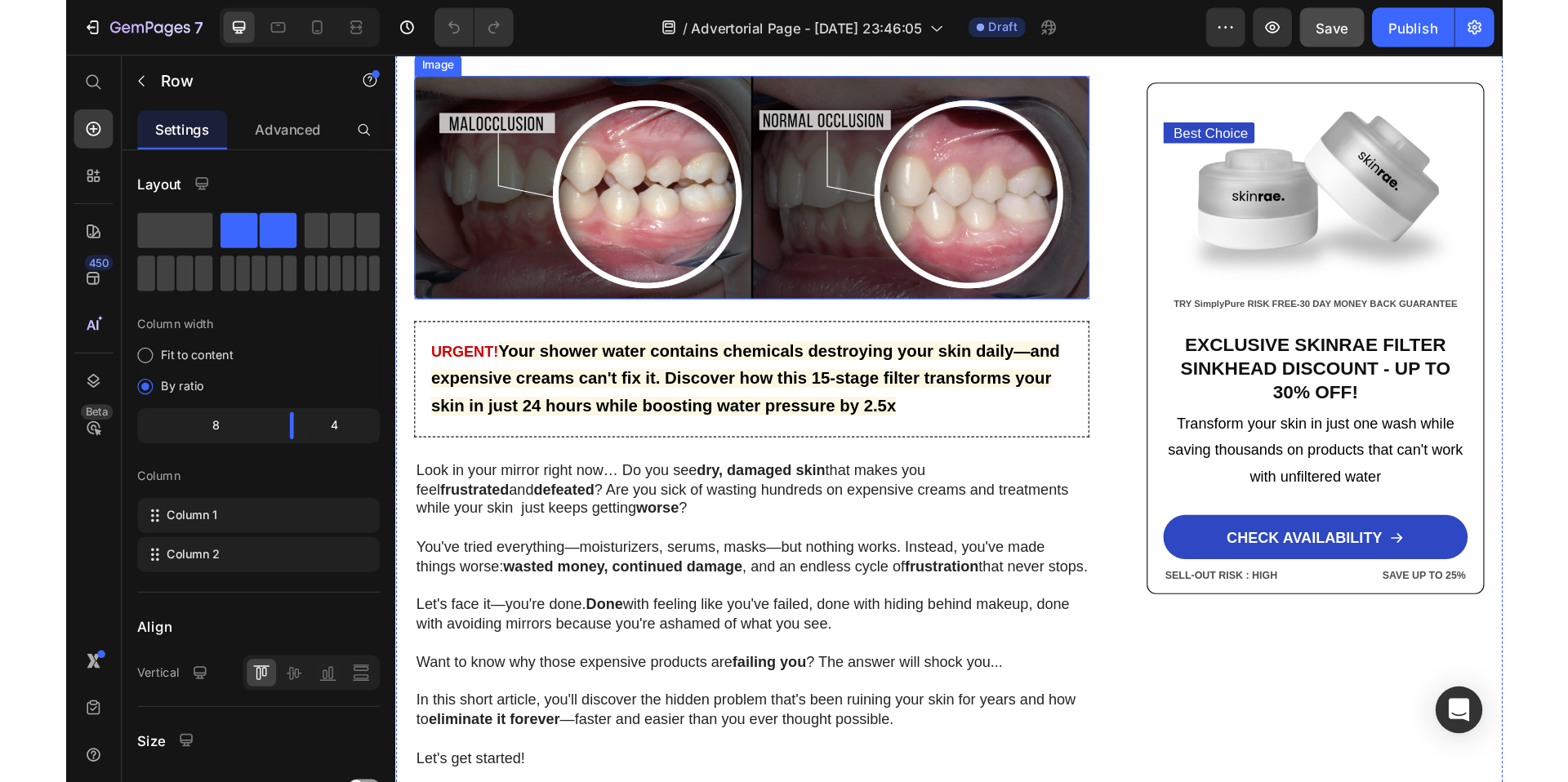 scroll, scrollTop: 646, scrollLeft: 0, axis: vertical 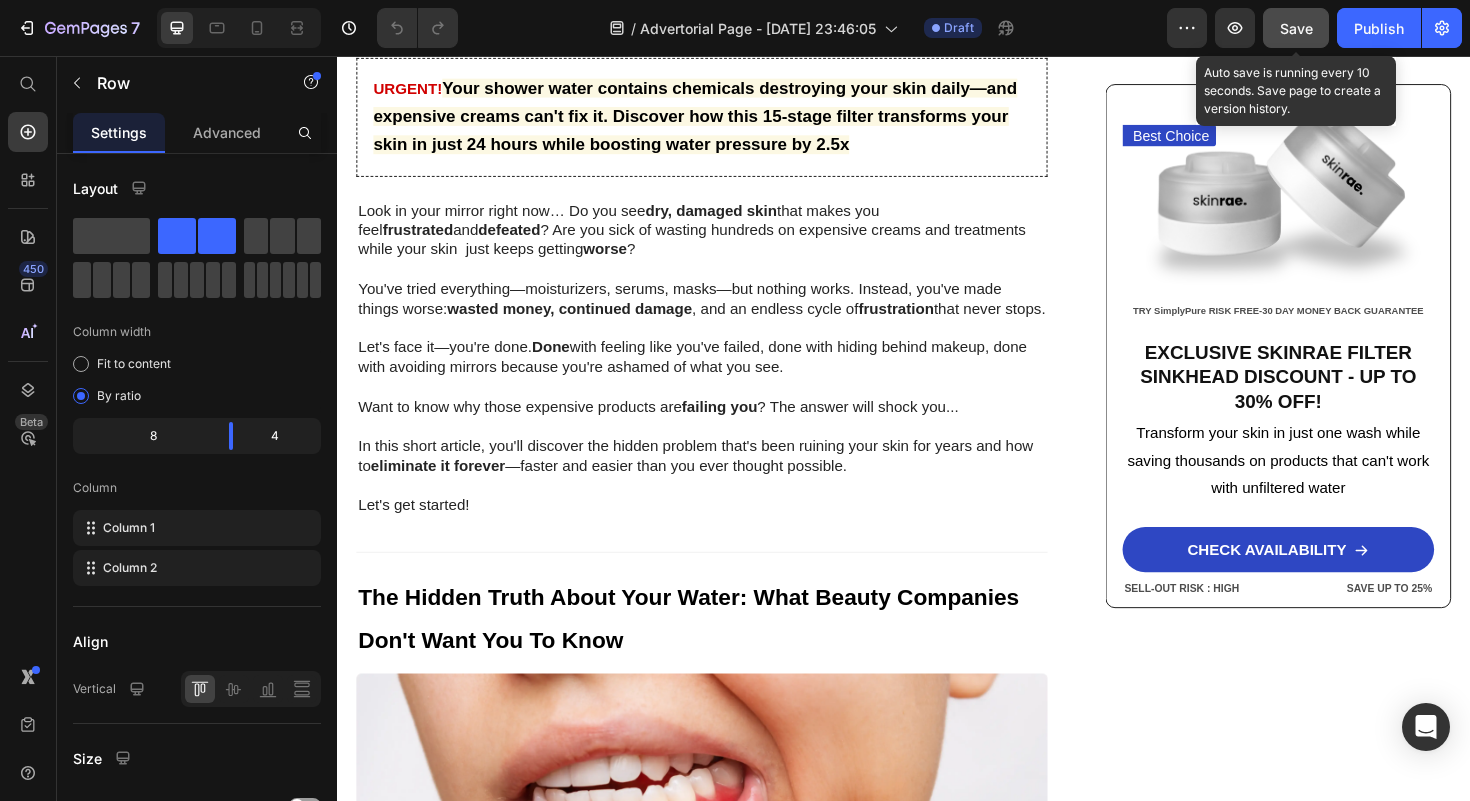 click on "Save" 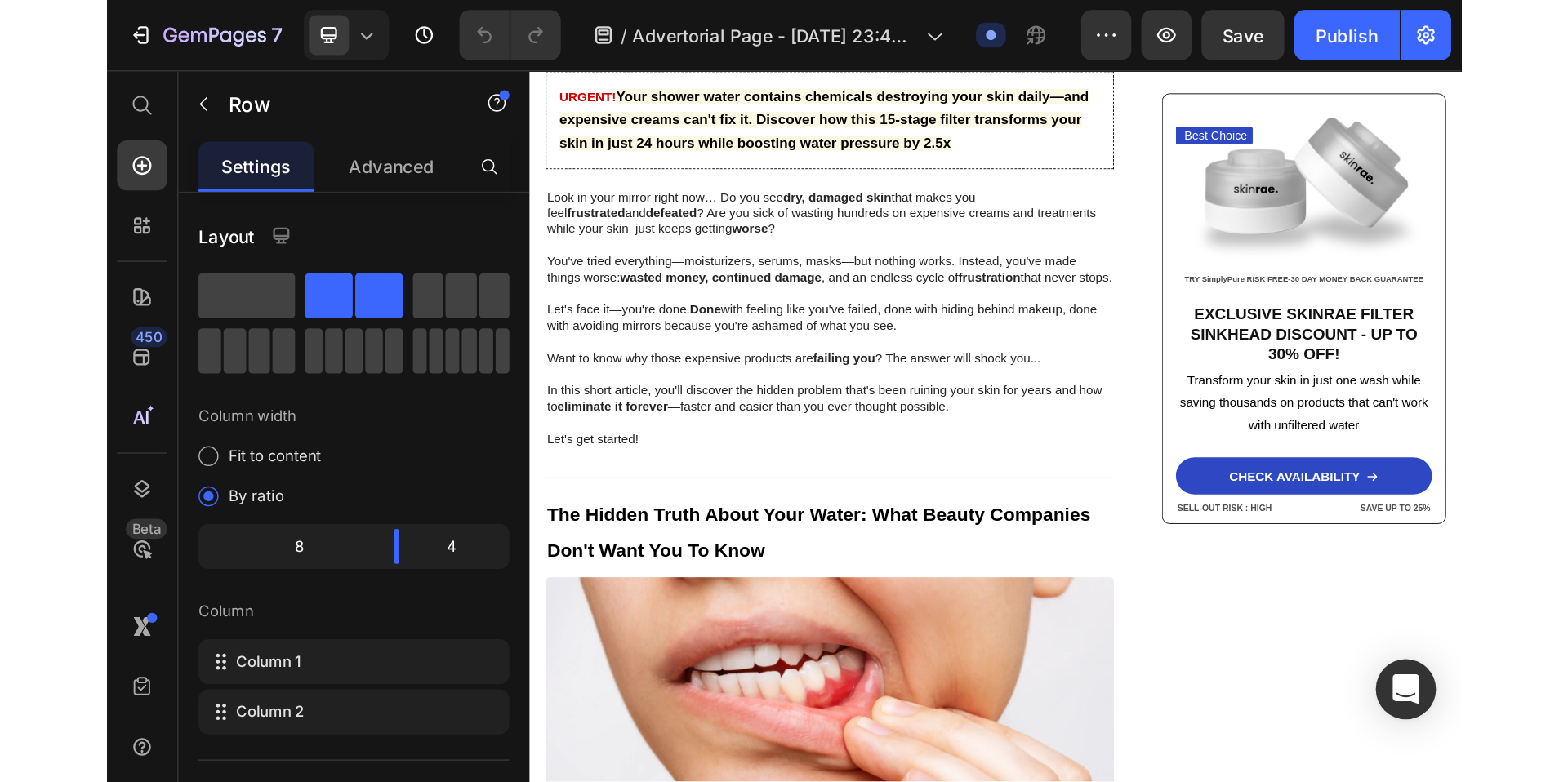 scroll, scrollTop: 655, scrollLeft: 0, axis: vertical 